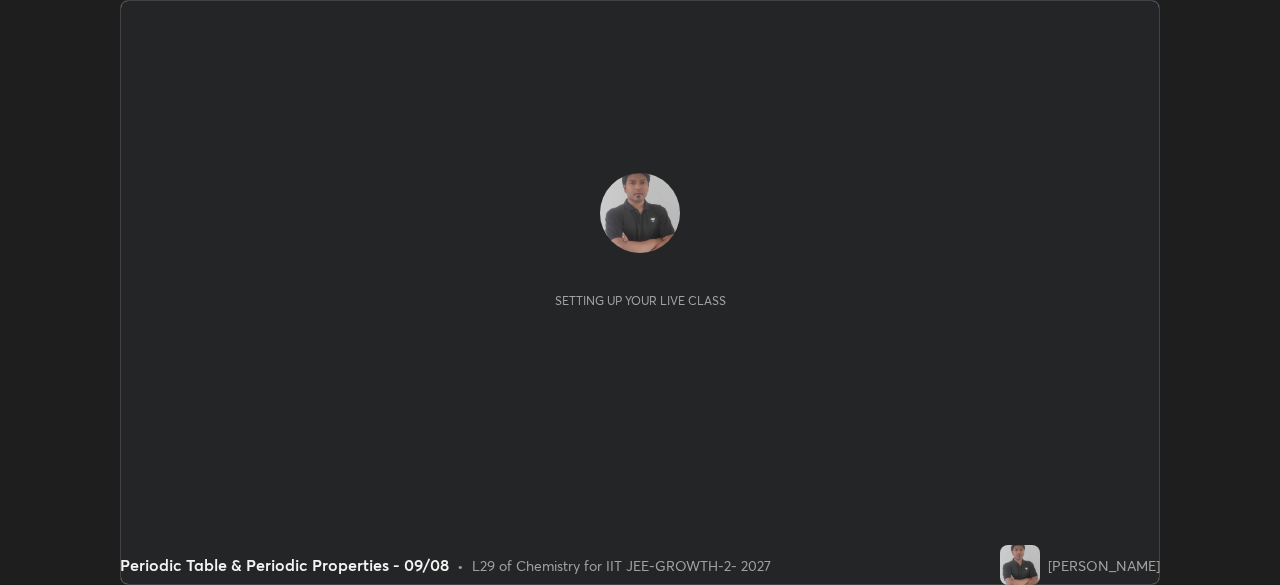 scroll, scrollTop: 0, scrollLeft: 0, axis: both 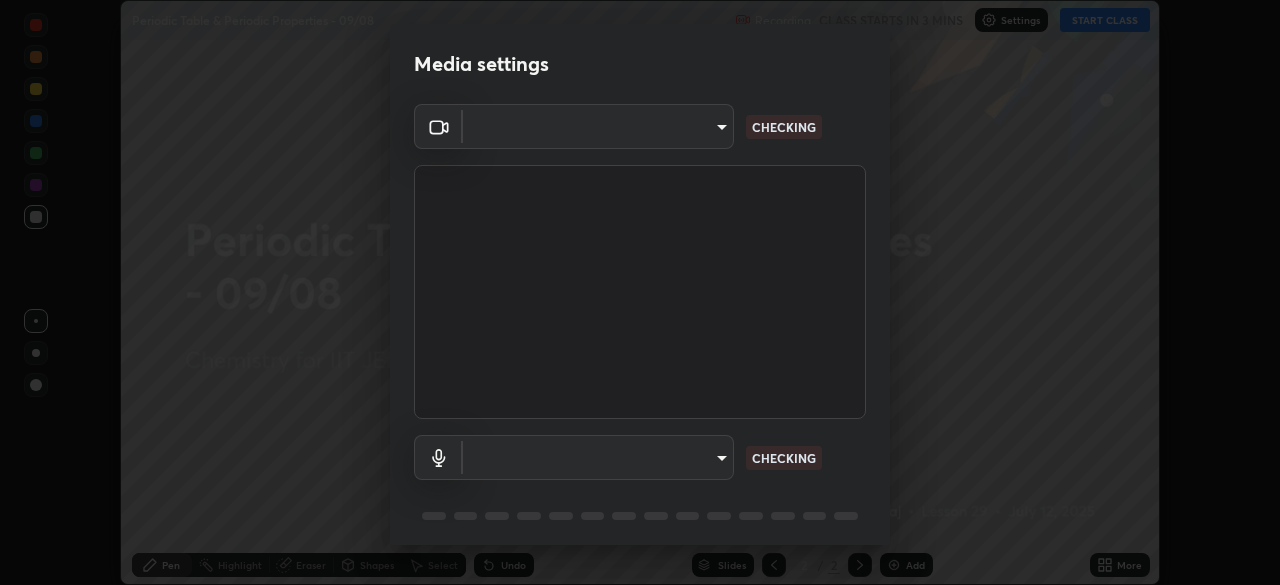 type on "4d63cd10dcc1379e9927399513255d12d620b7bbb39ca773e0f9116a90128a71" 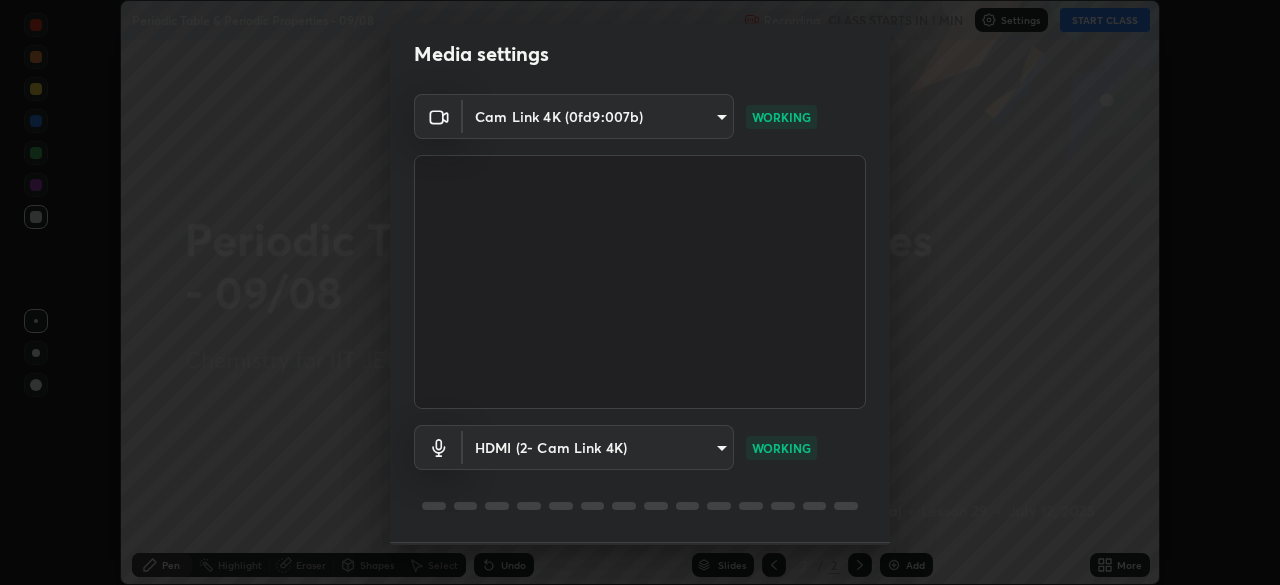 scroll, scrollTop: 71, scrollLeft: 0, axis: vertical 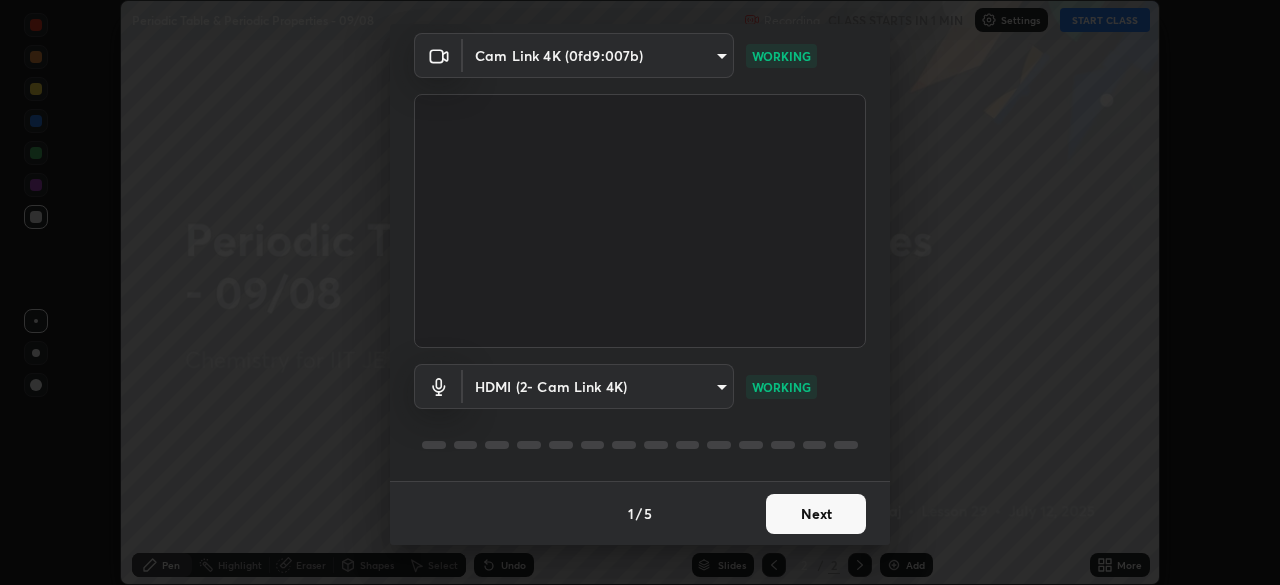 click on "Next" at bounding box center [816, 514] 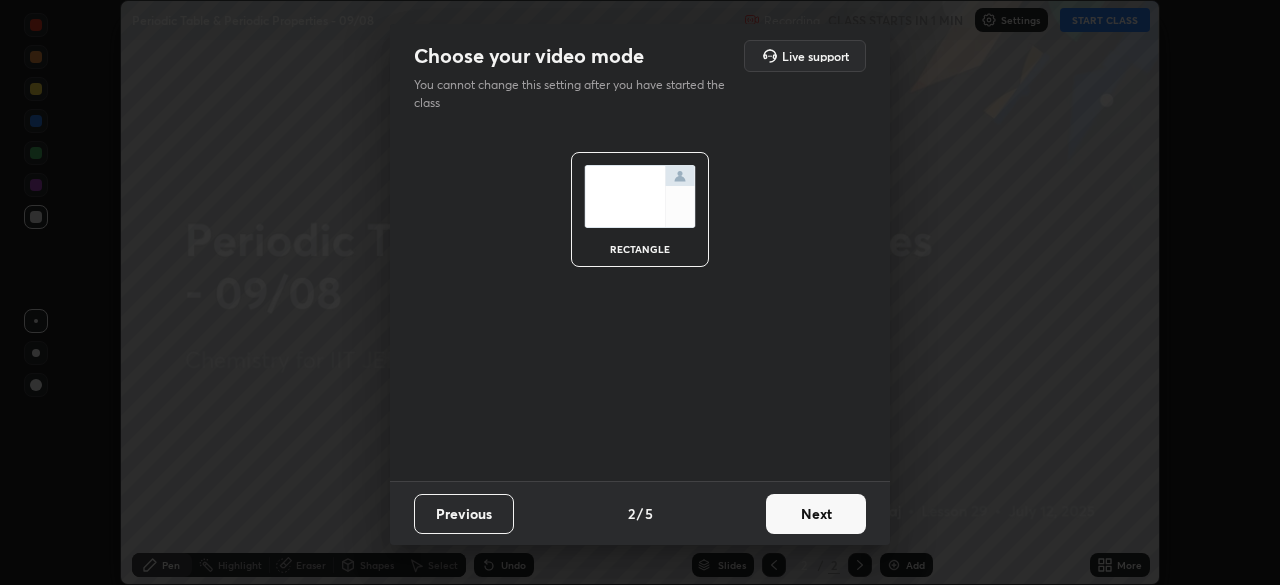 scroll, scrollTop: 0, scrollLeft: 0, axis: both 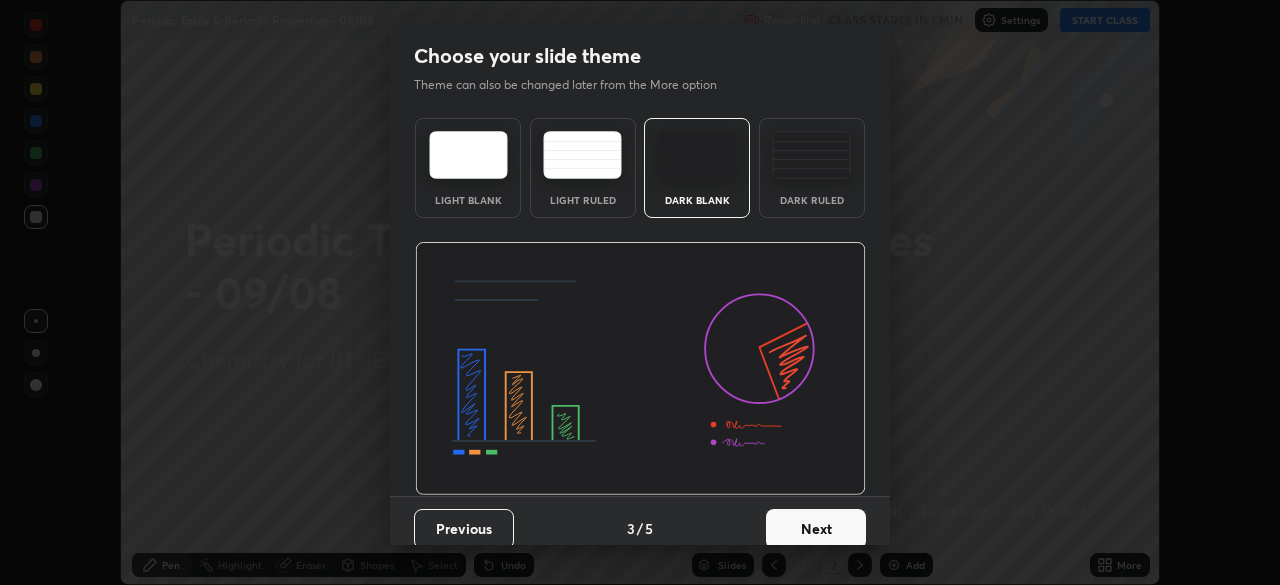 click on "Next" at bounding box center (816, 529) 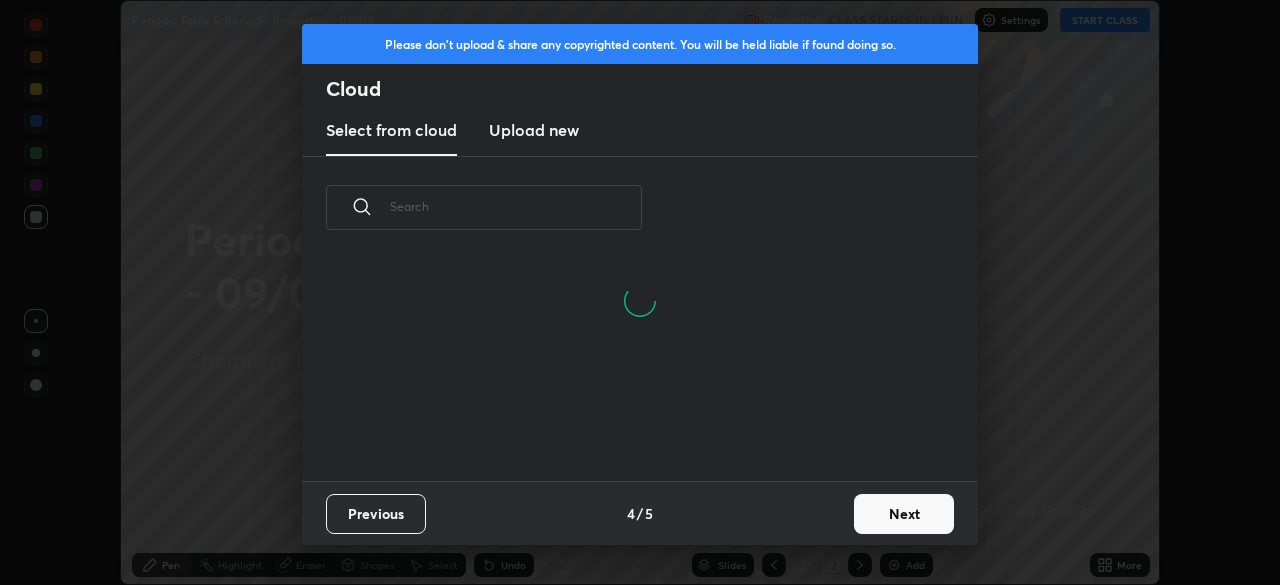 click on "Next" at bounding box center (904, 514) 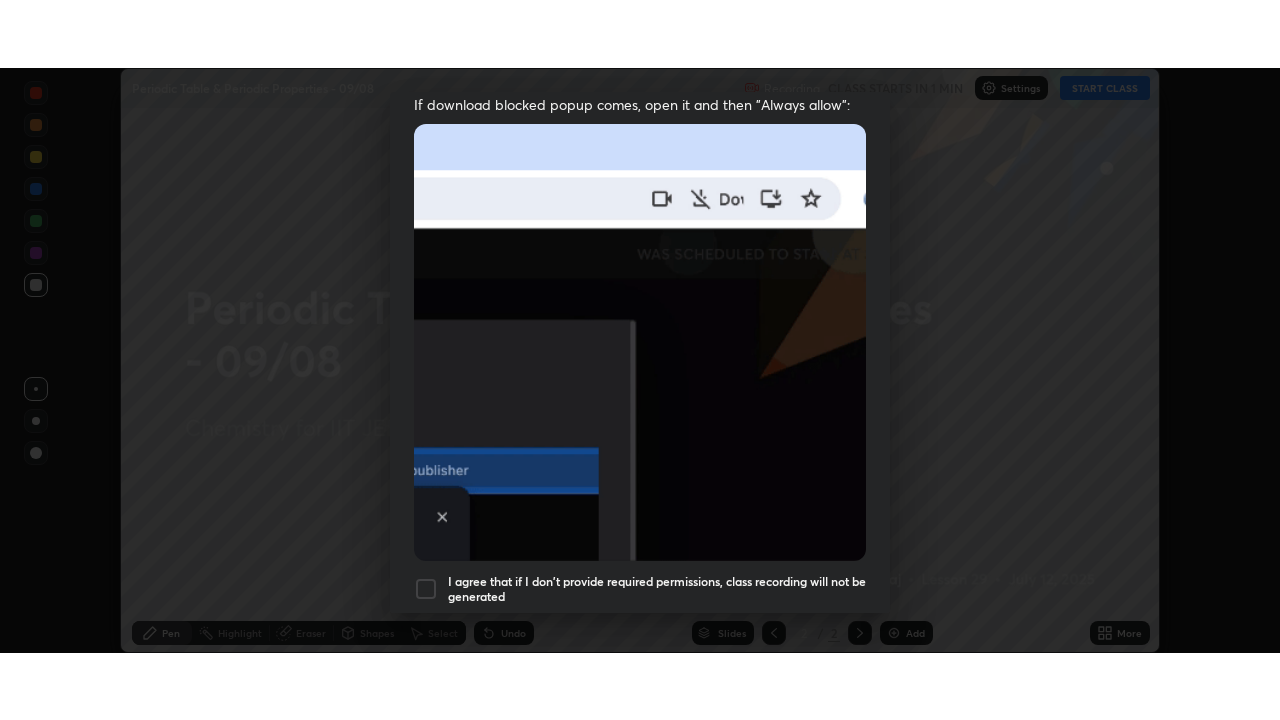 scroll, scrollTop: 479, scrollLeft: 0, axis: vertical 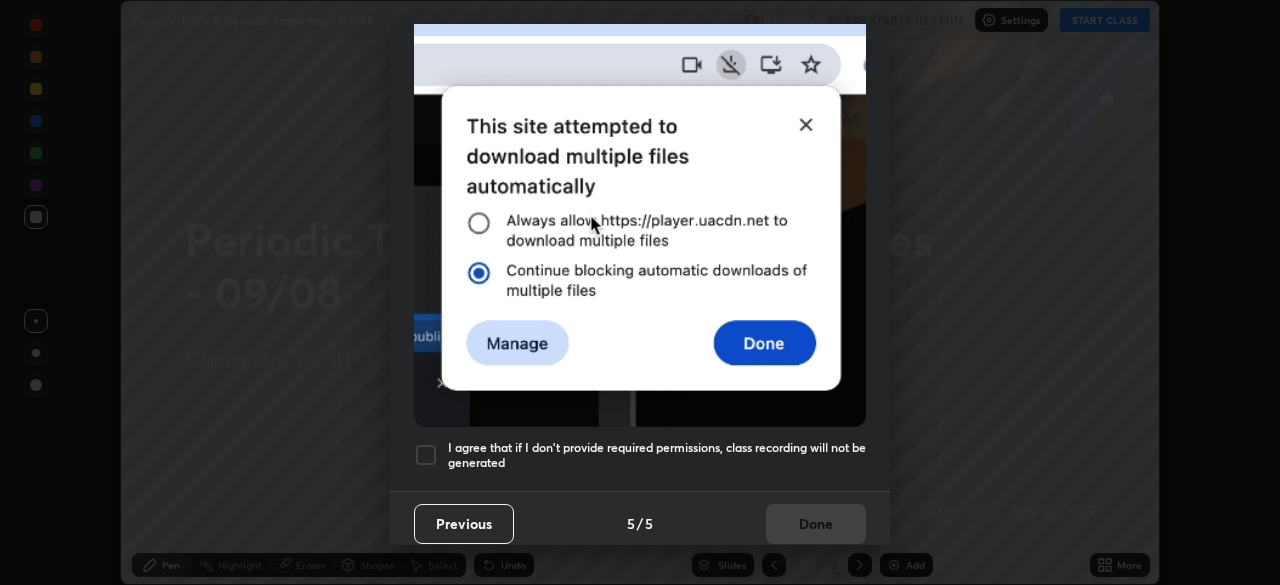 click at bounding box center [426, 455] 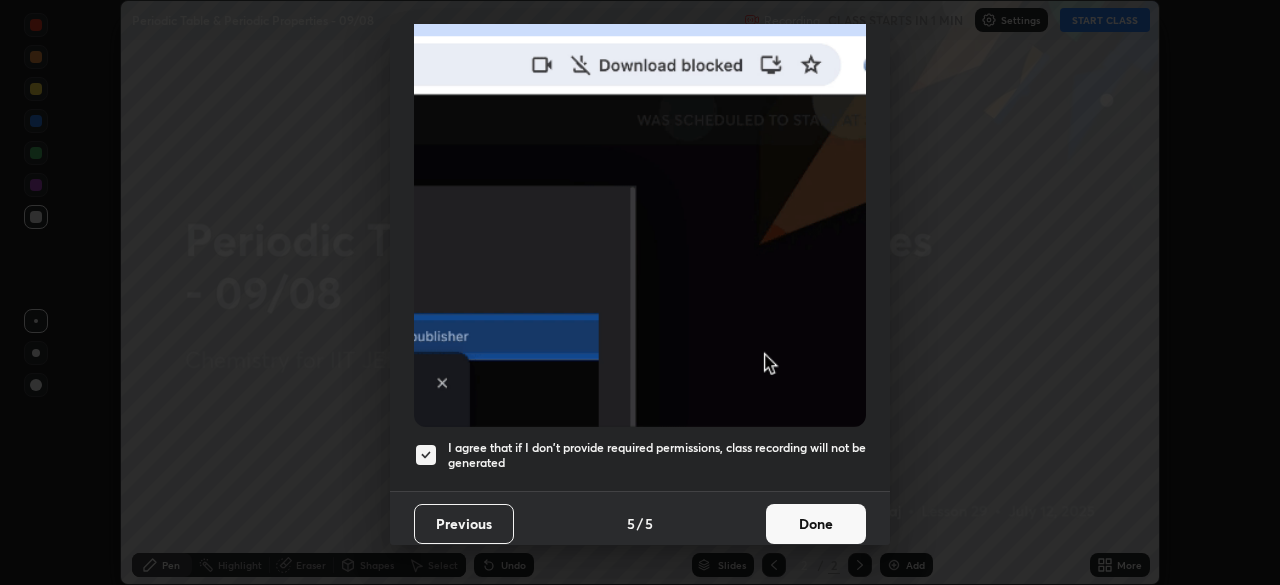 click on "Done" at bounding box center (816, 524) 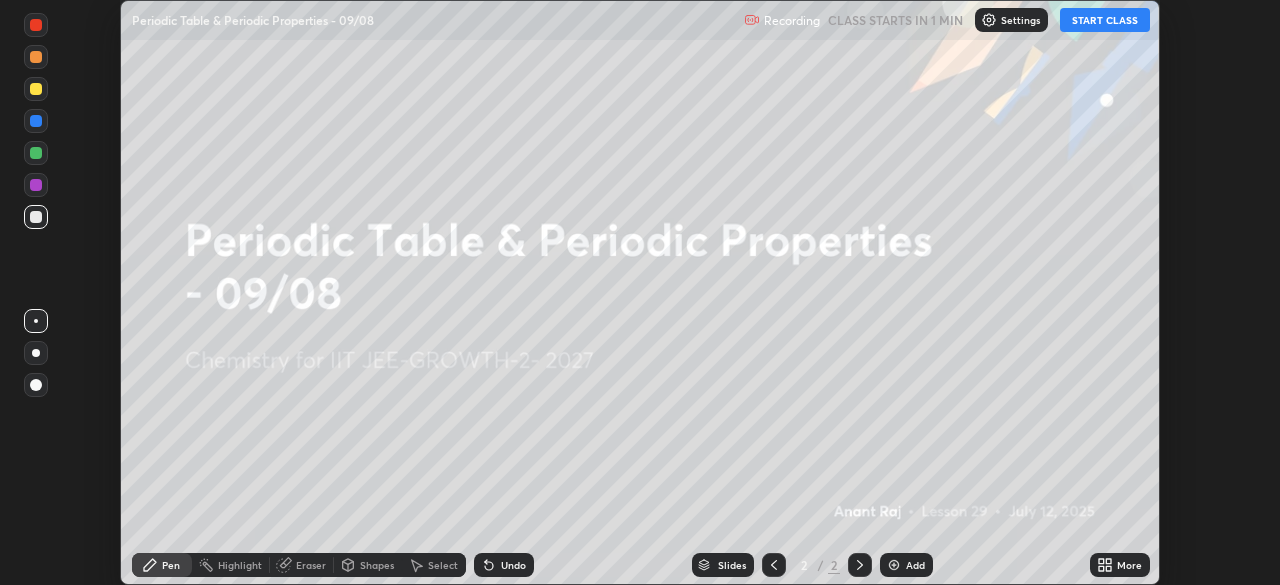 click 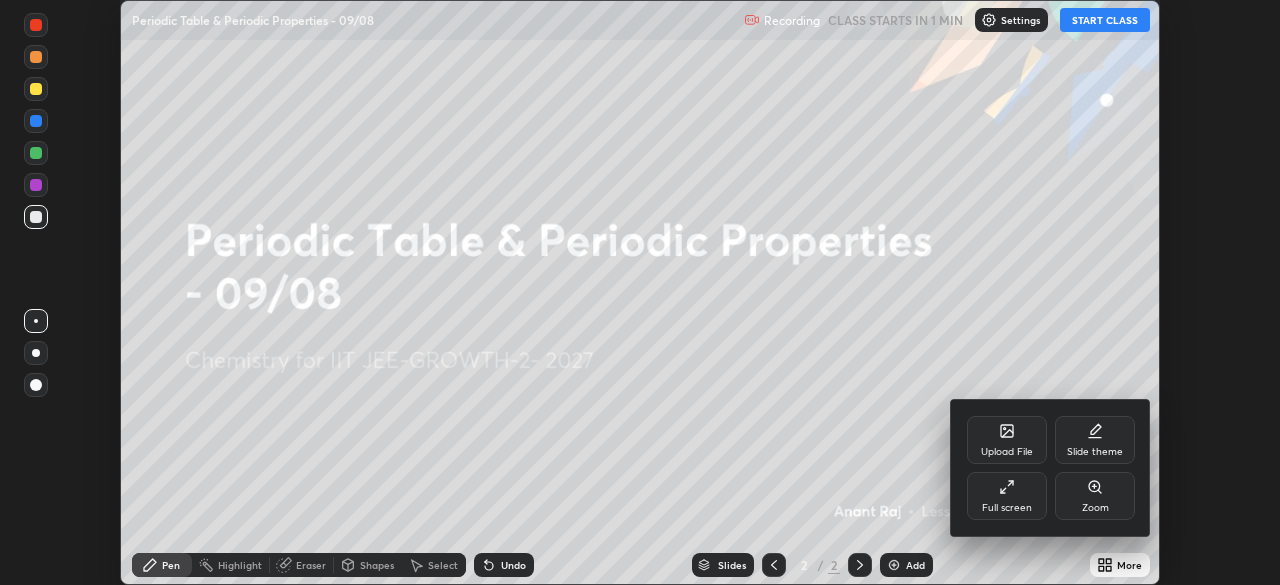 click on "Full screen" at bounding box center [1007, 496] 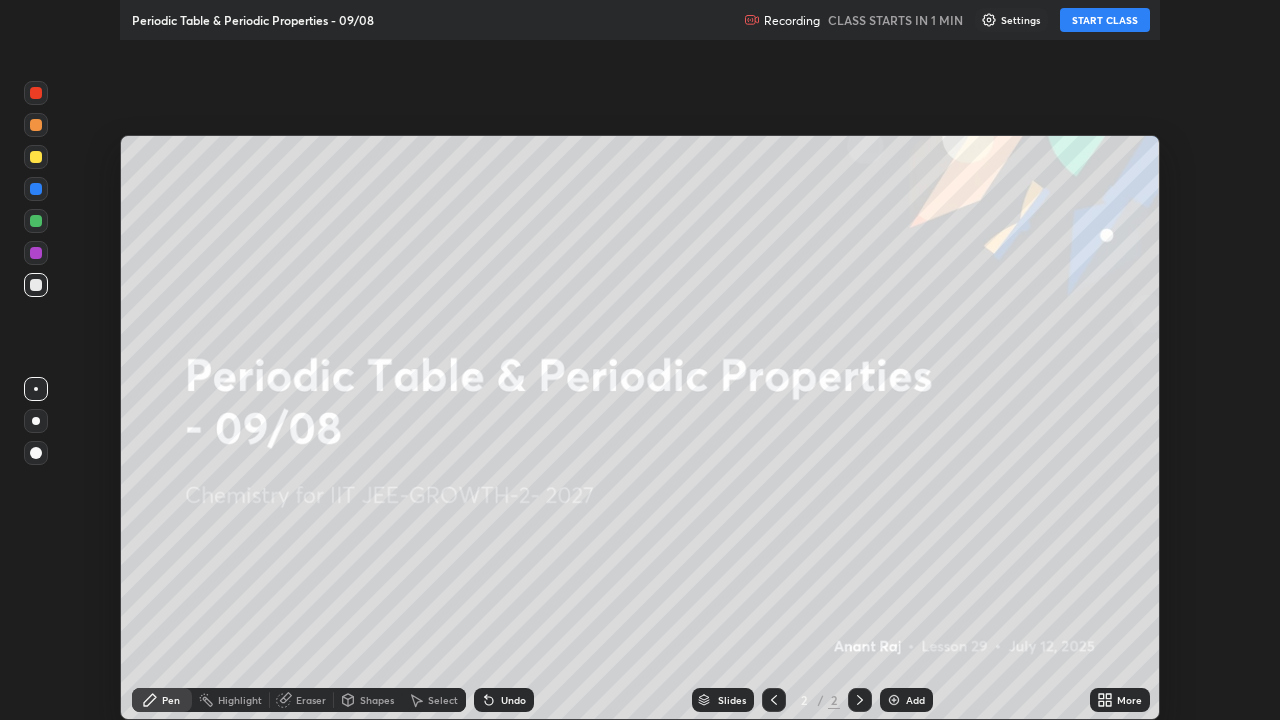 scroll, scrollTop: 99280, scrollLeft: 98720, axis: both 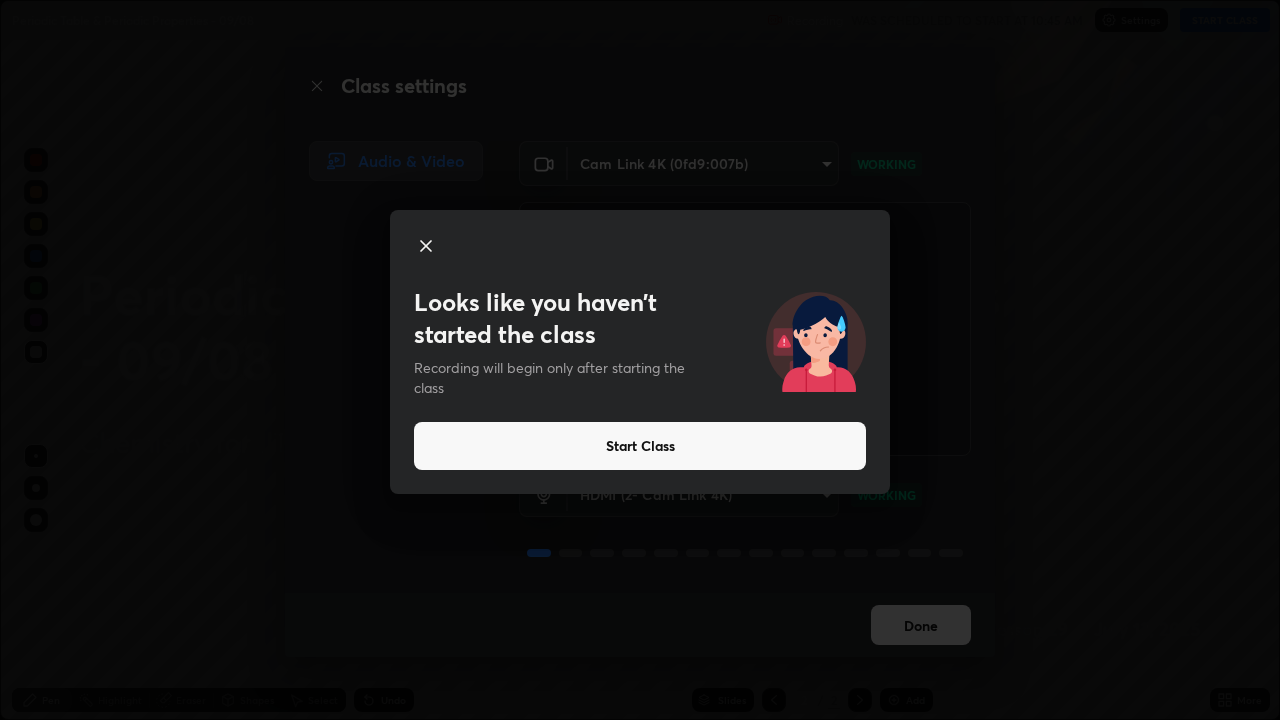 click on "Start Class" at bounding box center [640, 446] 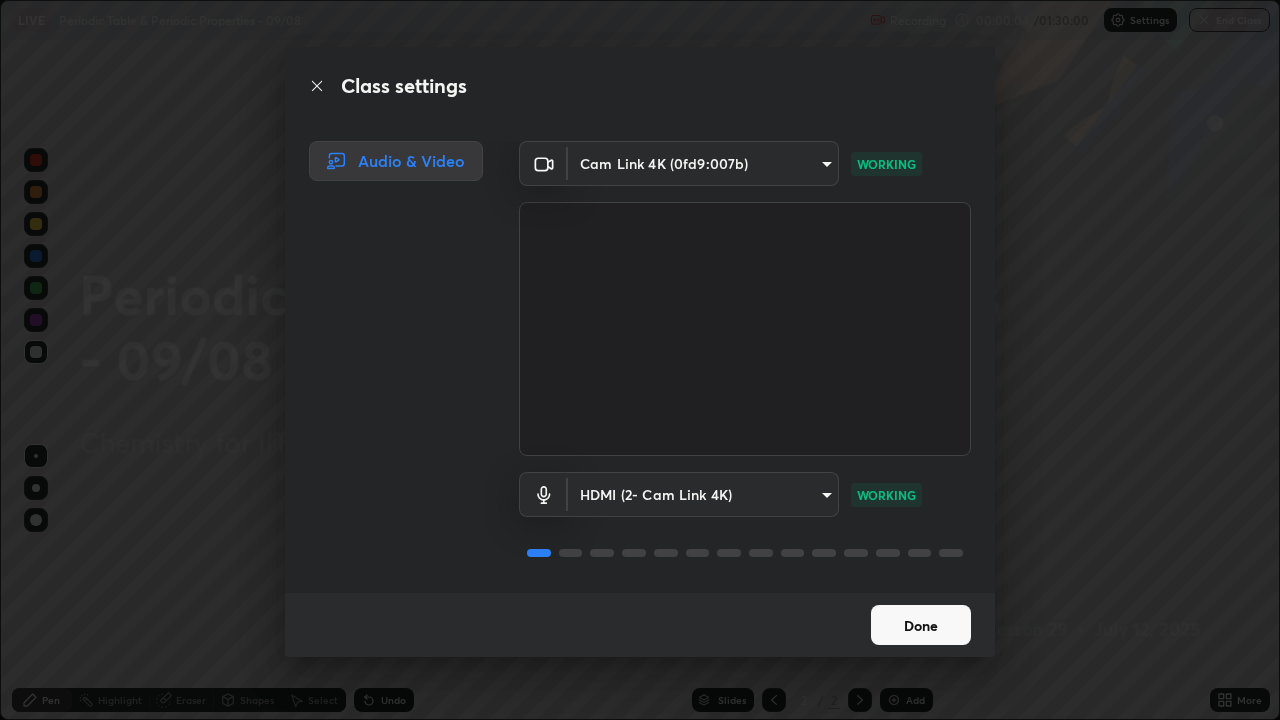 click on "Done" at bounding box center [921, 625] 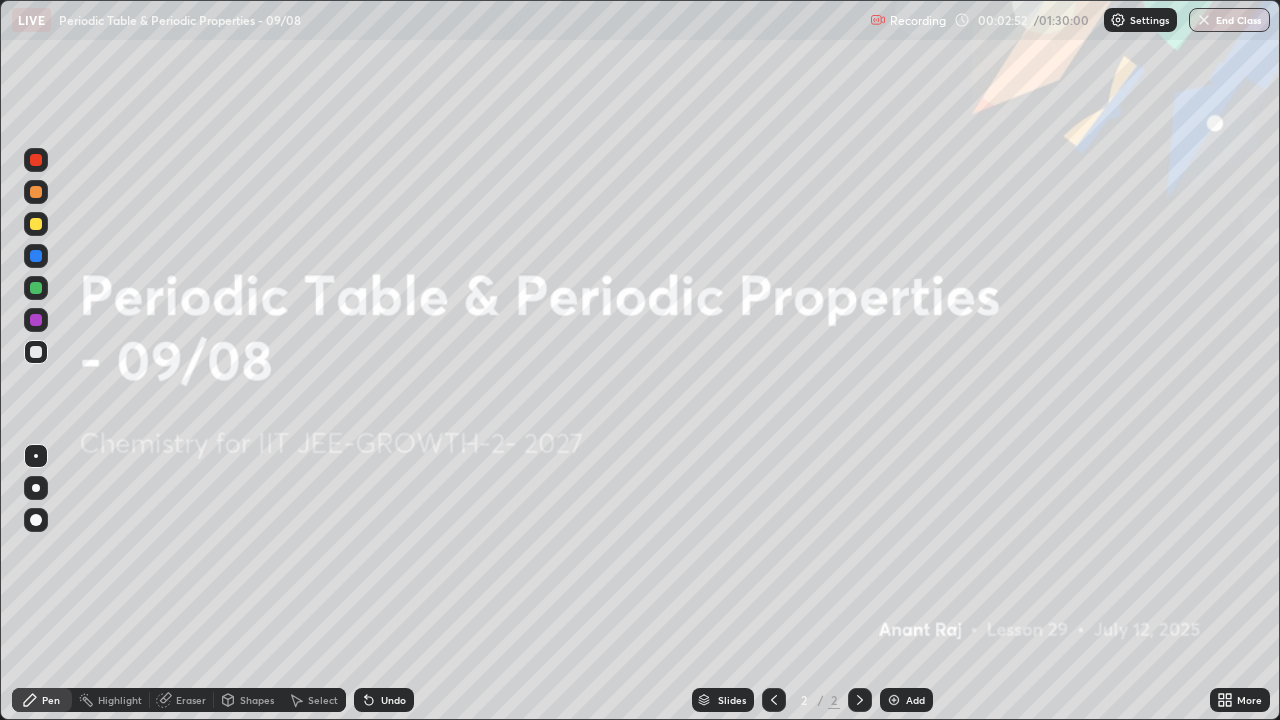 click 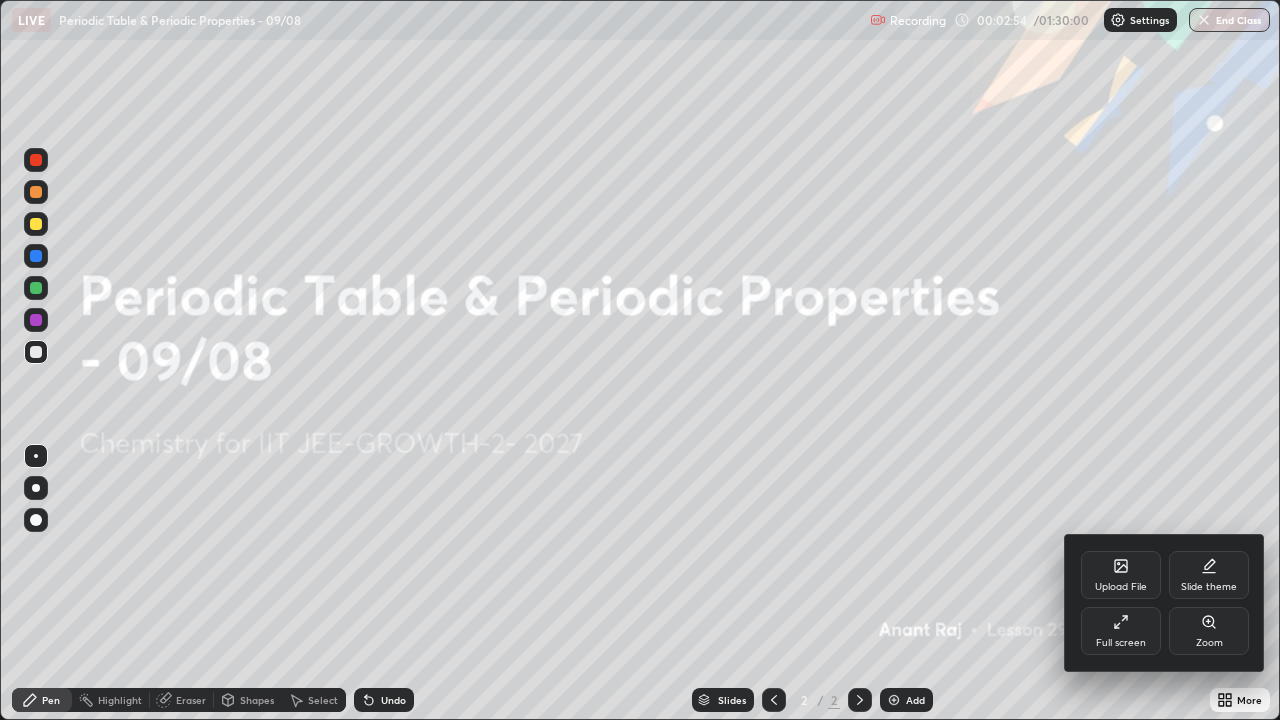 click on "Full screen" at bounding box center (1121, 631) 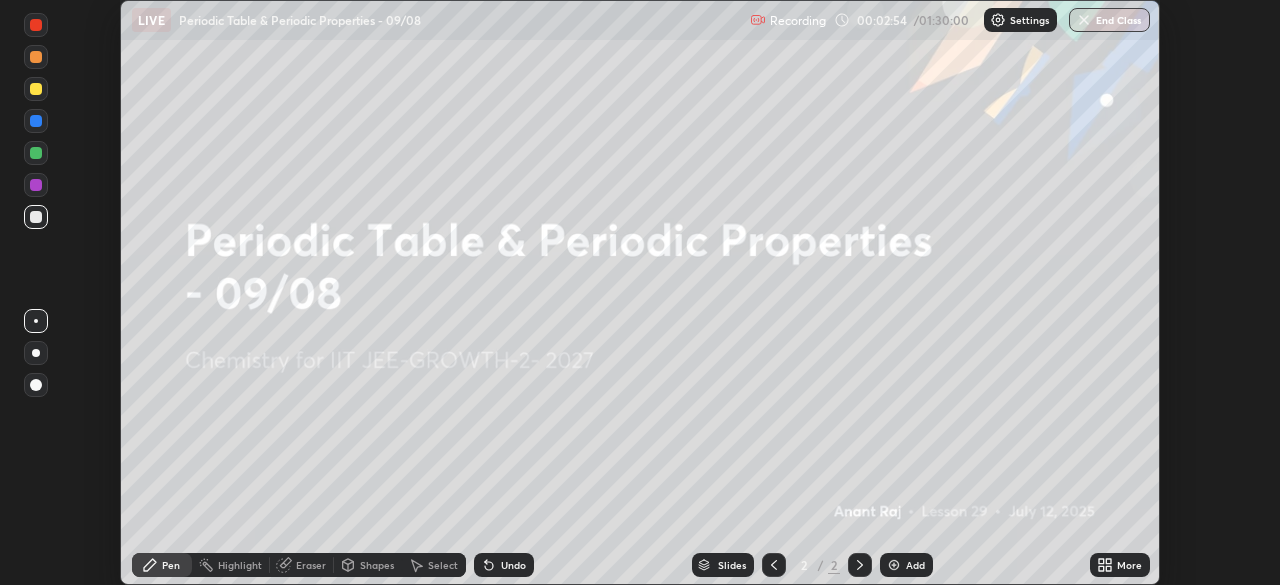 scroll, scrollTop: 585, scrollLeft: 1280, axis: both 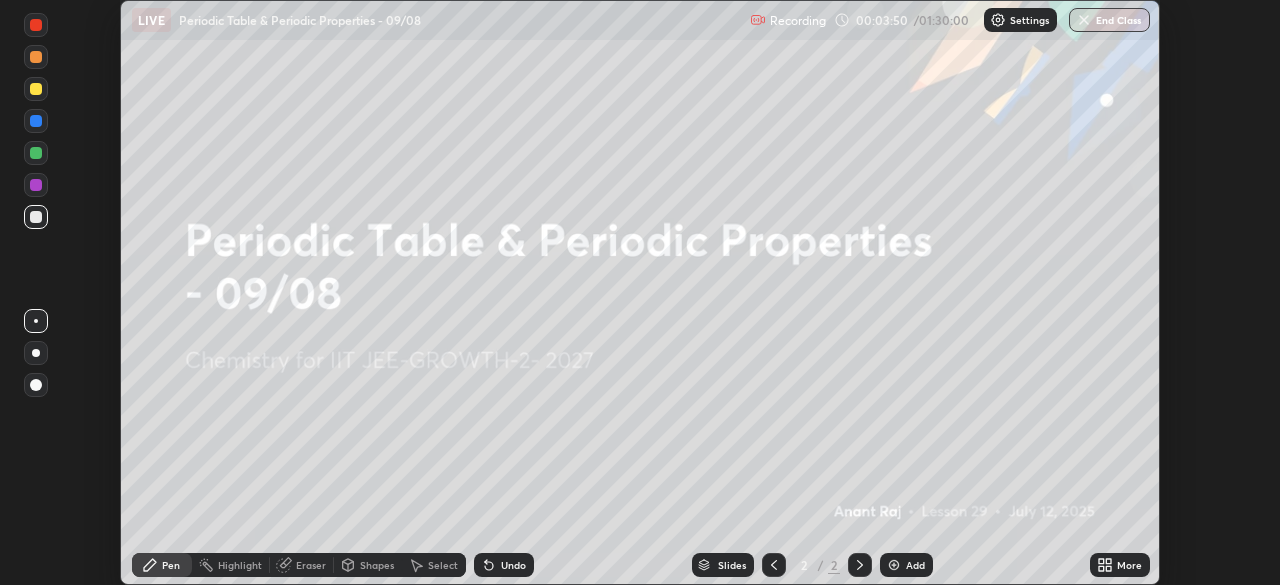 click 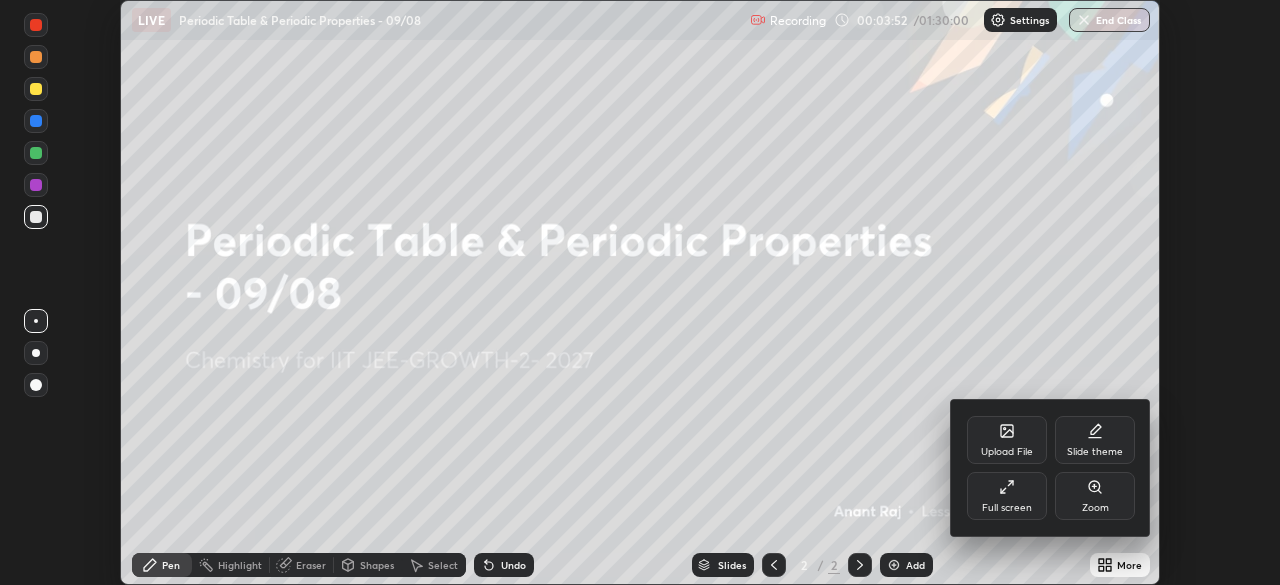click on "Upload File" at bounding box center [1007, 452] 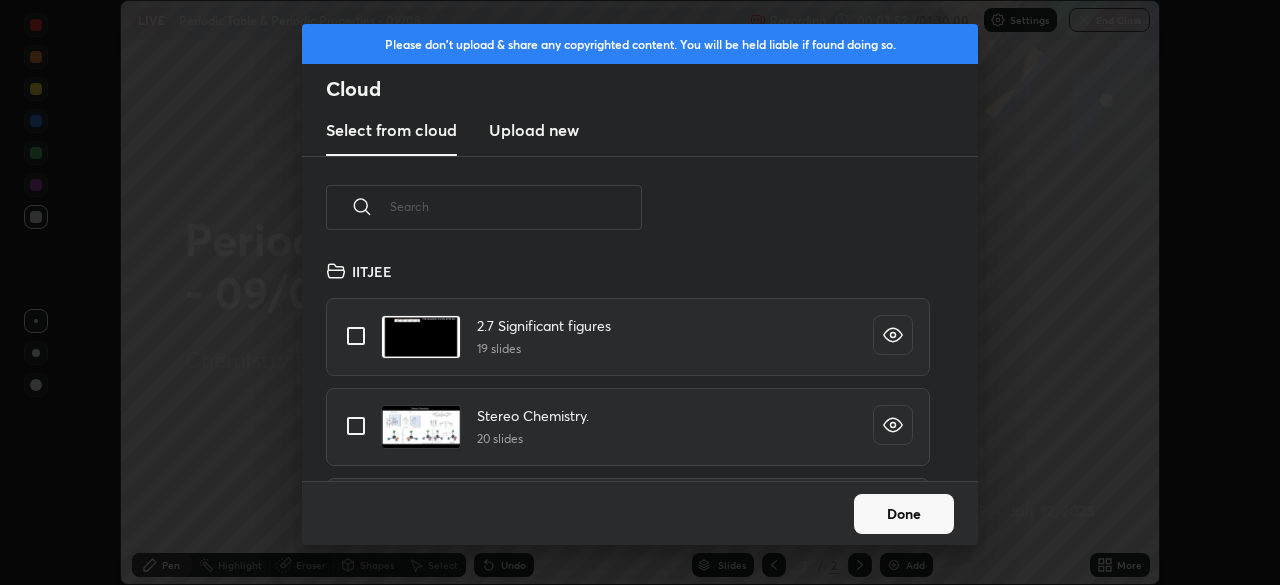 scroll, scrollTop: 7, scrollLeft: 11, axis: both 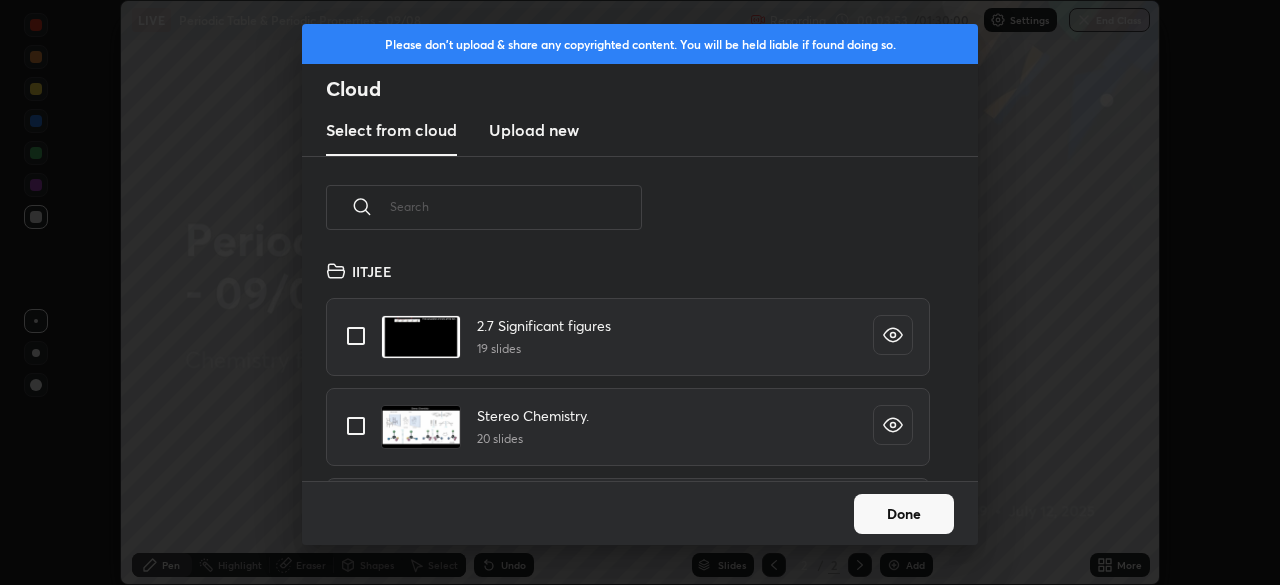 click on "Upload new" at bounding box center (534, 130) 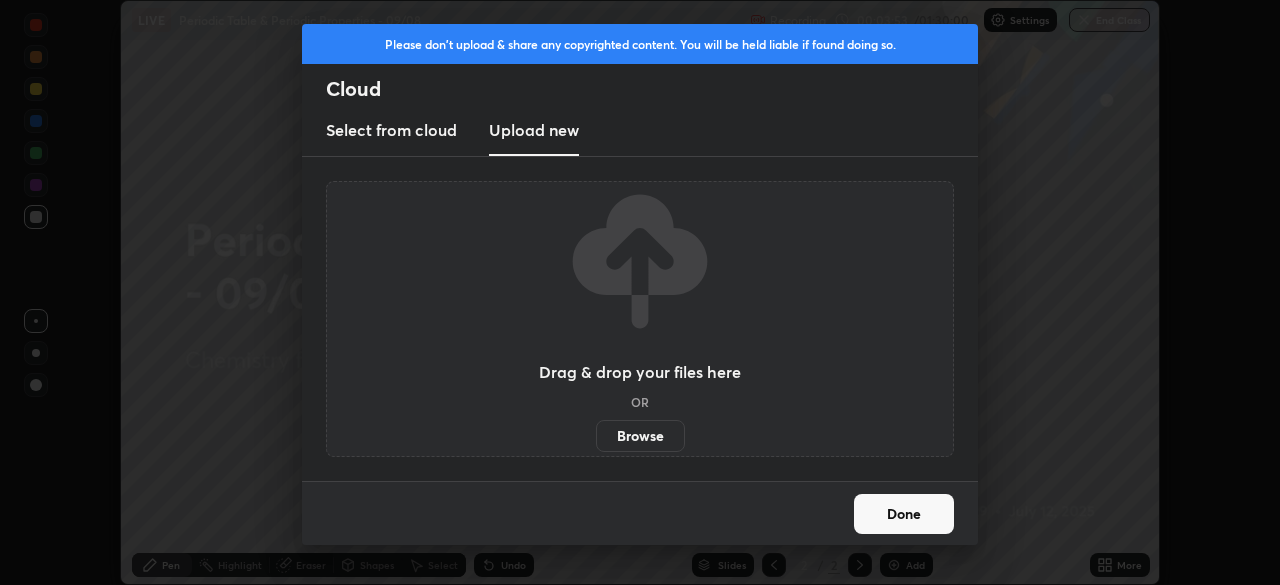 click on "Browse" at bounding box center [640, 436] 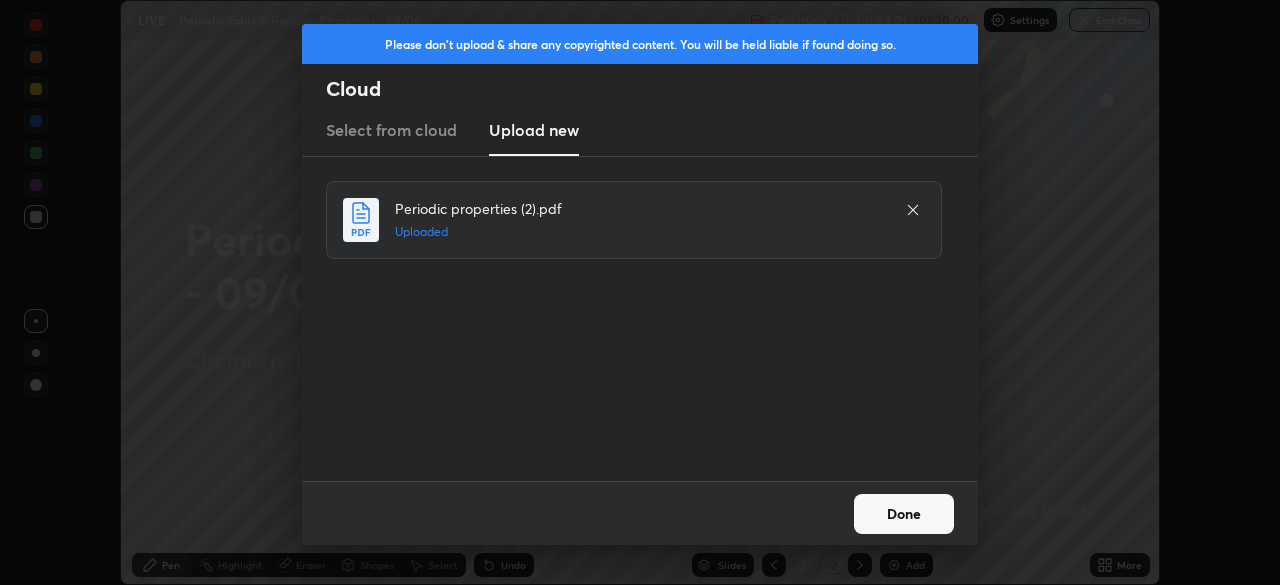 click on "Done" at bounding box center [904, 514] 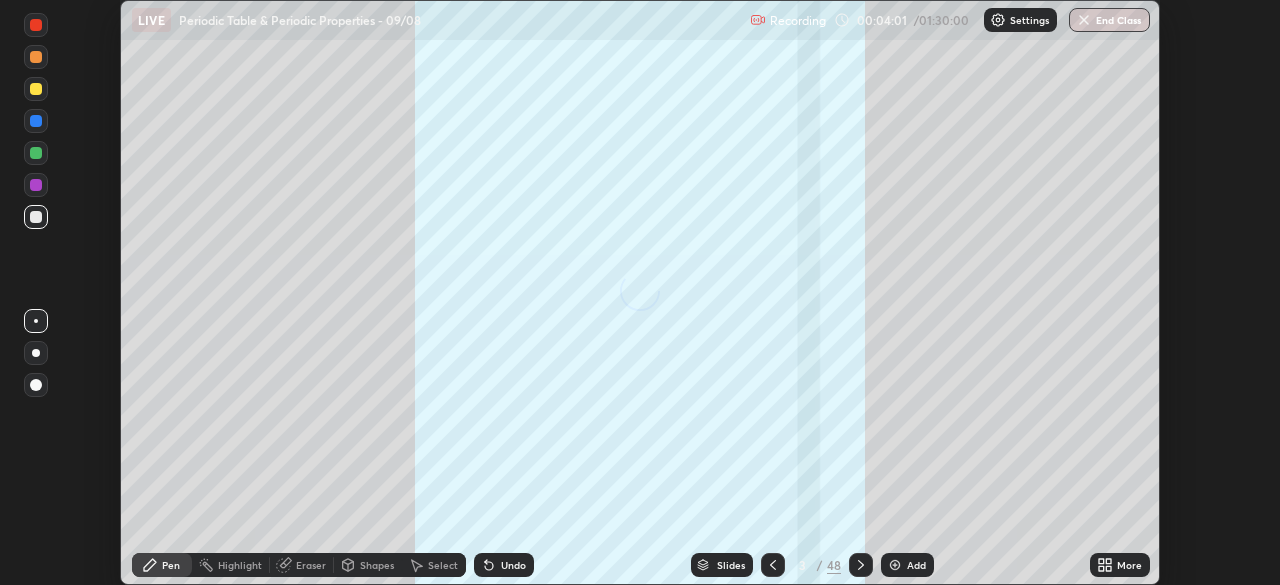 click 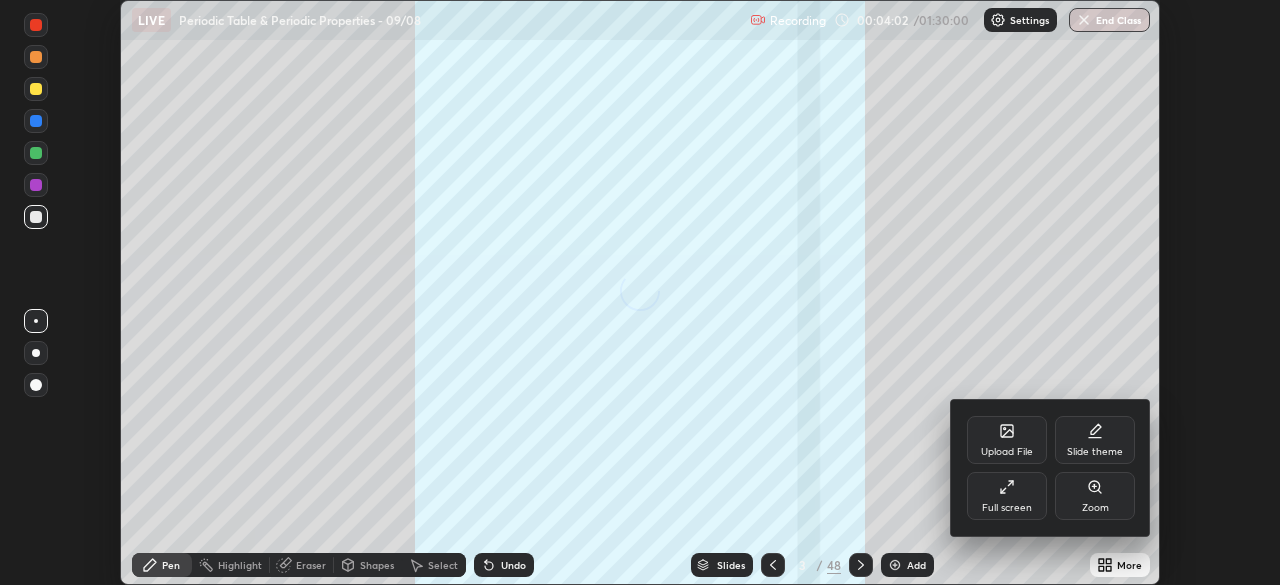 click 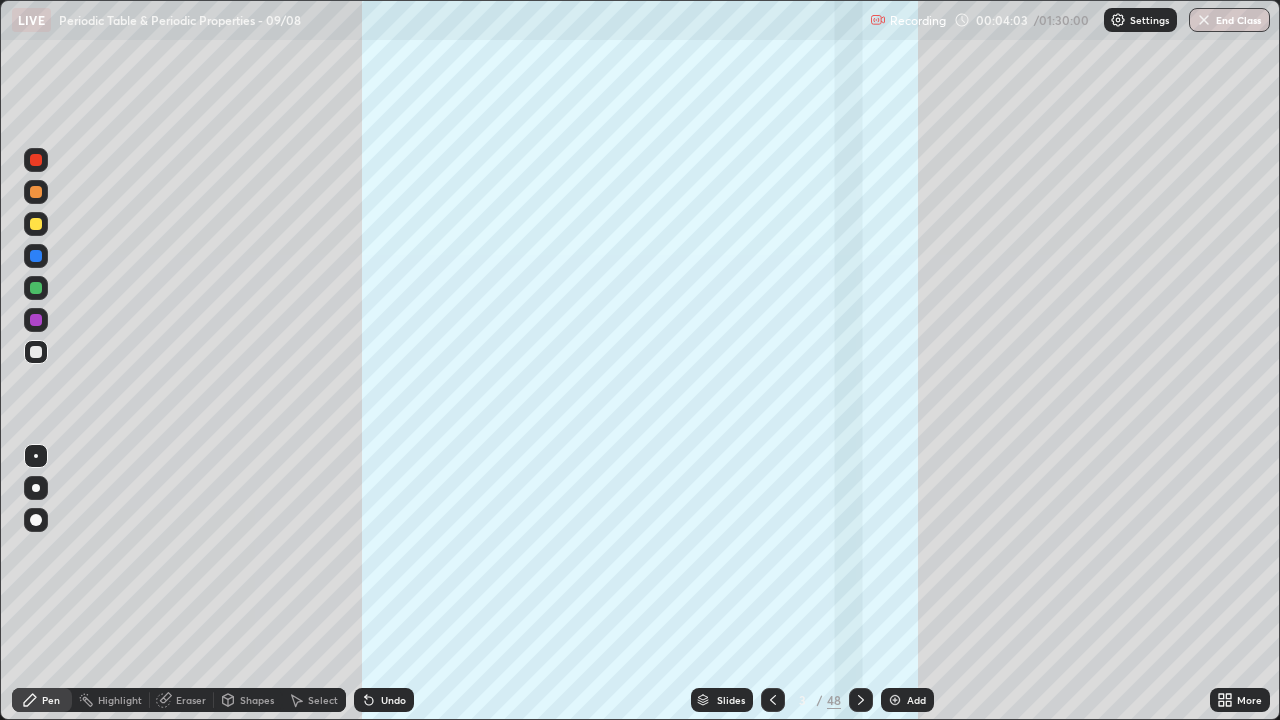 scroll, scrollTop: 99280, scrollLeft: 98720, axis: both 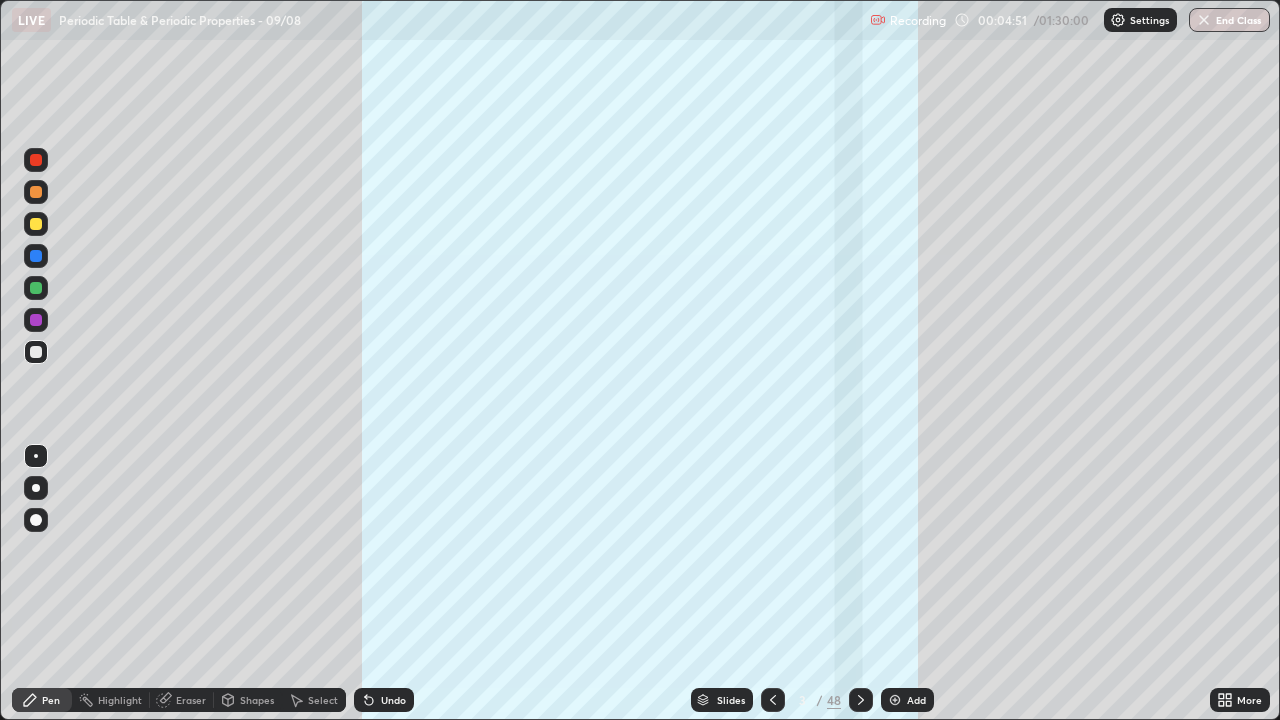 click on "48" at bounding box center [834, 700] 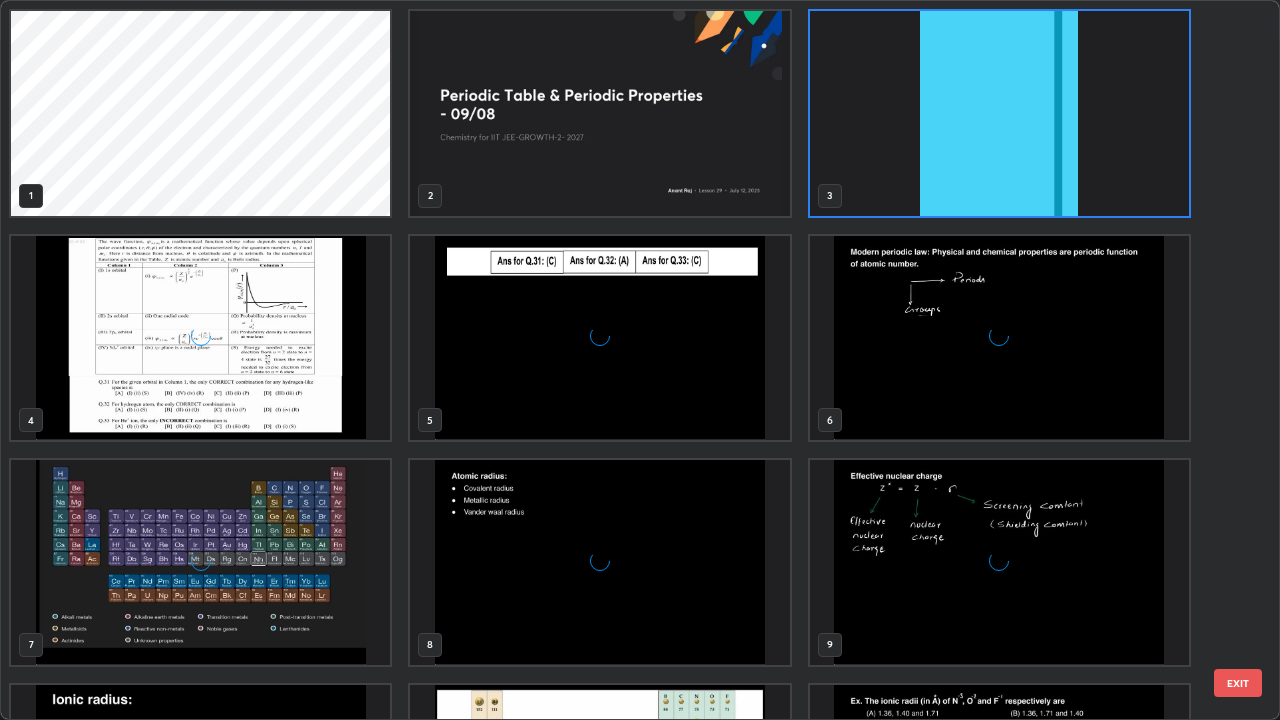 scroll, scrollTop: 7, scrollLeft: 11, axis: both 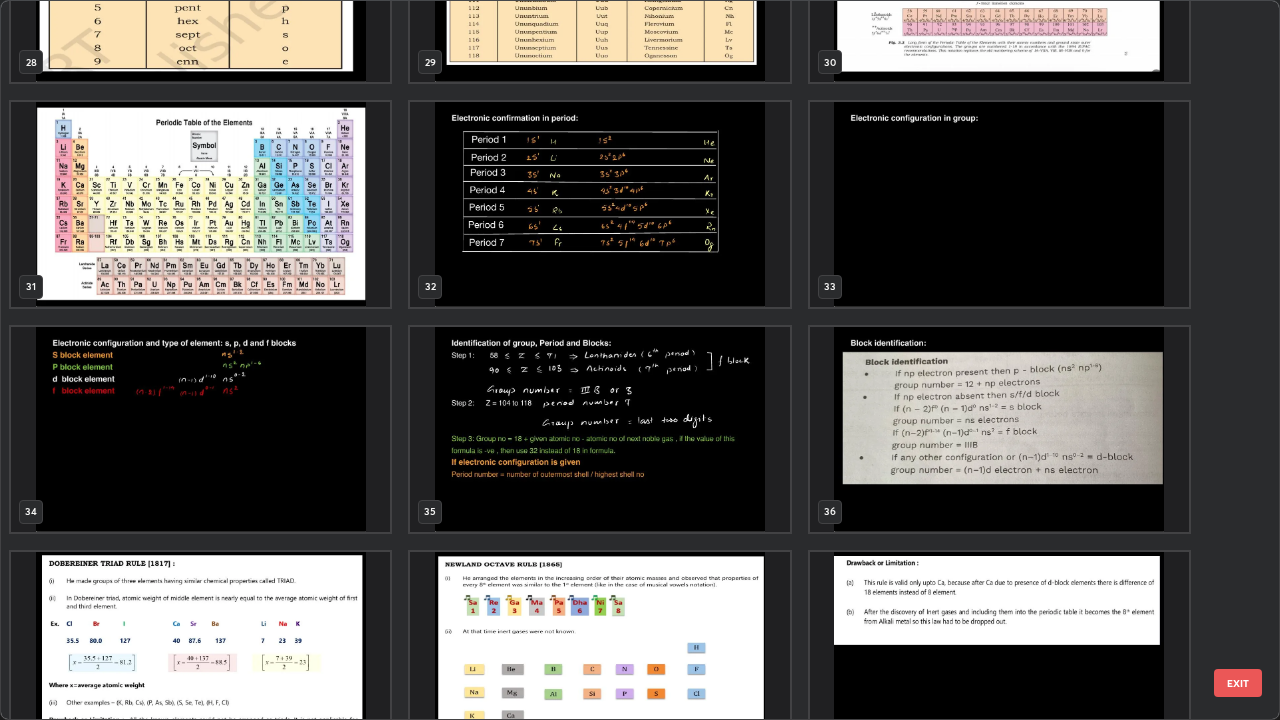 click at bounding box center [999, 429] 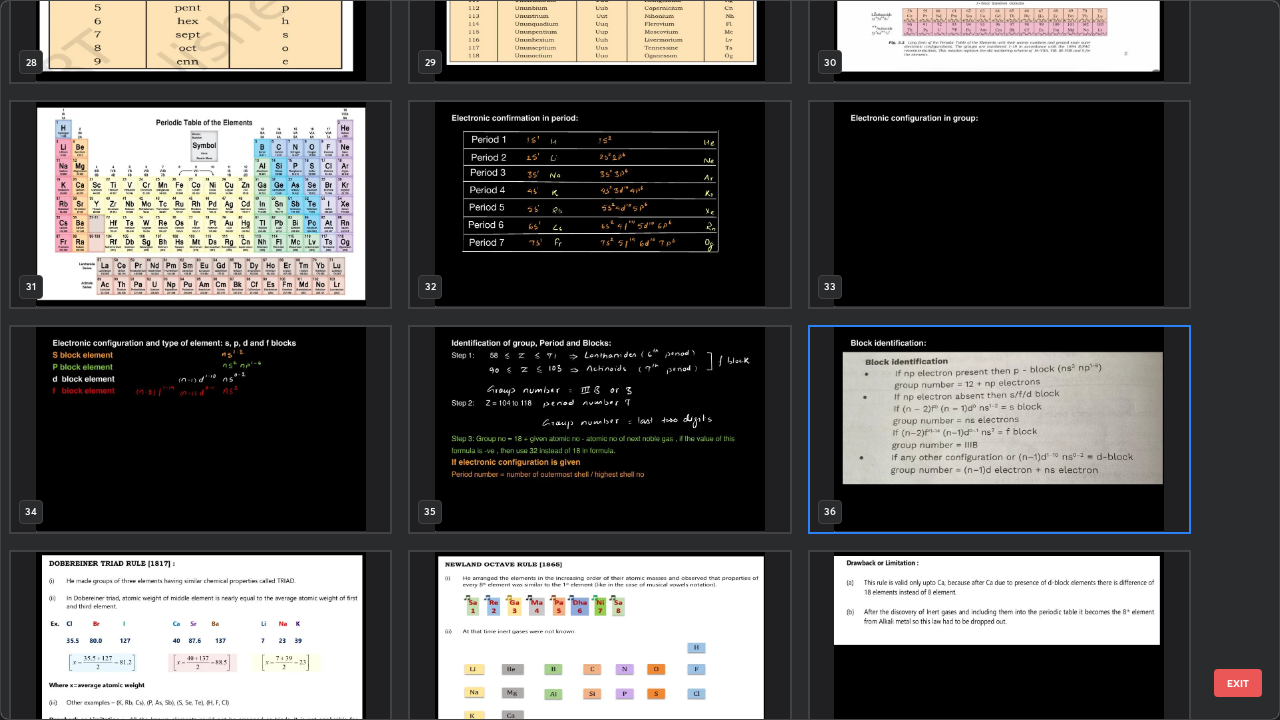 click at bounding box center [999, 429] 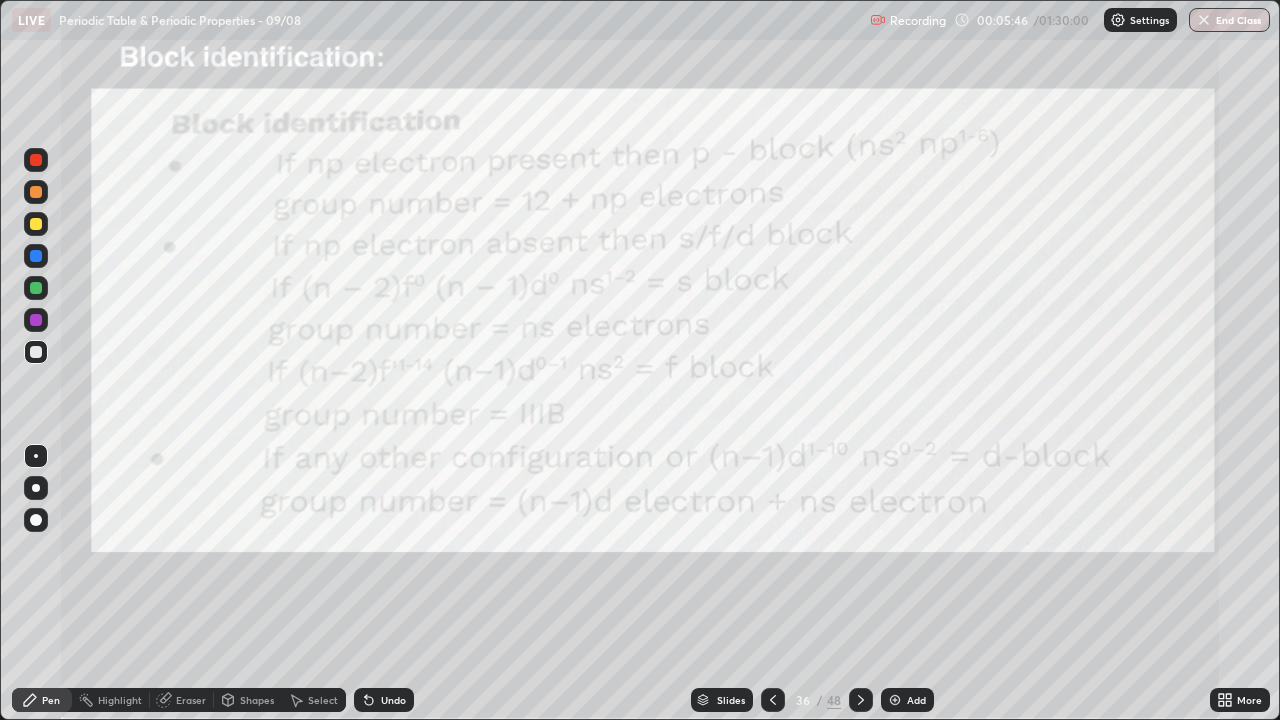 click 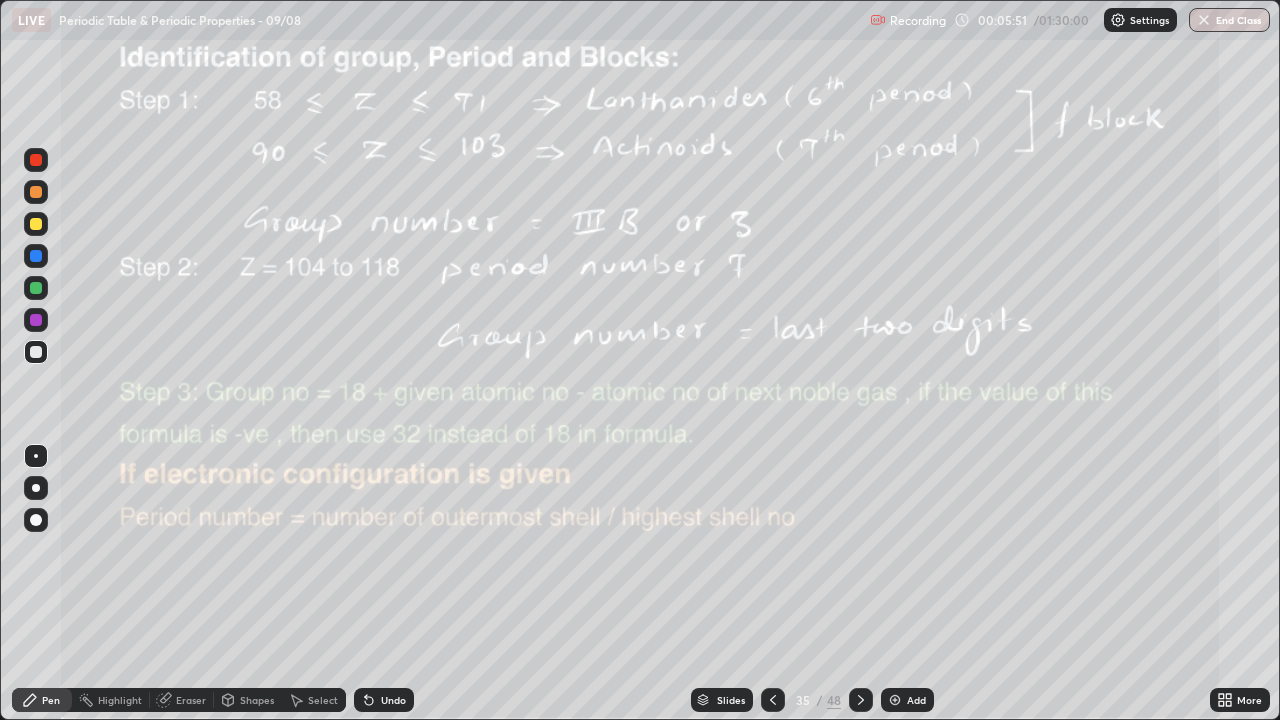click at bounding box center [36, 224] 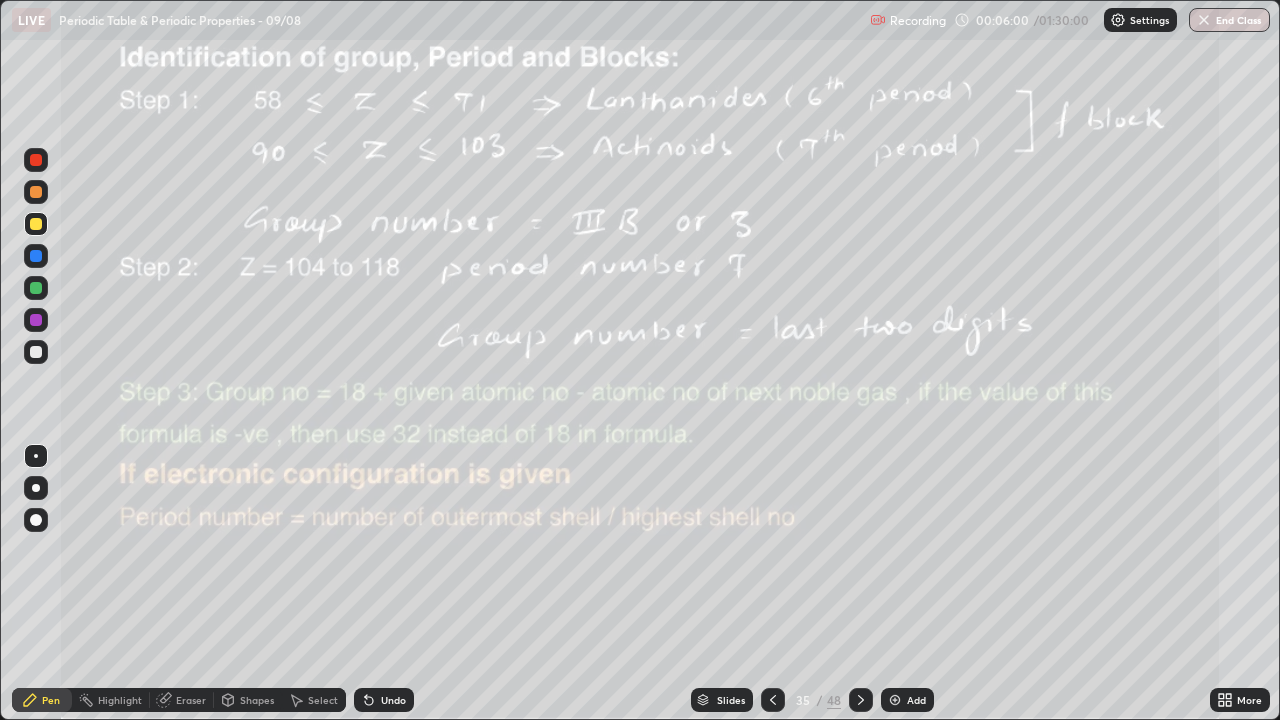 click at bounding box center [36, 320] 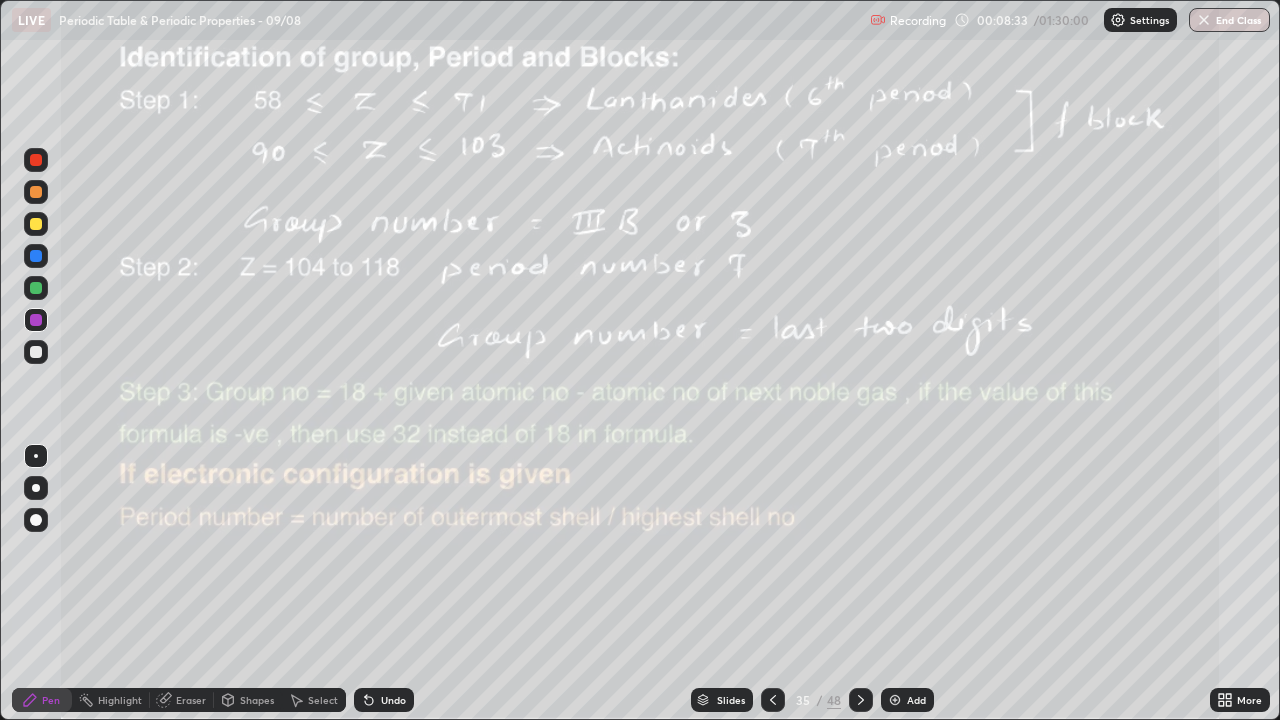 click 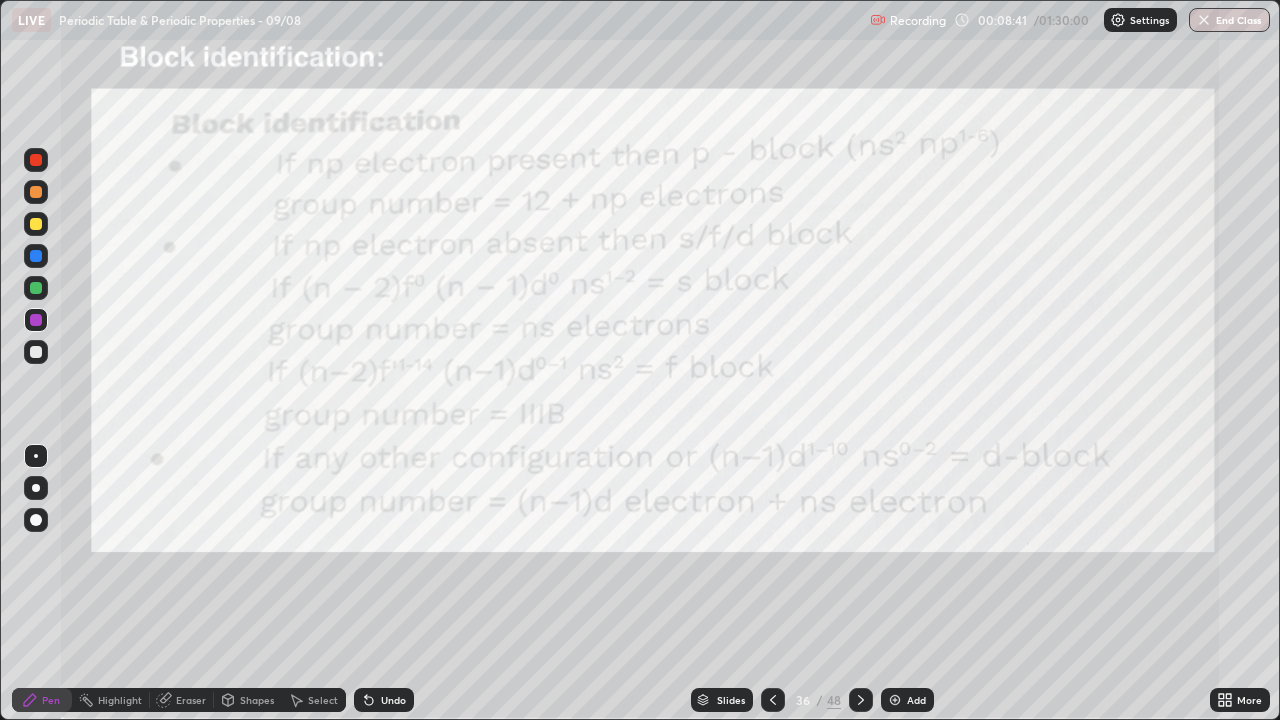 click at bounding box center (36, 160) 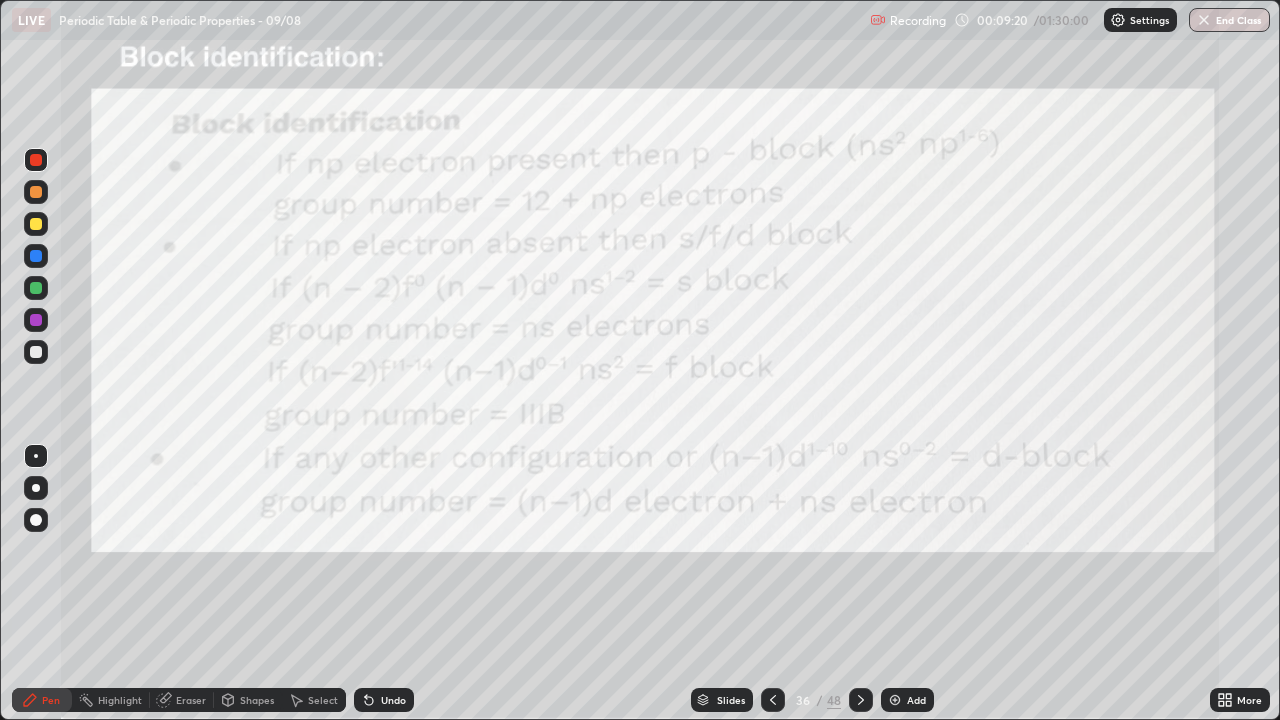 click at bounding box center [36, 160] 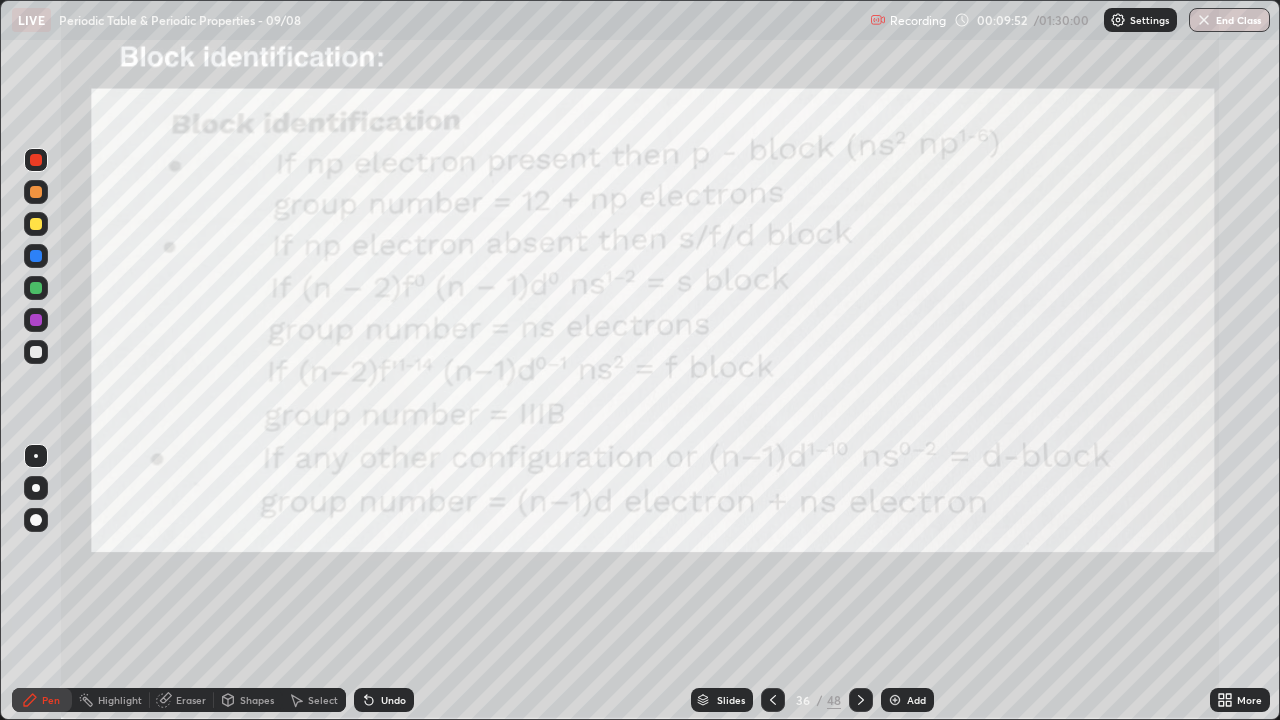 click on "Undo" at bounding box center [393, 700] 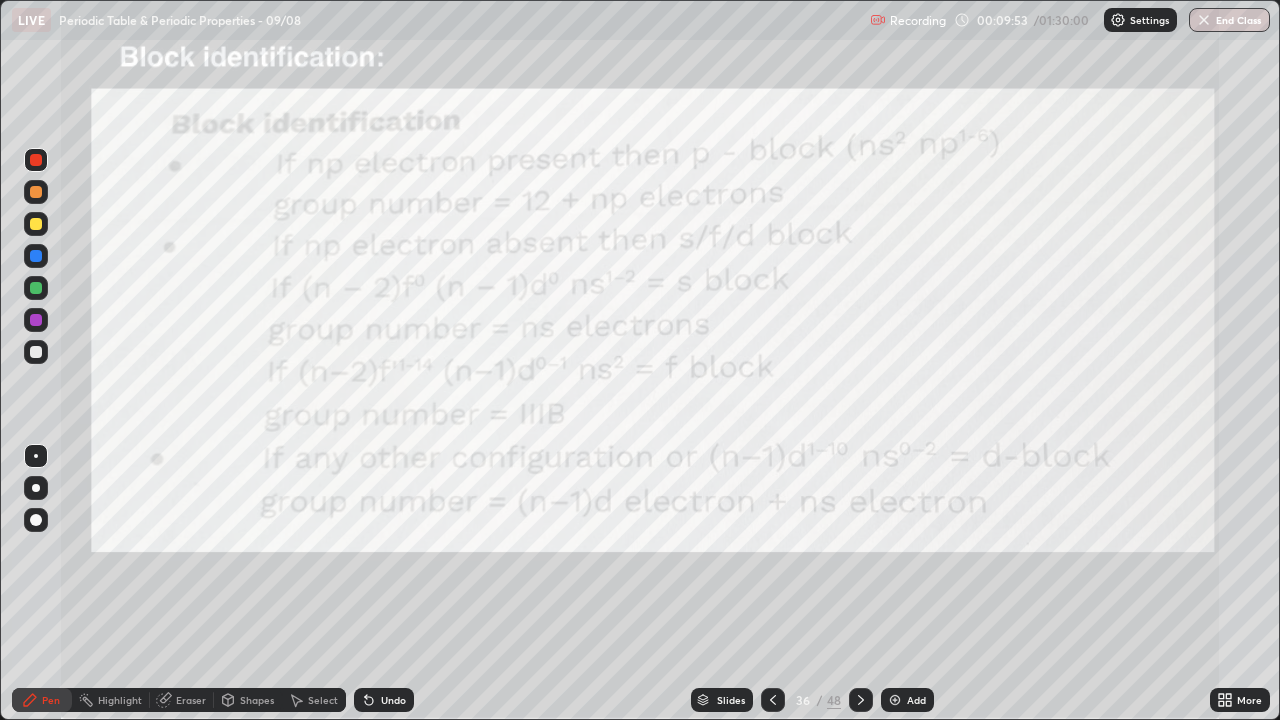 click on "Undo" at bounding box center [384, 700] 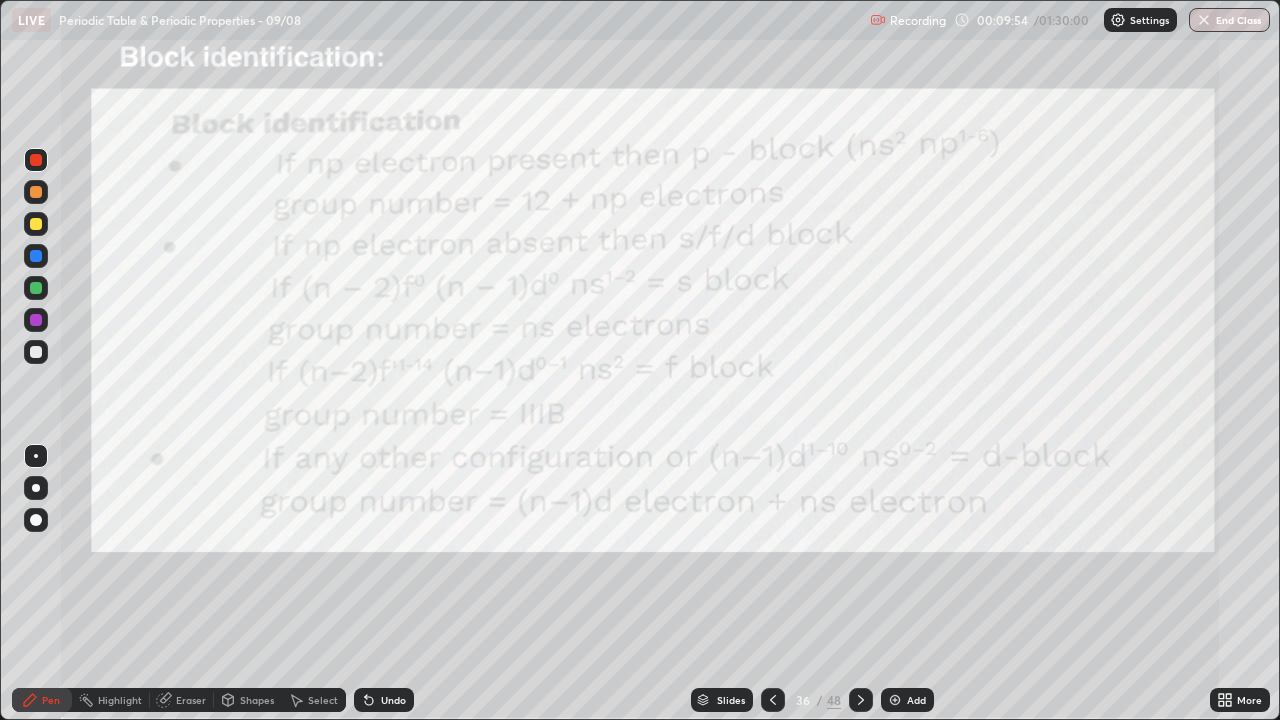 click on "Undo" at bounding box center [393, 700] 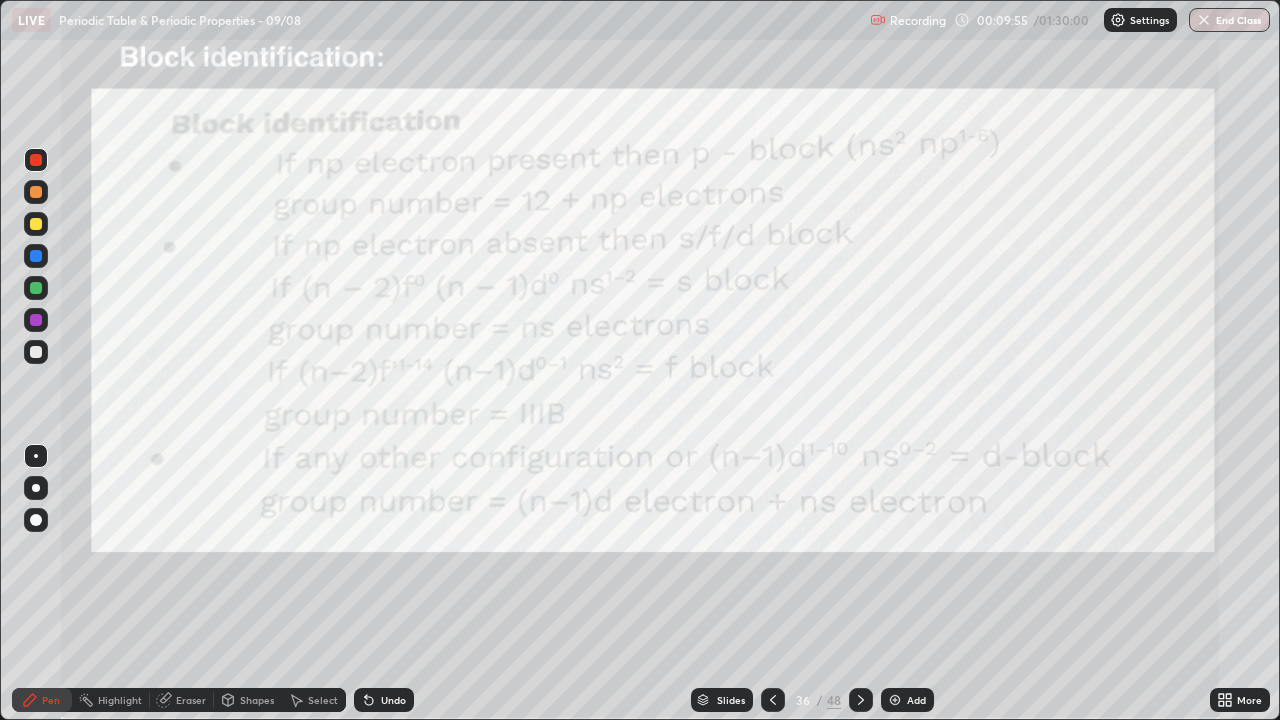 click on "Undo" at bounding box center (393, 700) 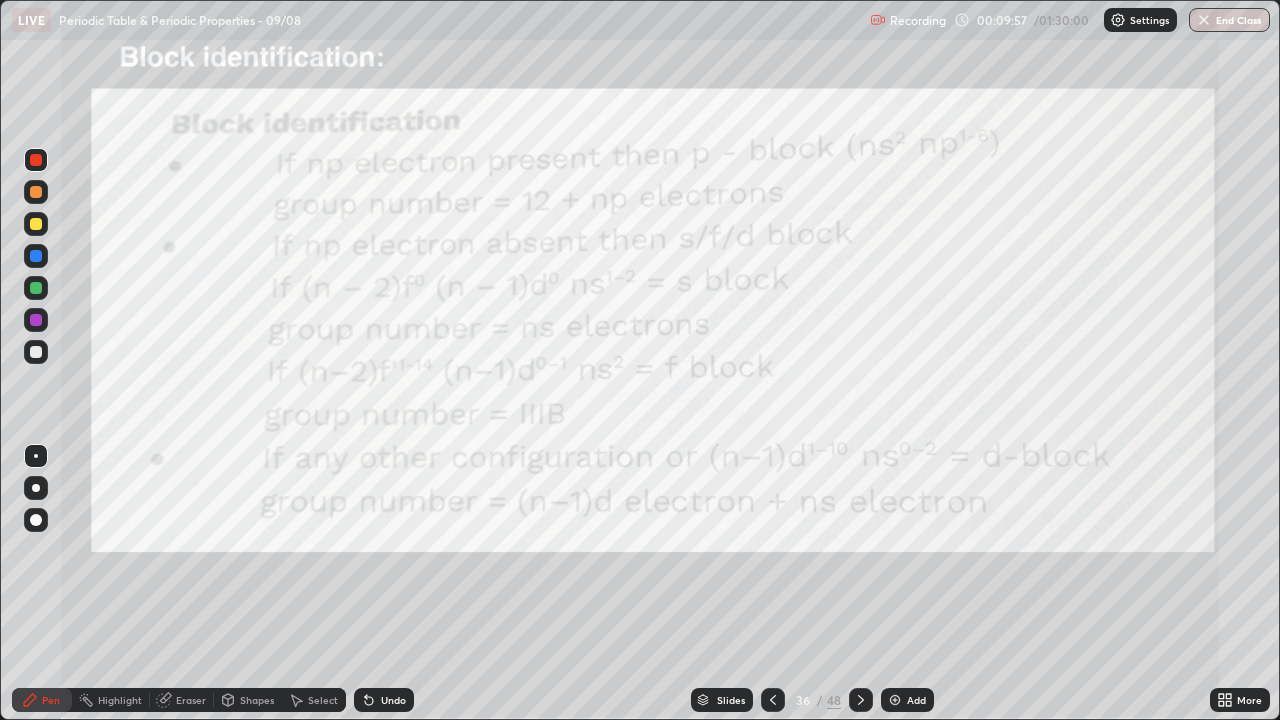 click at bounding box center (895, 700) 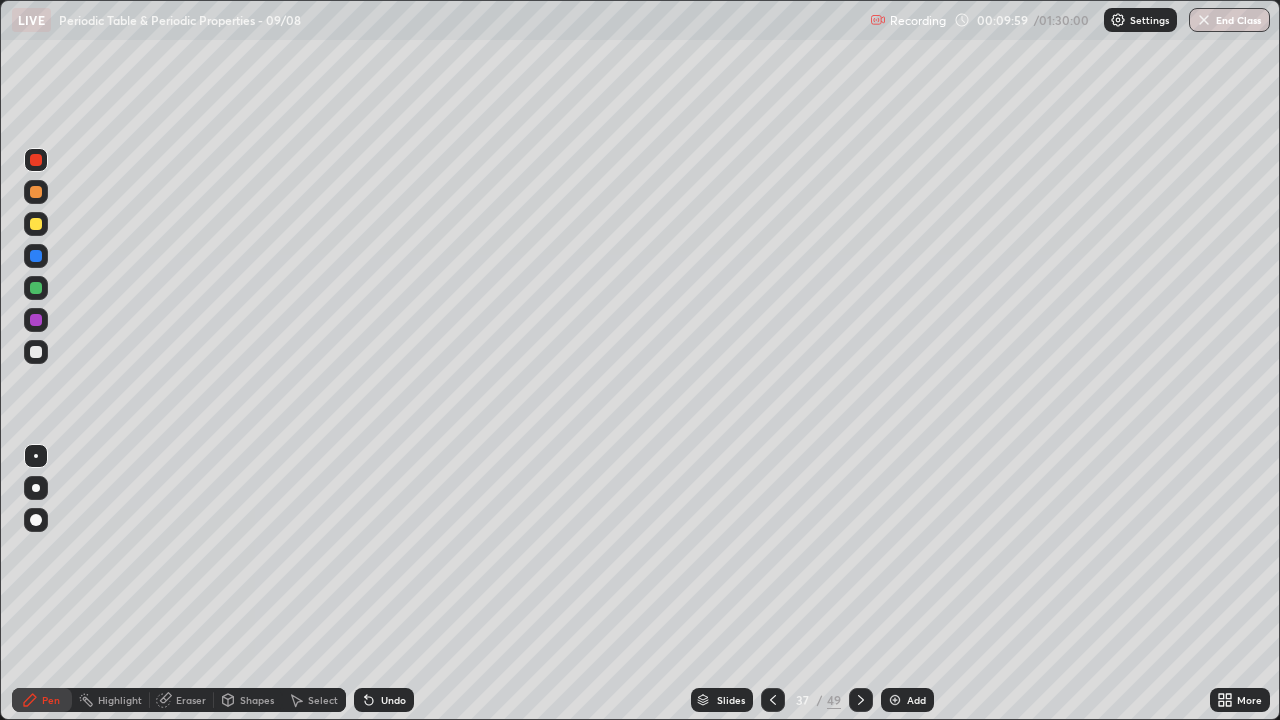 click at bounding box center [36, 224] 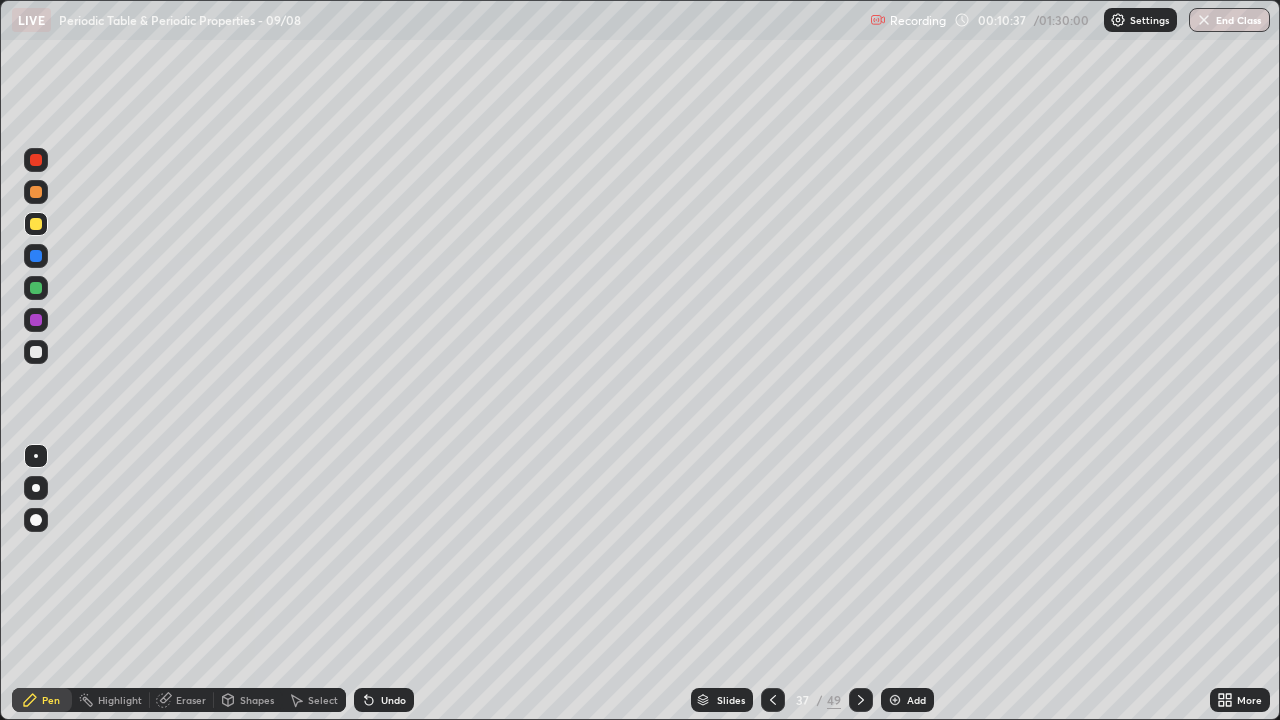 click at bounding box center (36, 352) 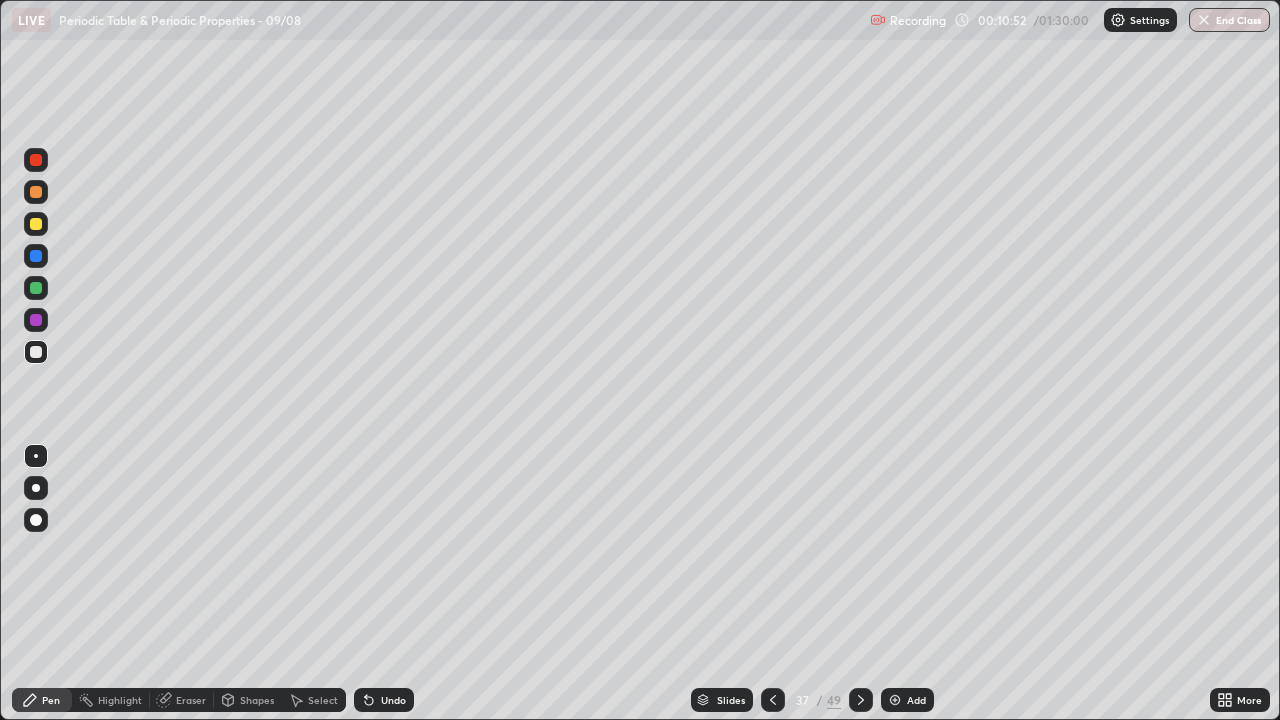 click 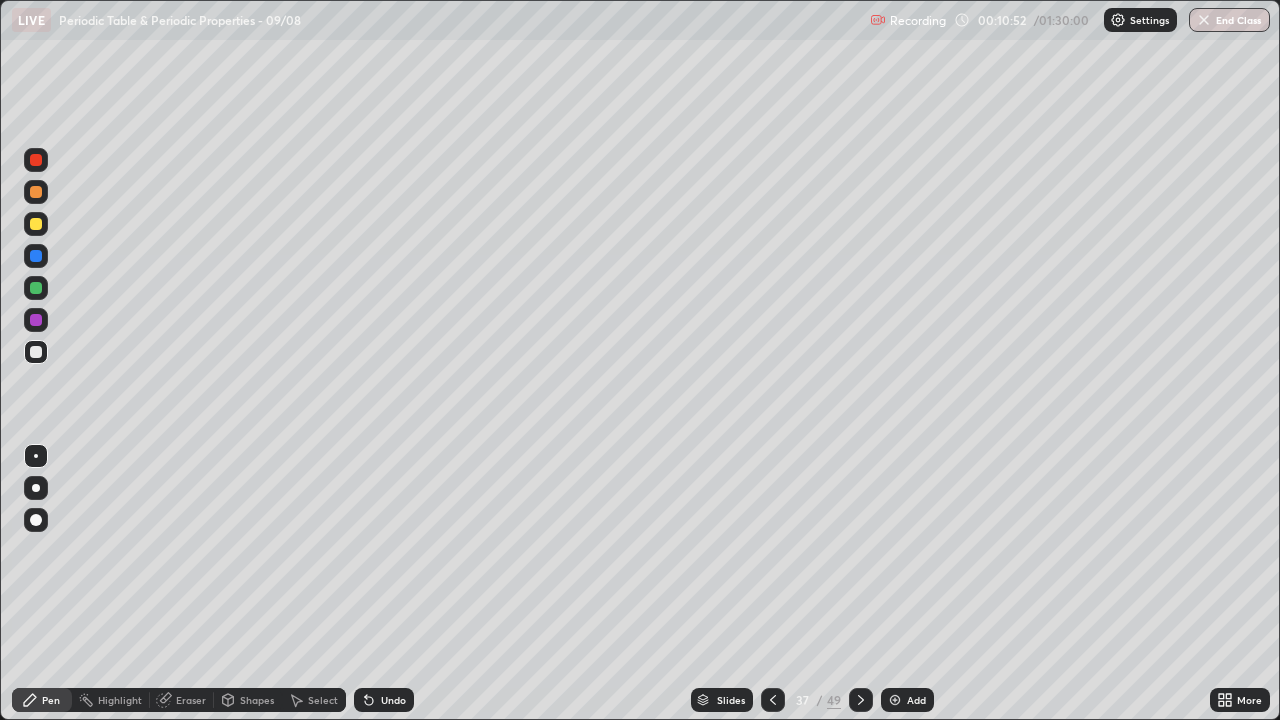 click 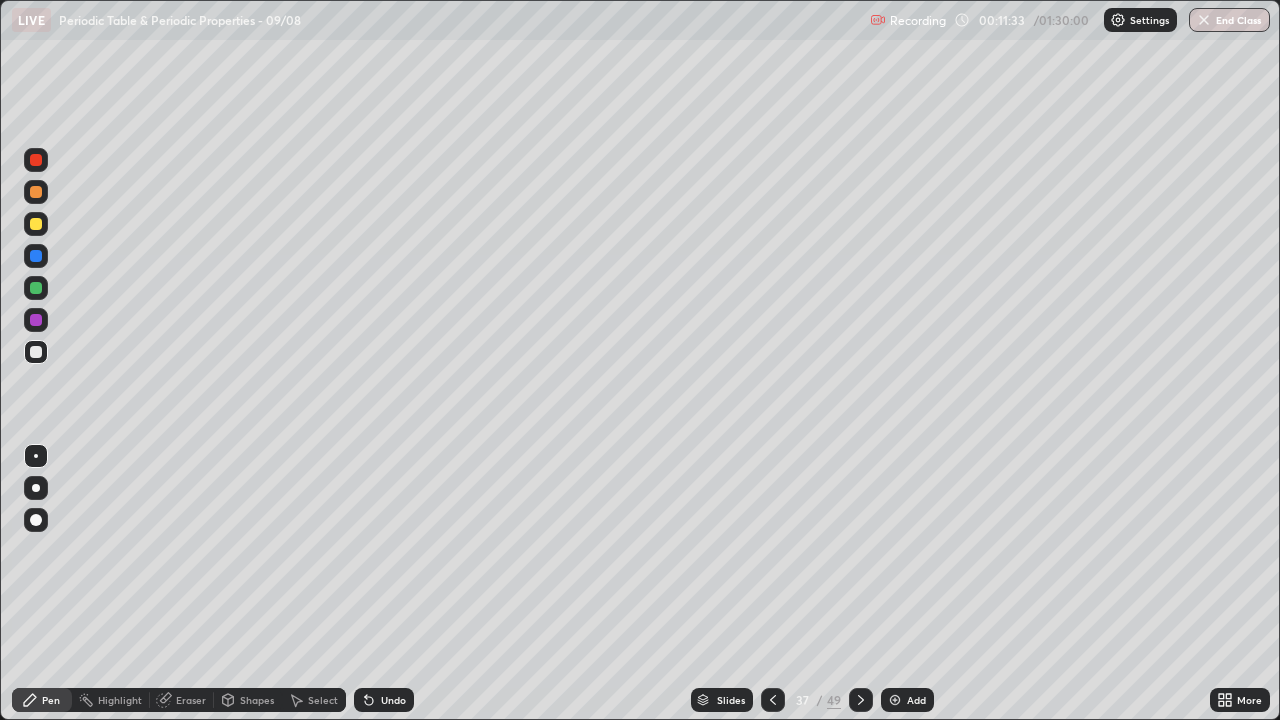 click at bounding box center [36, 224] 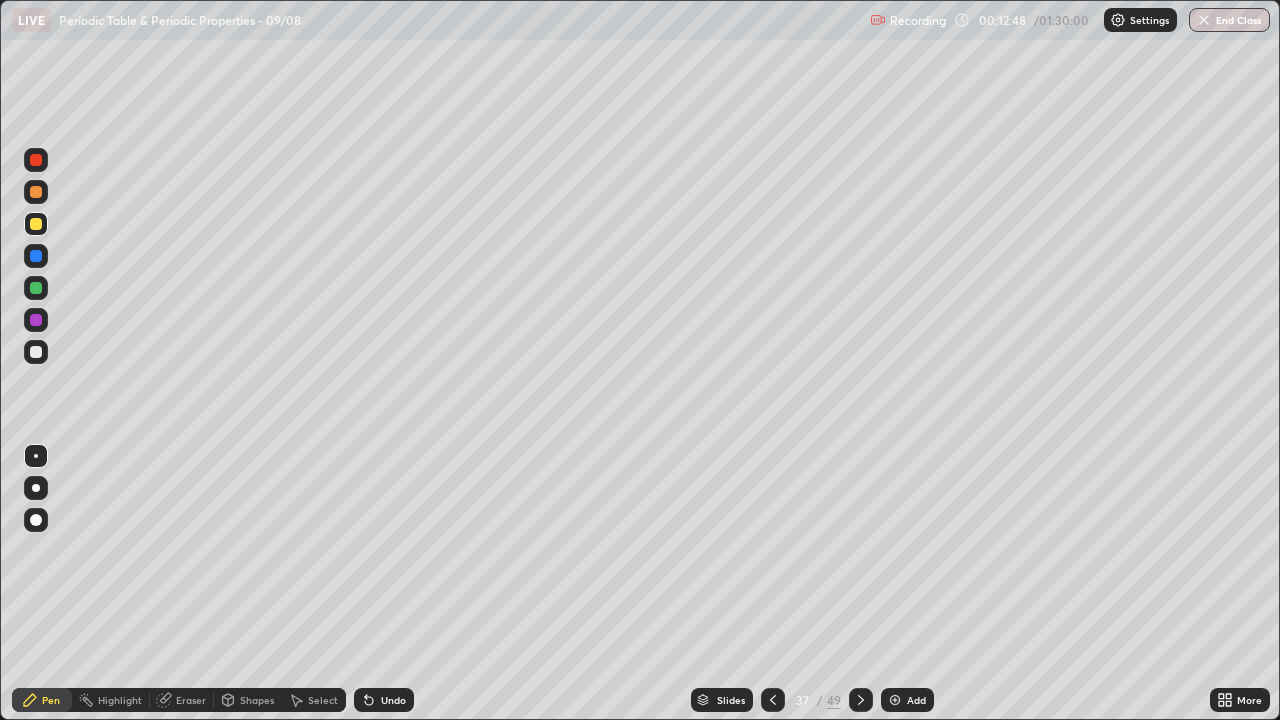 click on "Undo" at bounding box center [393, 700] 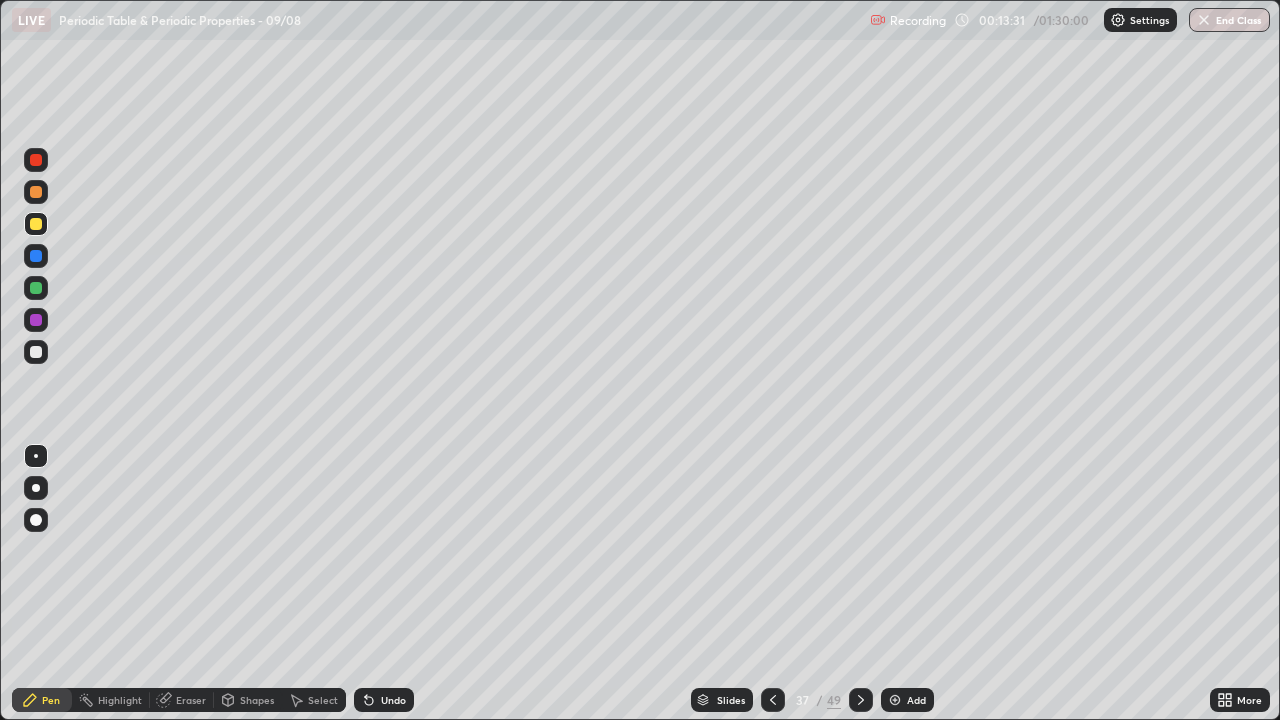 click at bounding box center [36, 352] 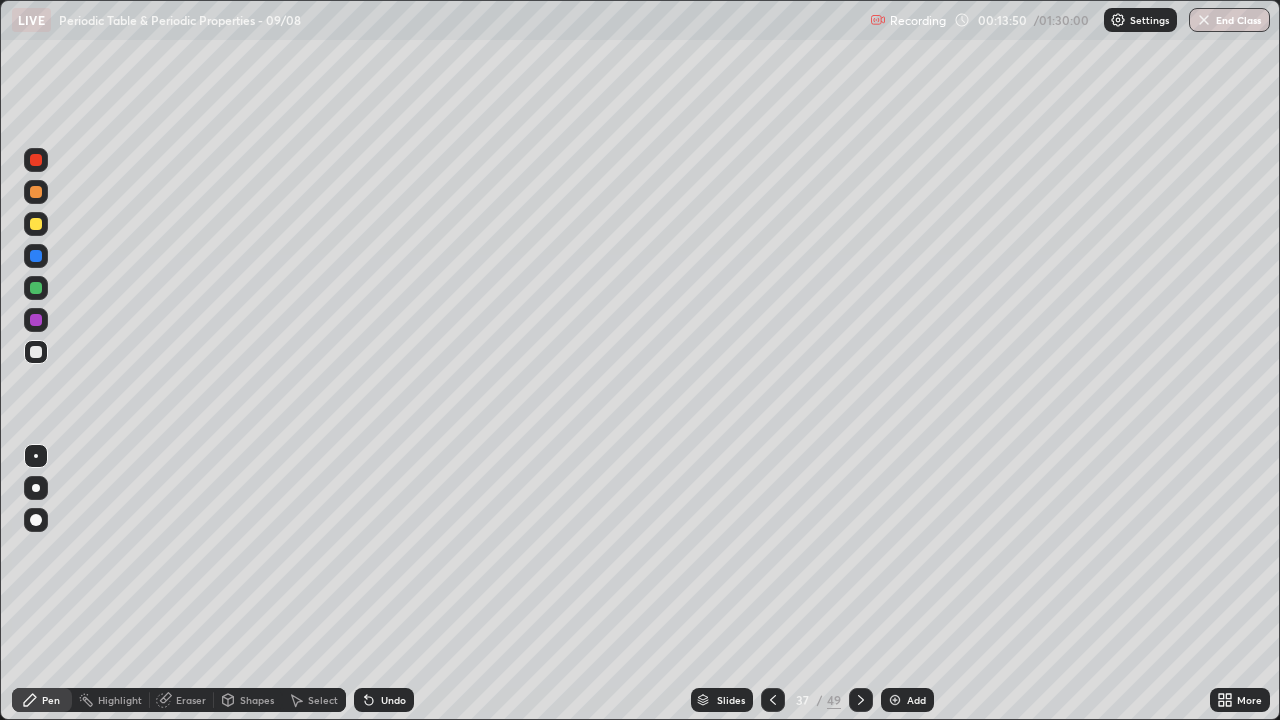 click on "Undo" at bounding box center (393, 700) 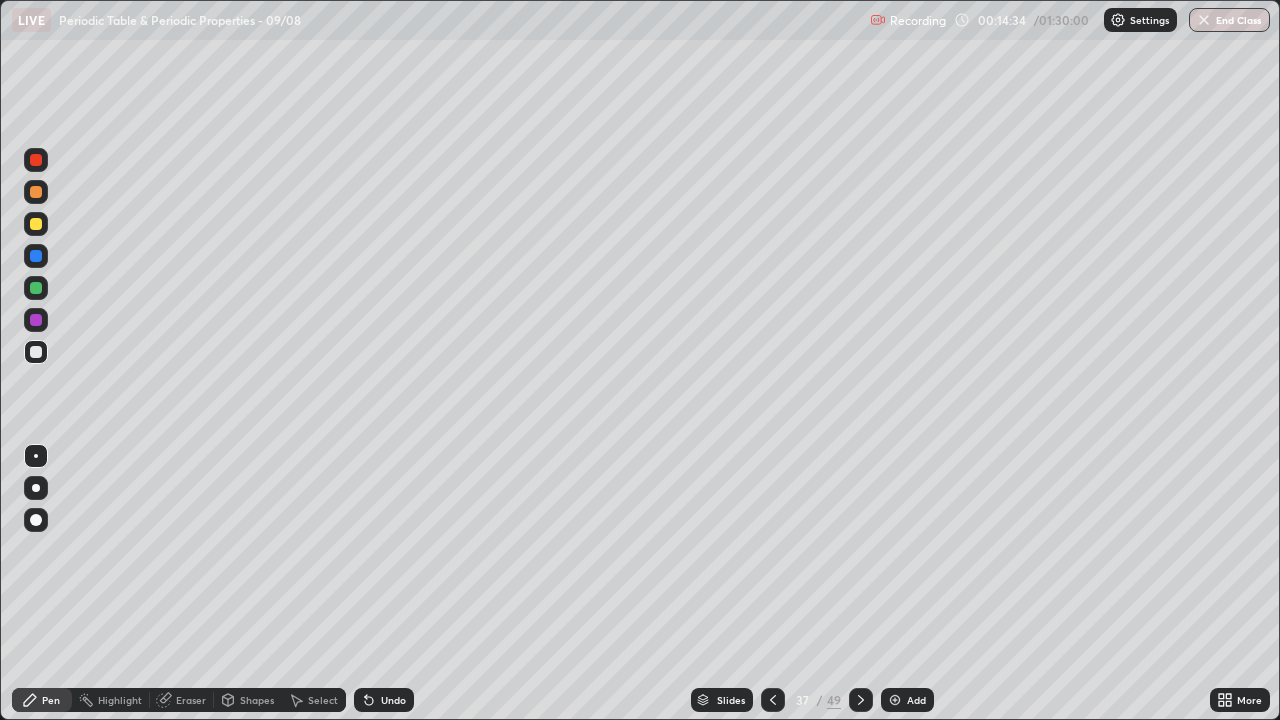 click at bounding box center (36, 456) 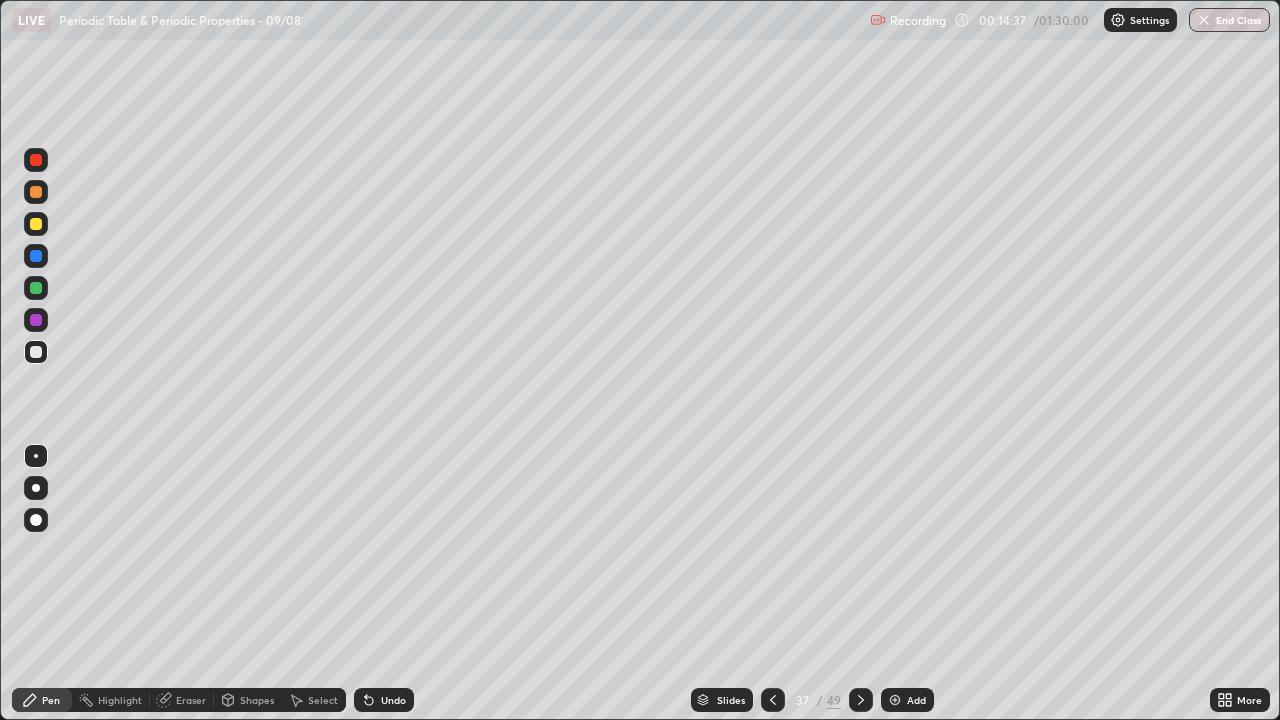 click on "Pen" at bounding box center [51, 700] 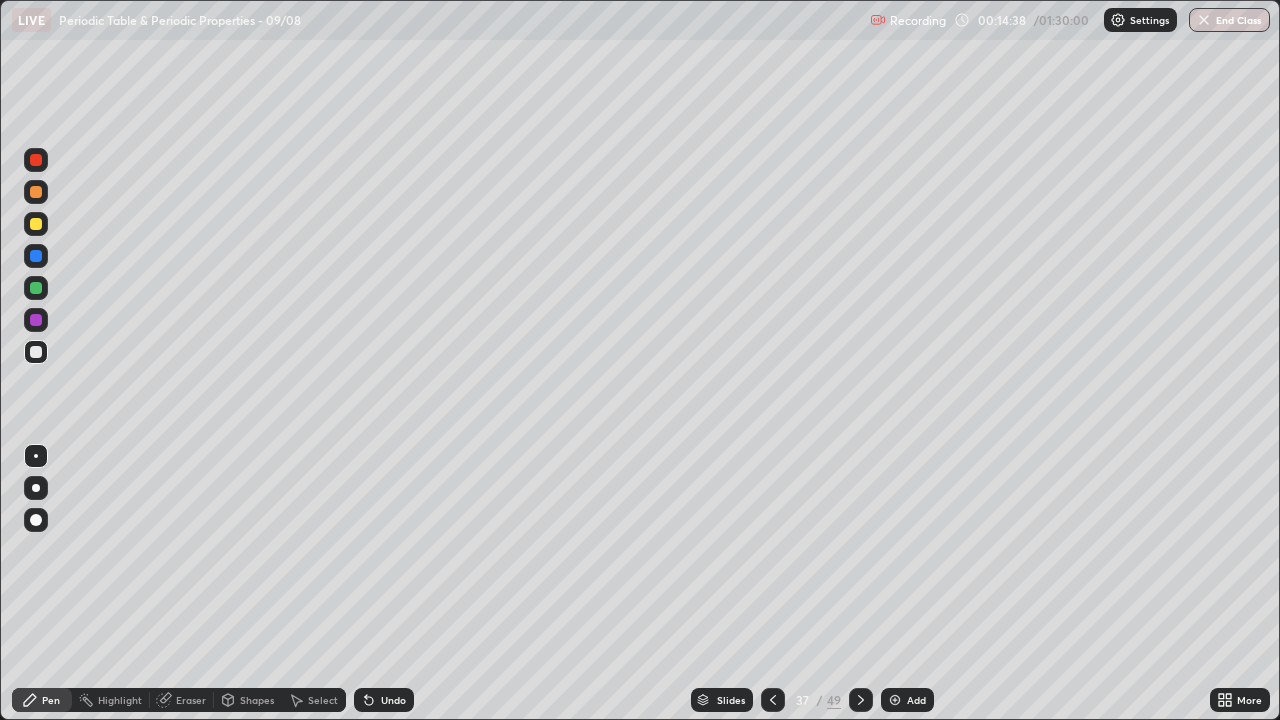 click at bounding box center (36, 352) 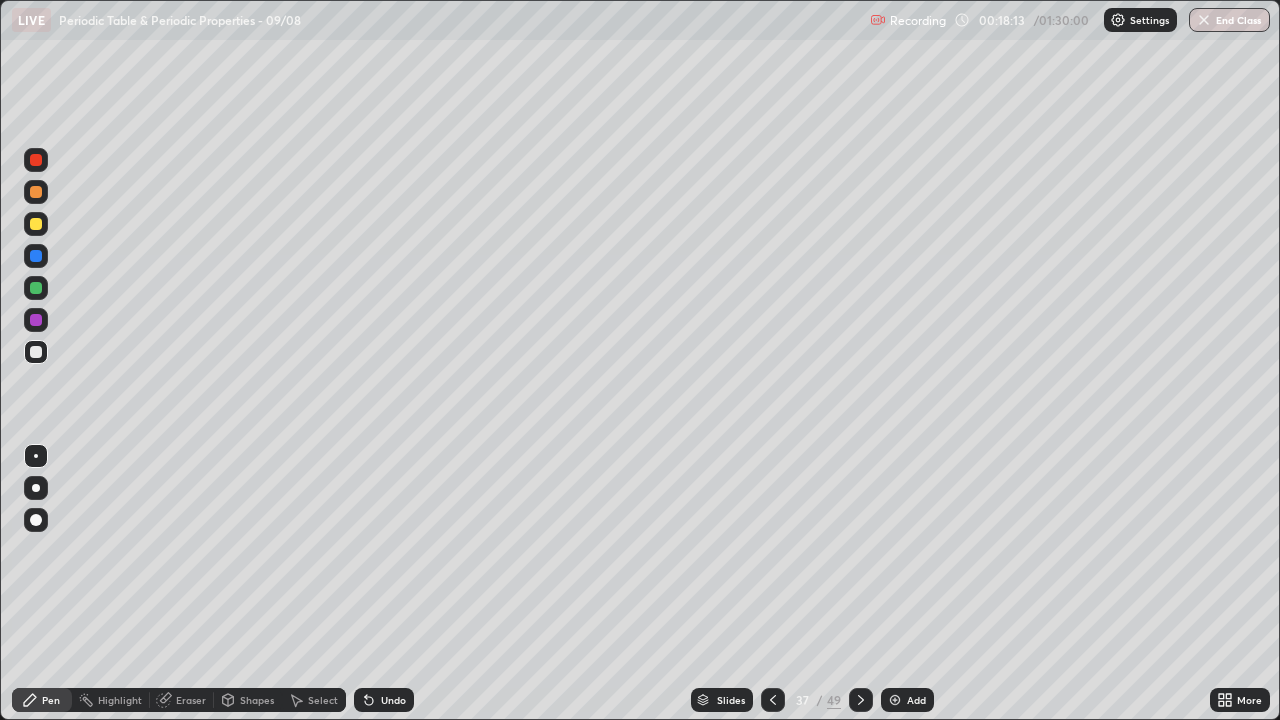 click on "Eraser" at bounding box center [191, 700] 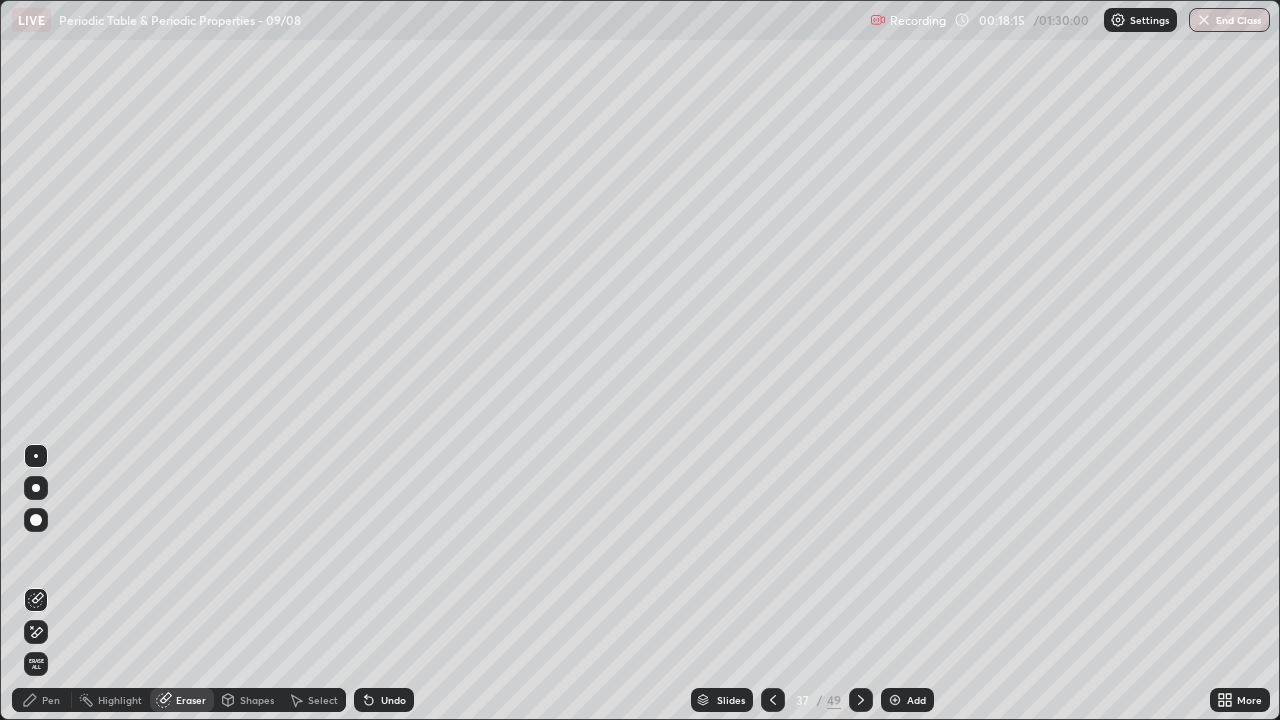 click on "Pen" at bounding box center [51, 700] 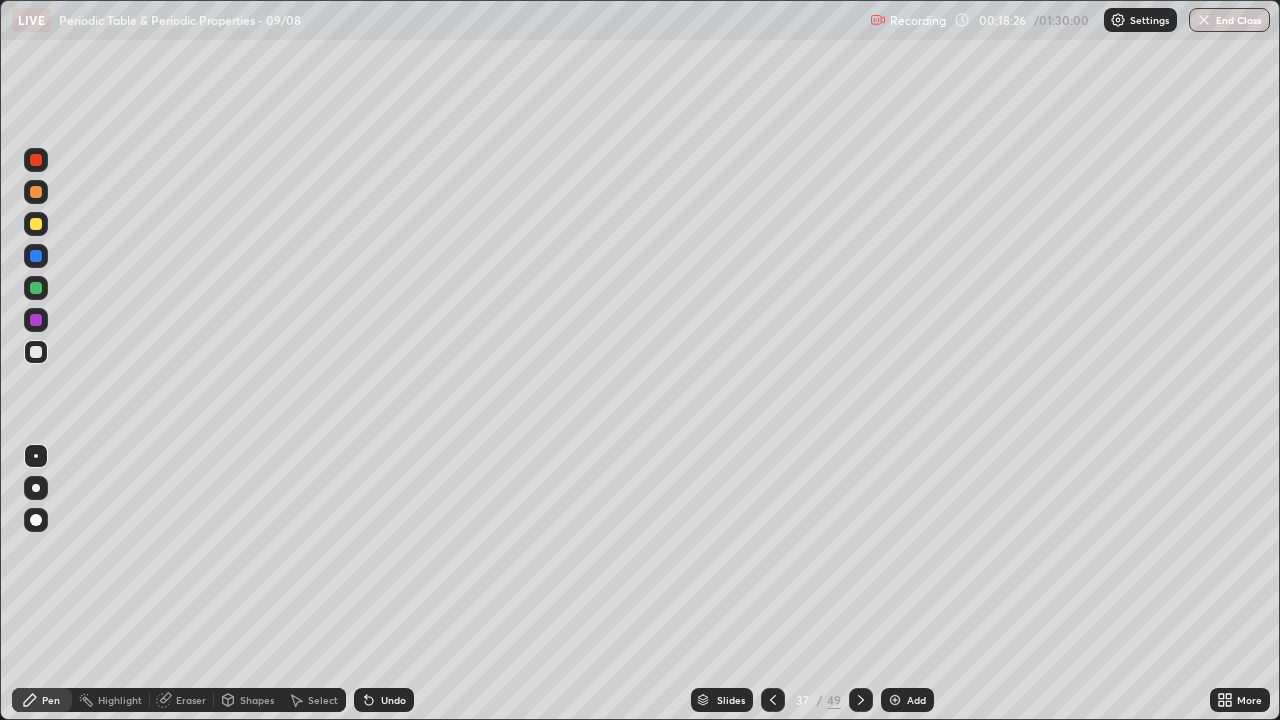 click at bounding box center [895, 700] 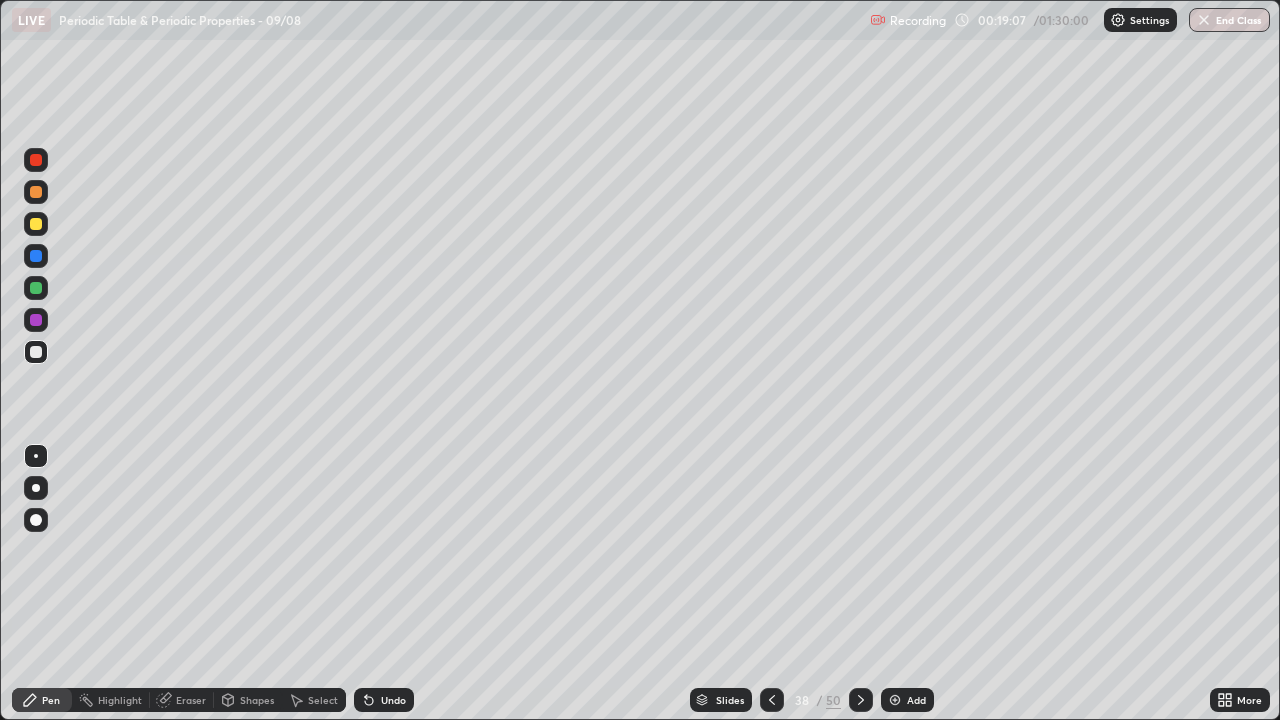 click 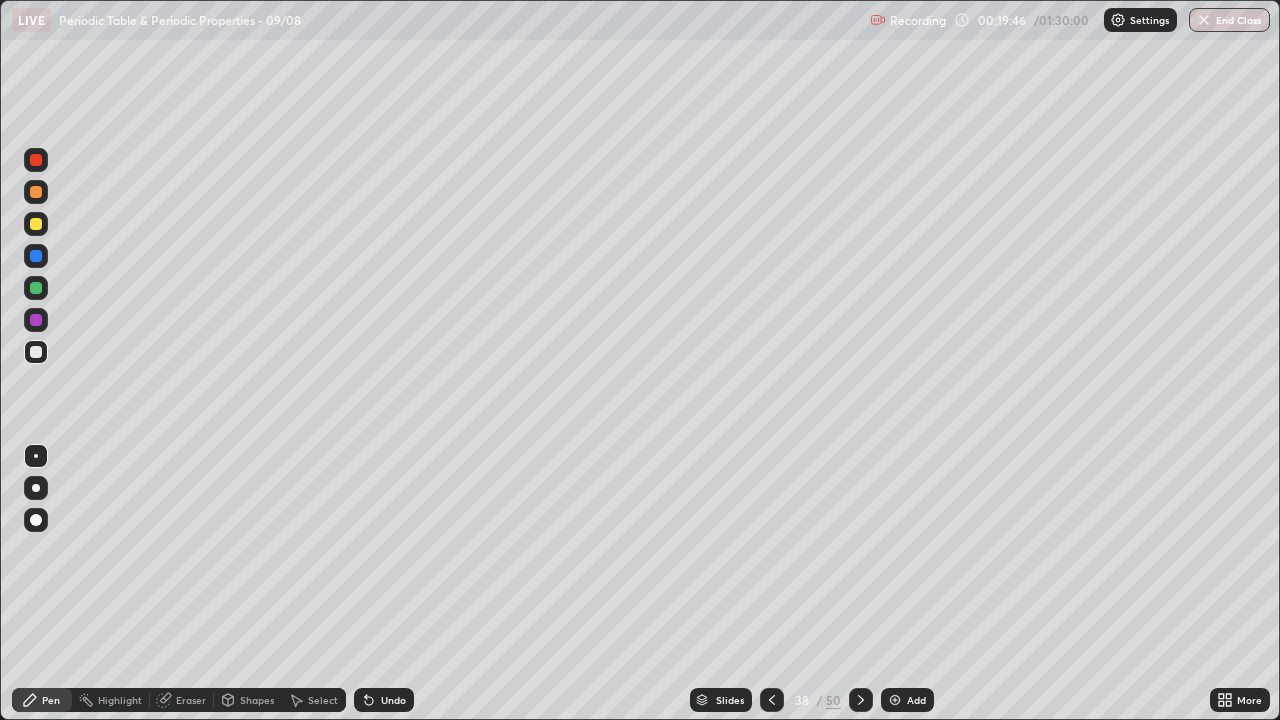 click at bounding box center [36, 224] 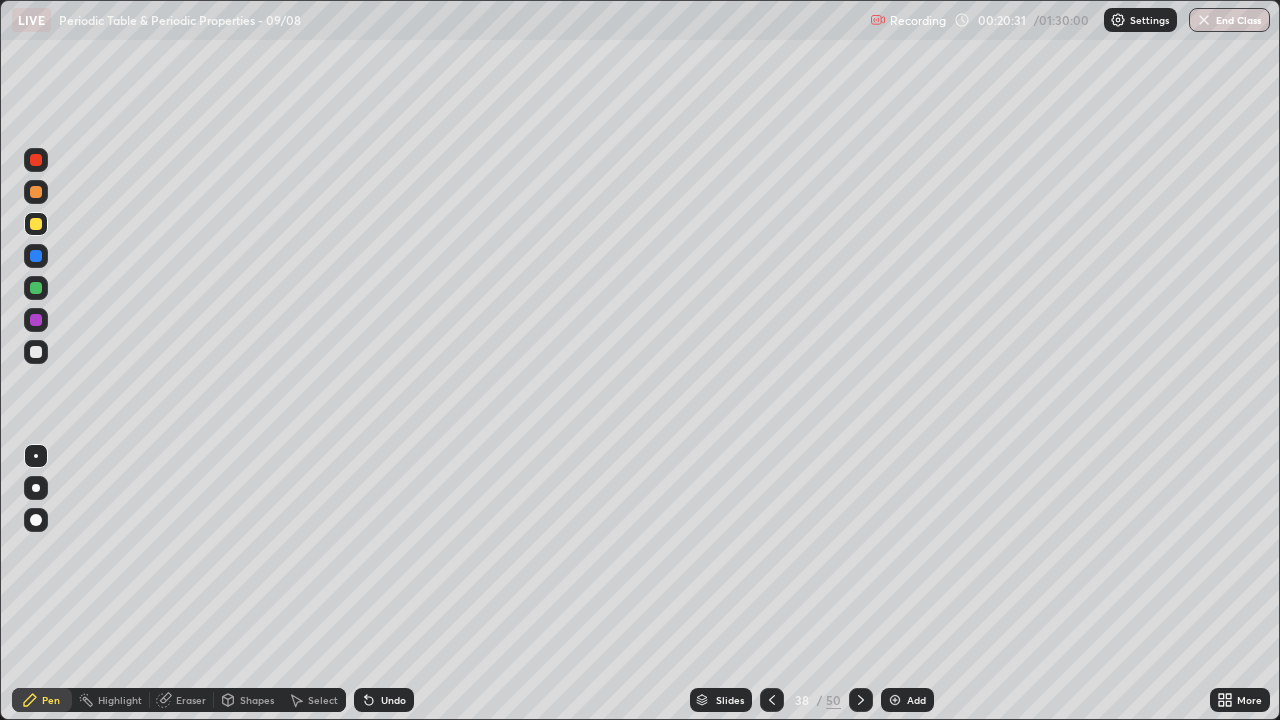 click 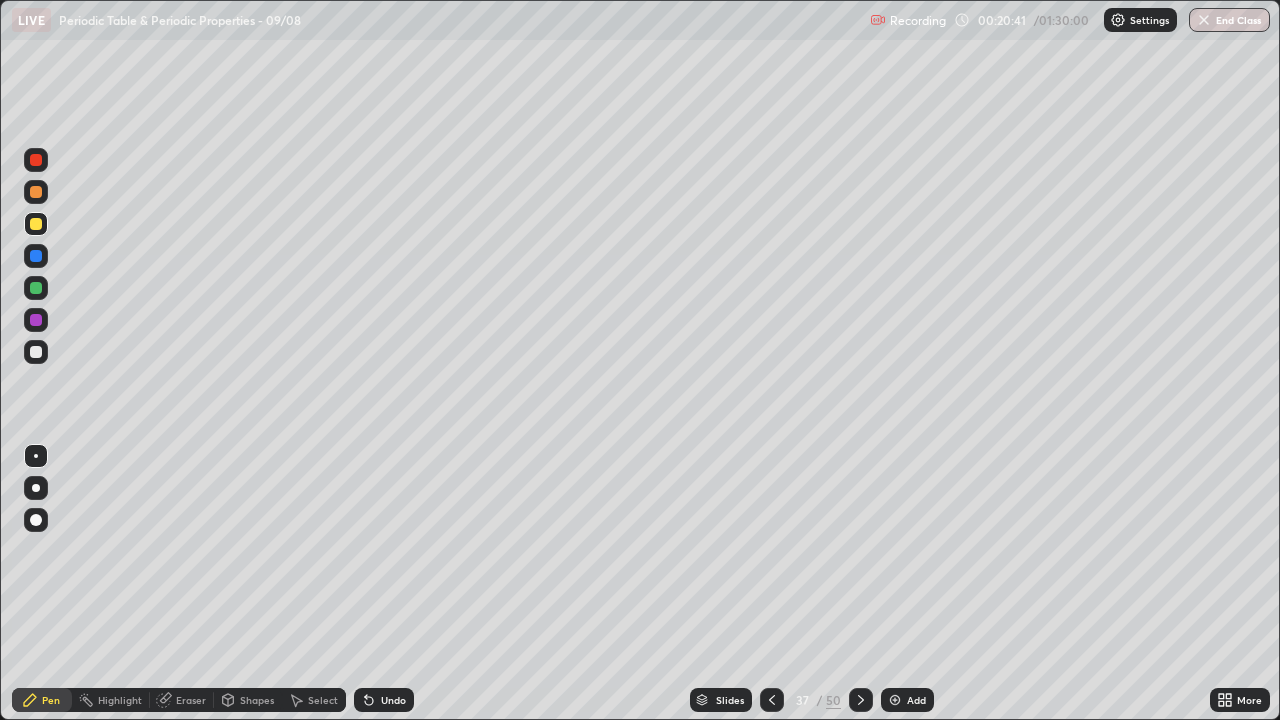 click 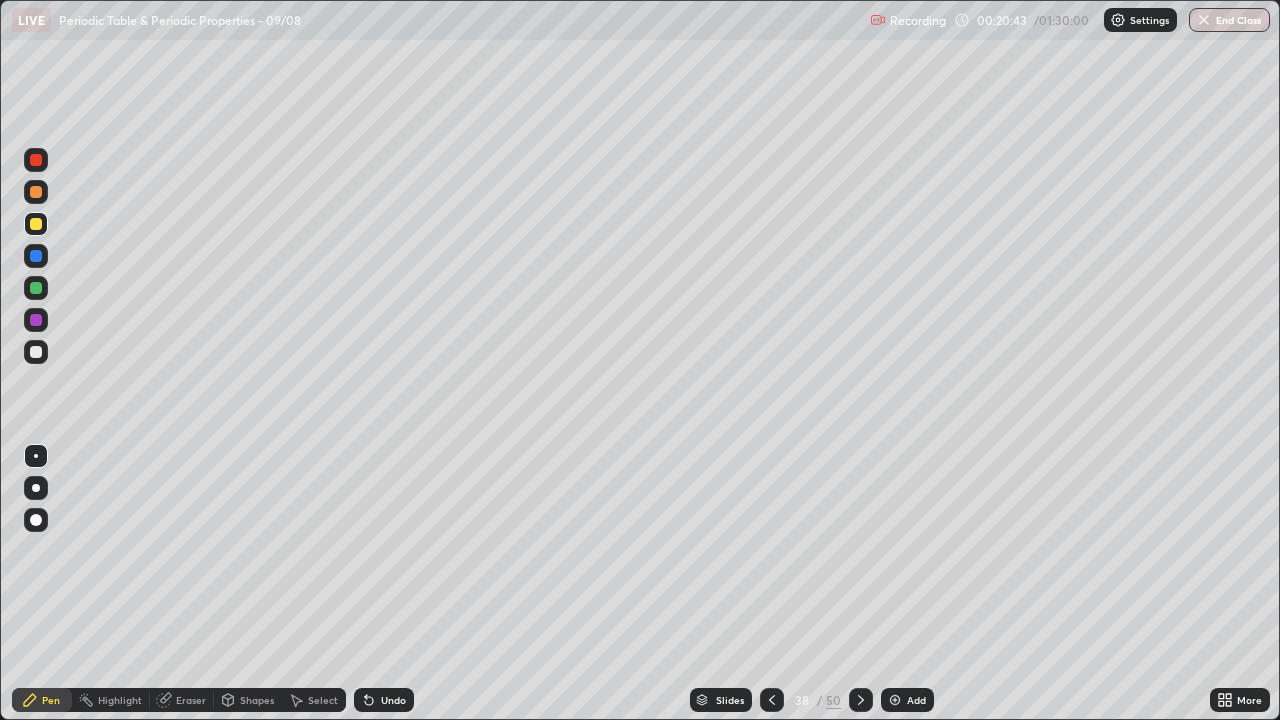 click 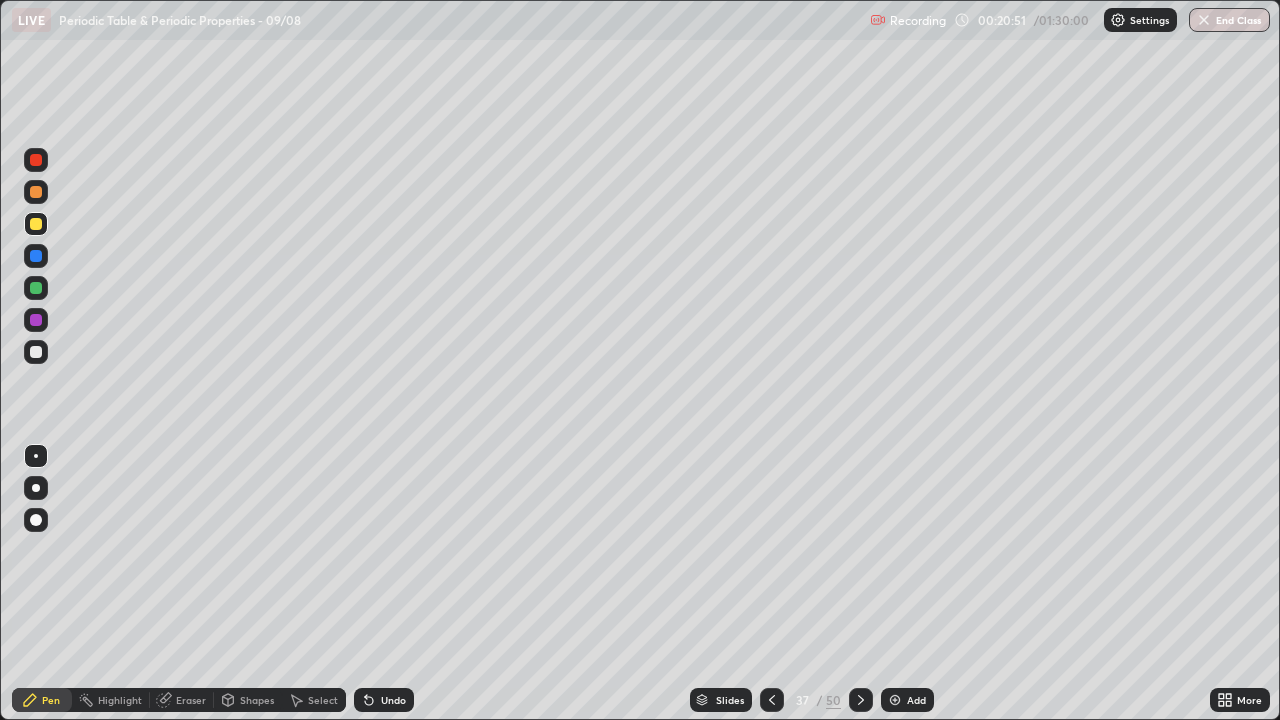 click at bounding box center (861, 700) 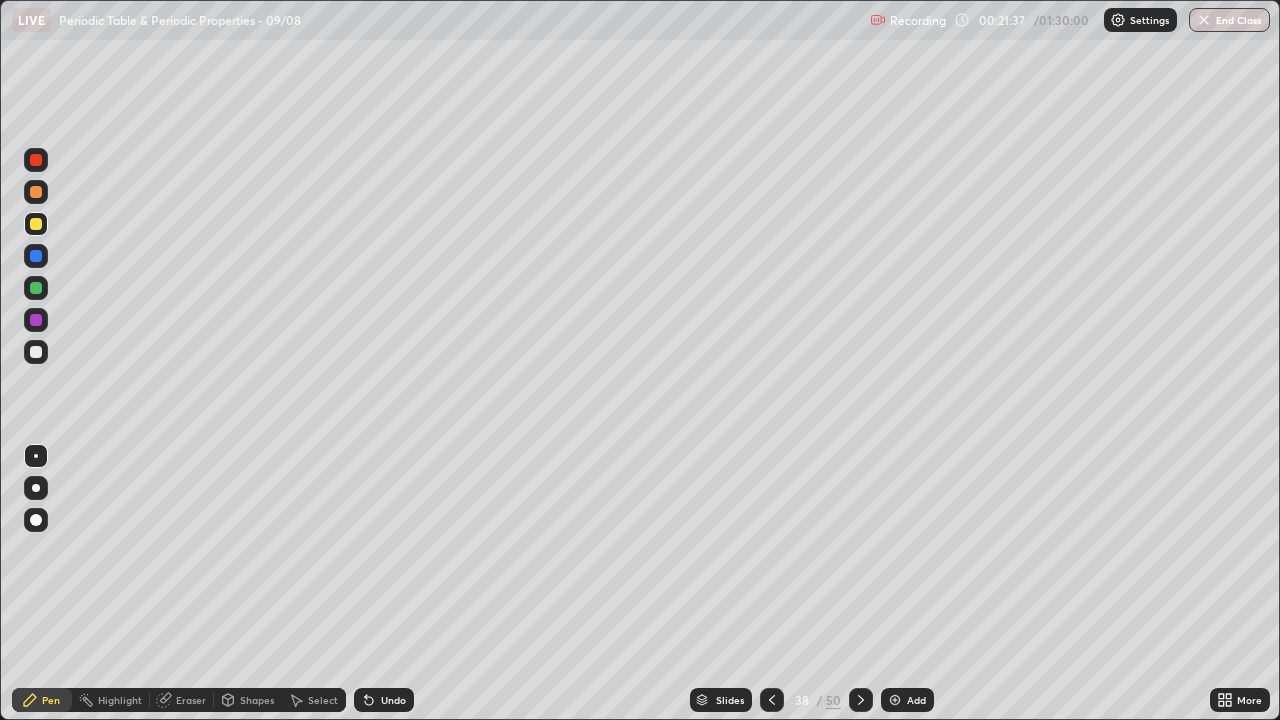 click 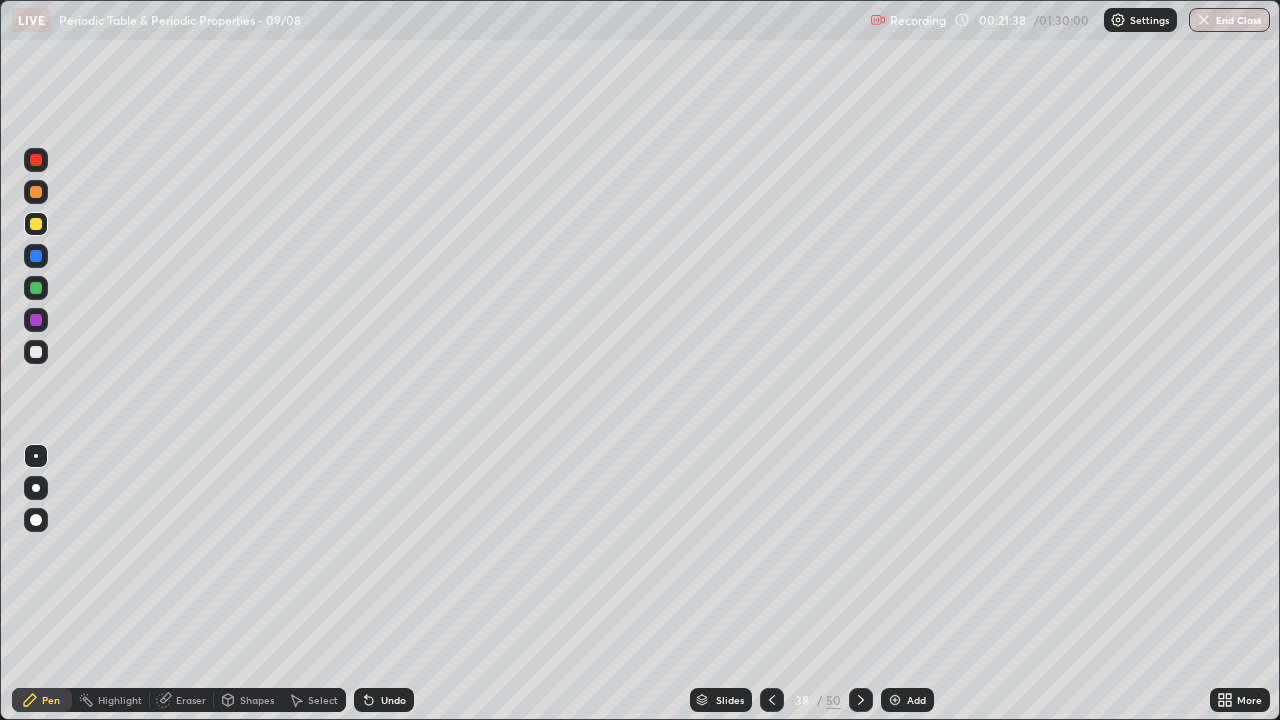 click on "Undo" at bounding box center [393, 700] 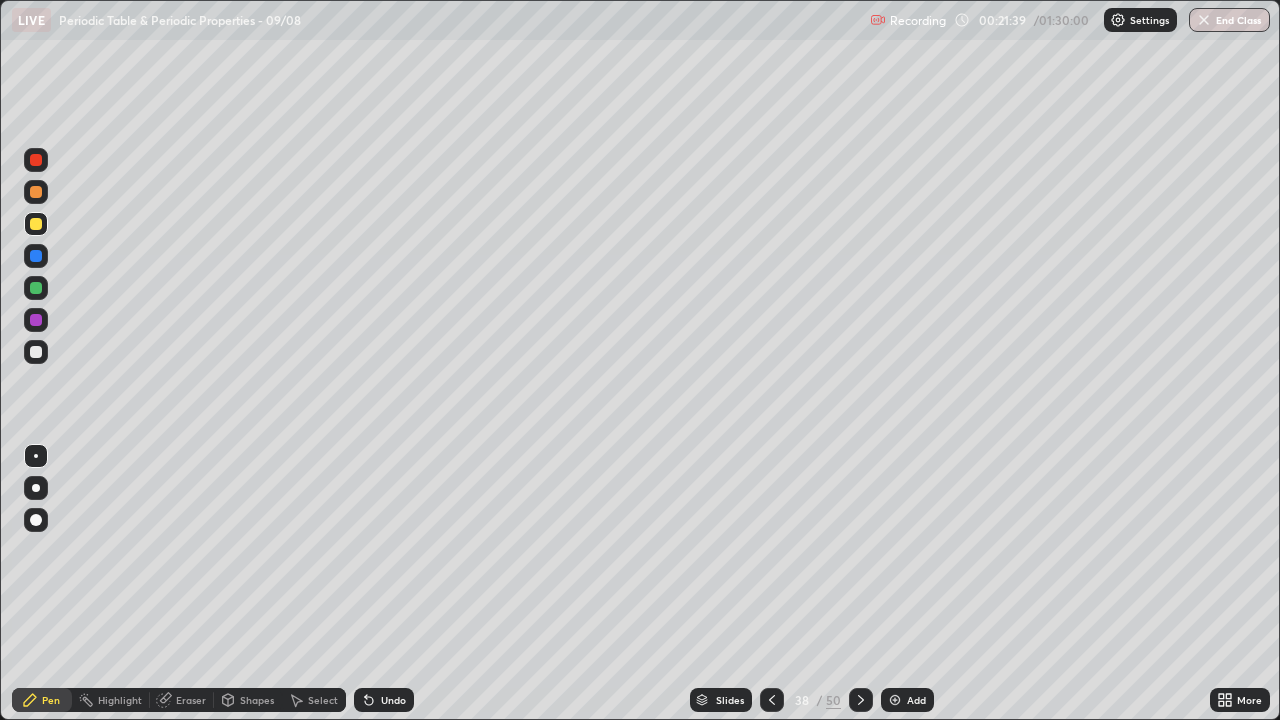 click on "Undo" at bounding box center [393, 700] 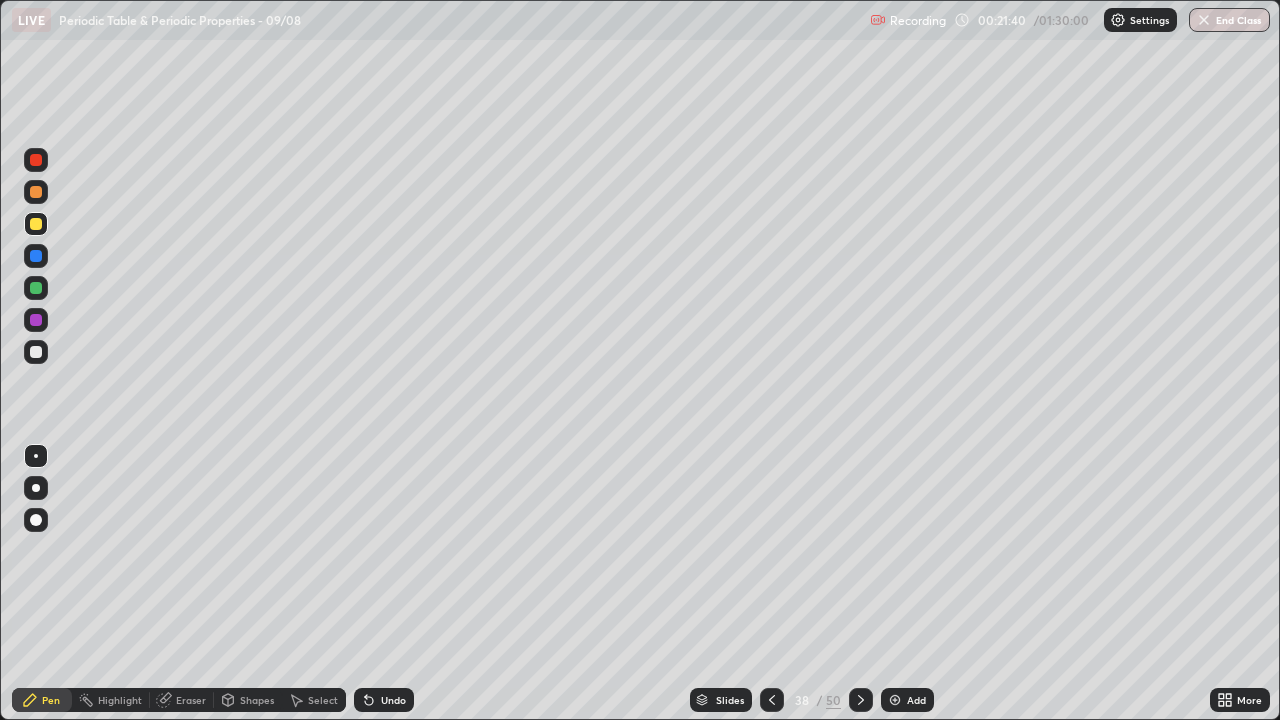 click on "Undo" at bounding box center [393, 700] 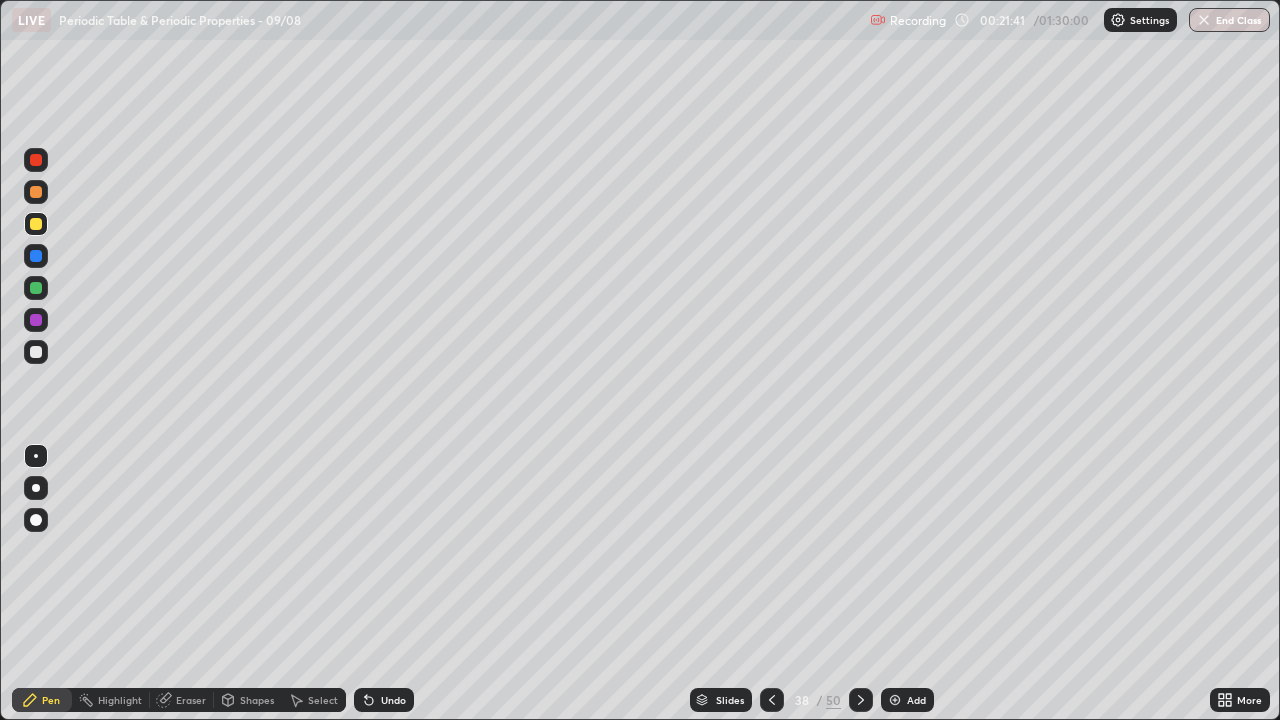 click on "Pen" at bounding box center (51, 700) 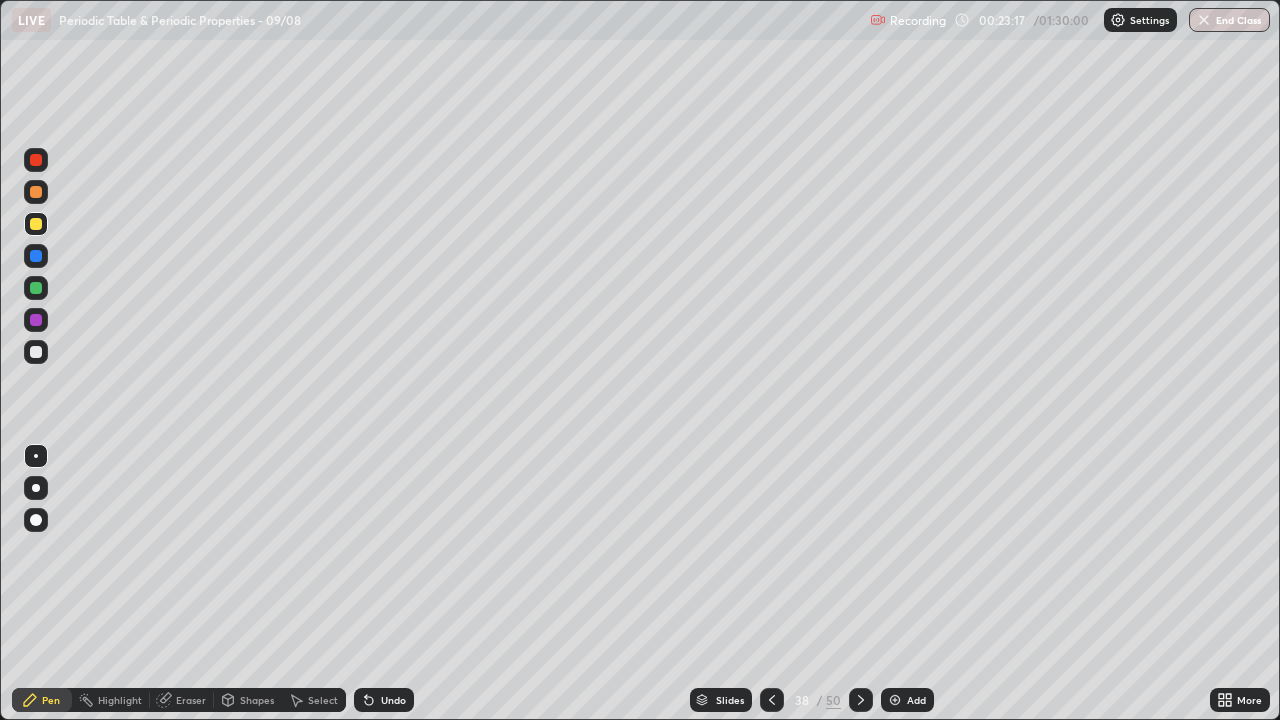 click at bounding box center (36, 352) 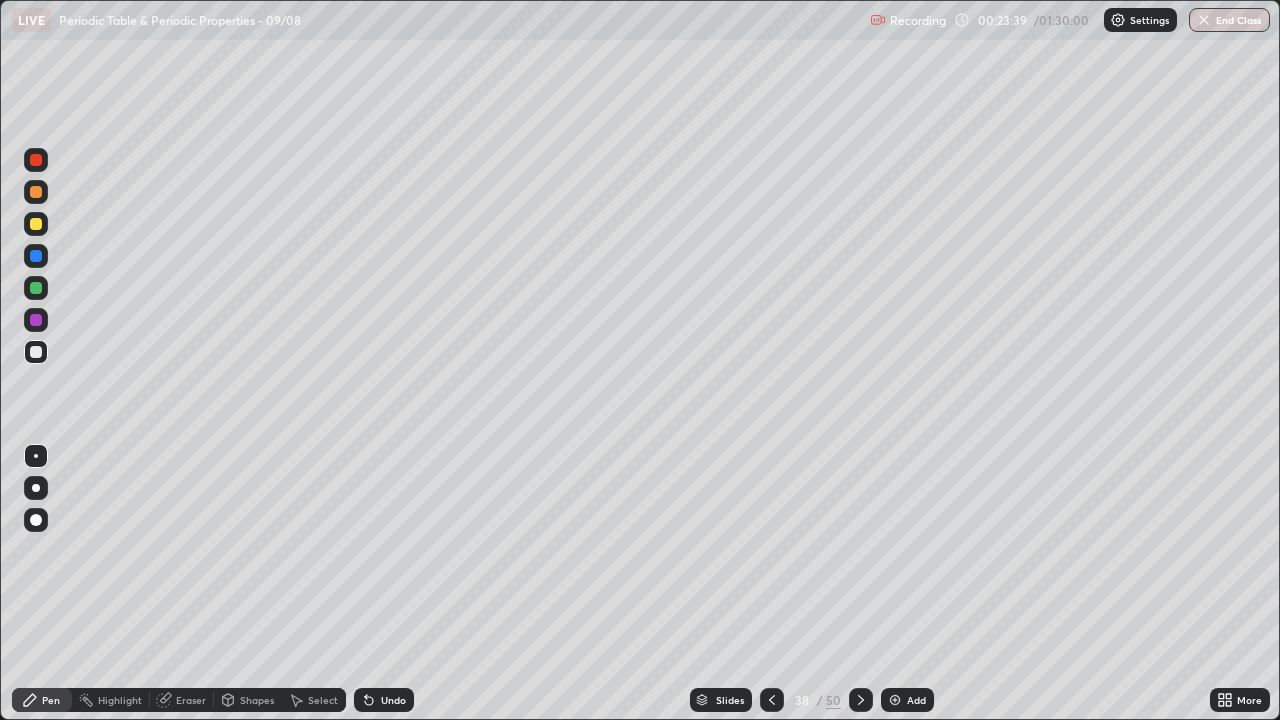click on "Undo" at bounding box center (393, 700) 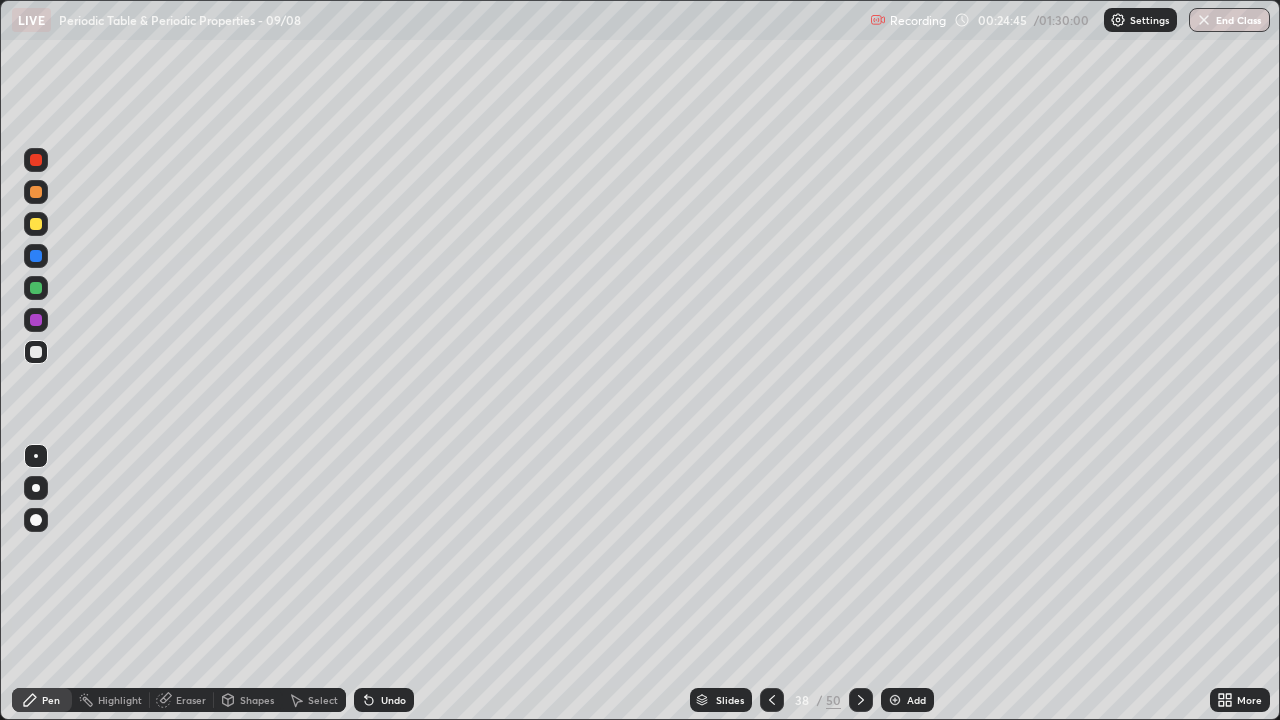 click at bounding box center [36, 224] 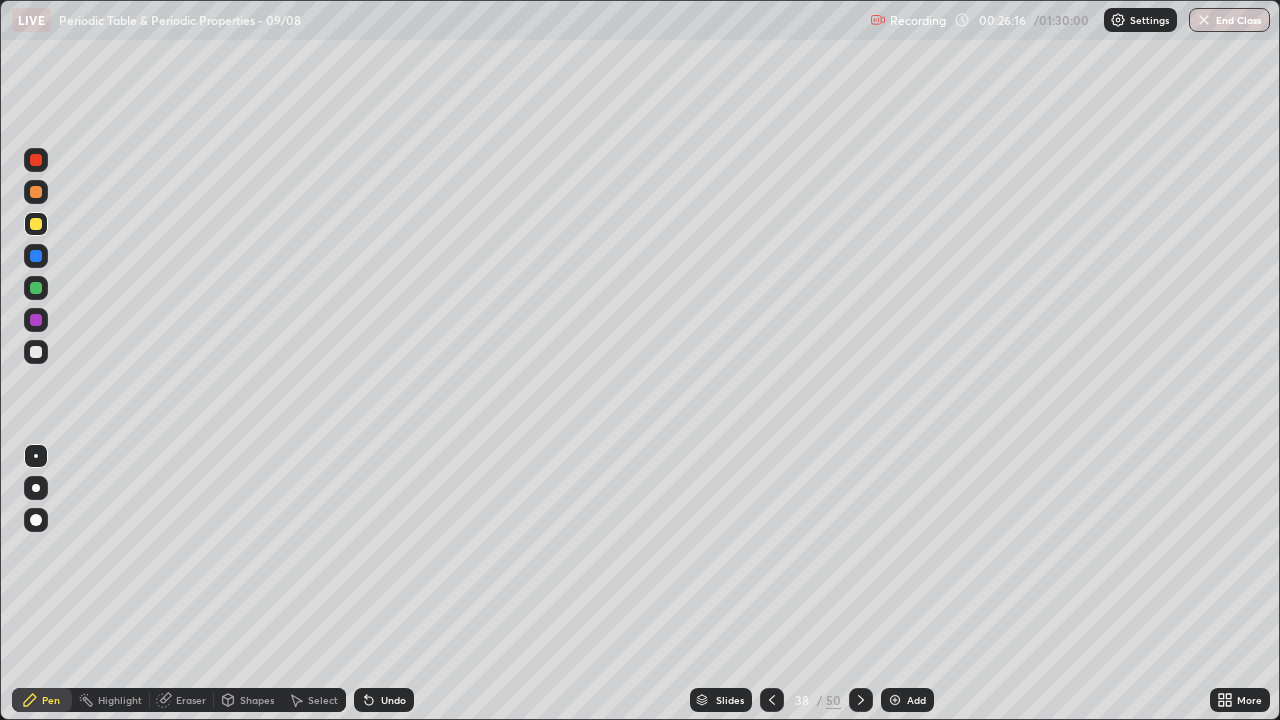 click on "Undo" at bounding box center (384, 700) 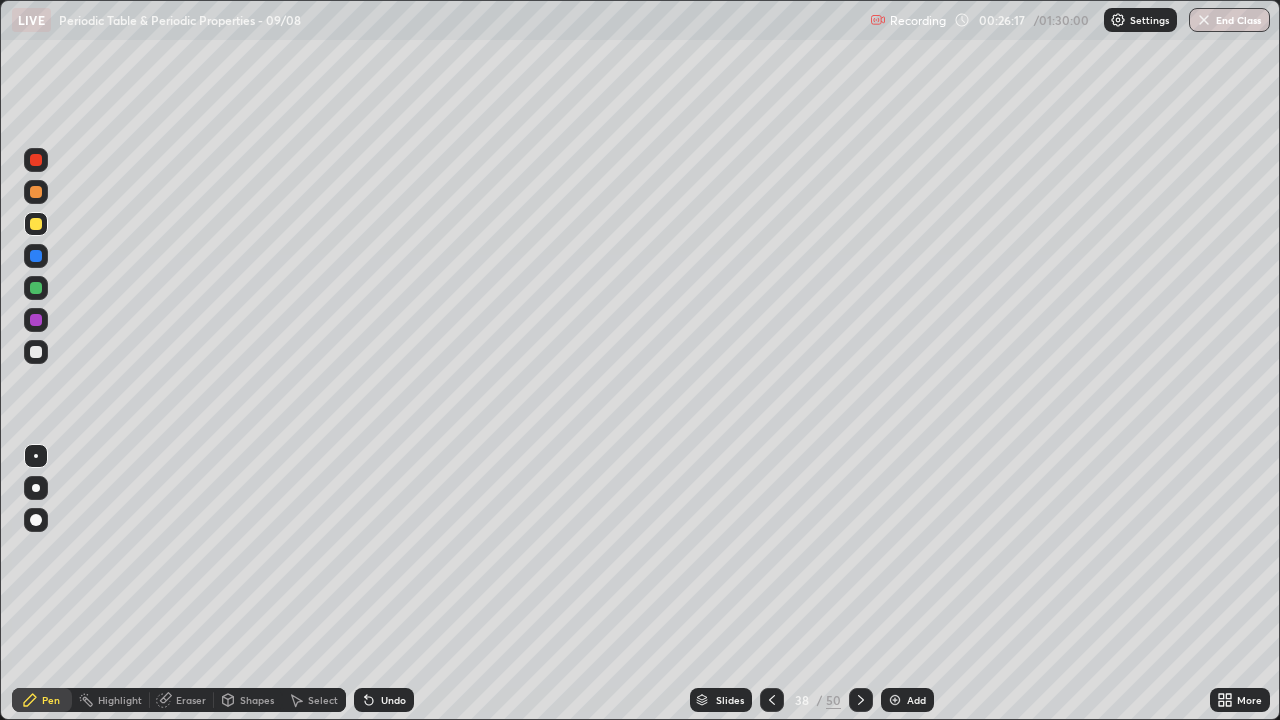 click on "Undo" at bounding box center [393, 700] 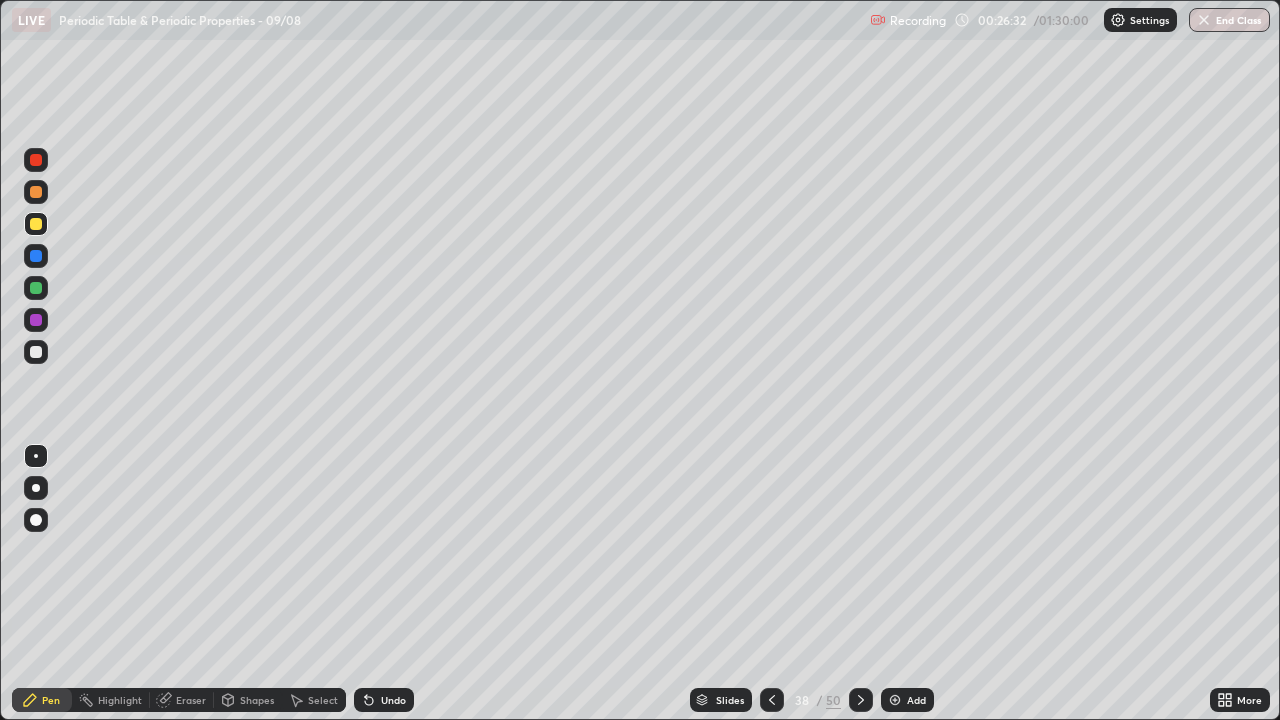 click on "Undo" at bounding box center [393, 700] 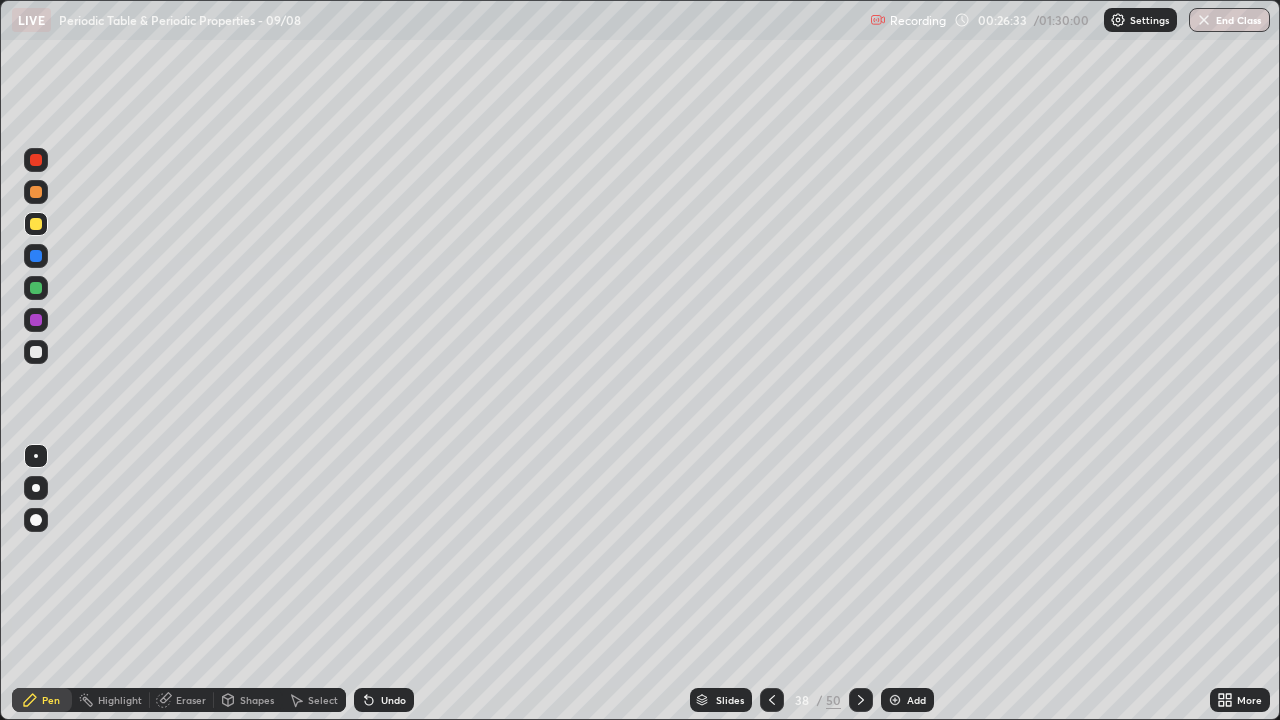 click on "Undo" at bounding box center (393, 700) 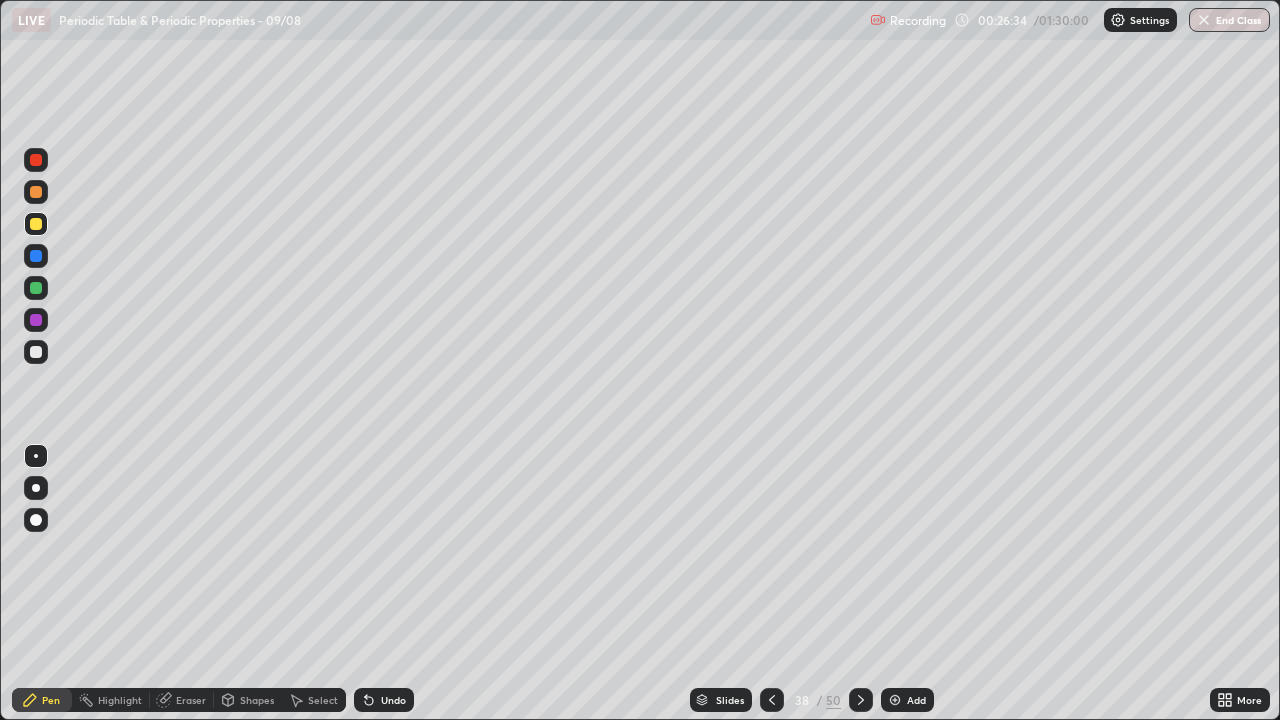 click on "Undo" at bounding box center (393, 700) 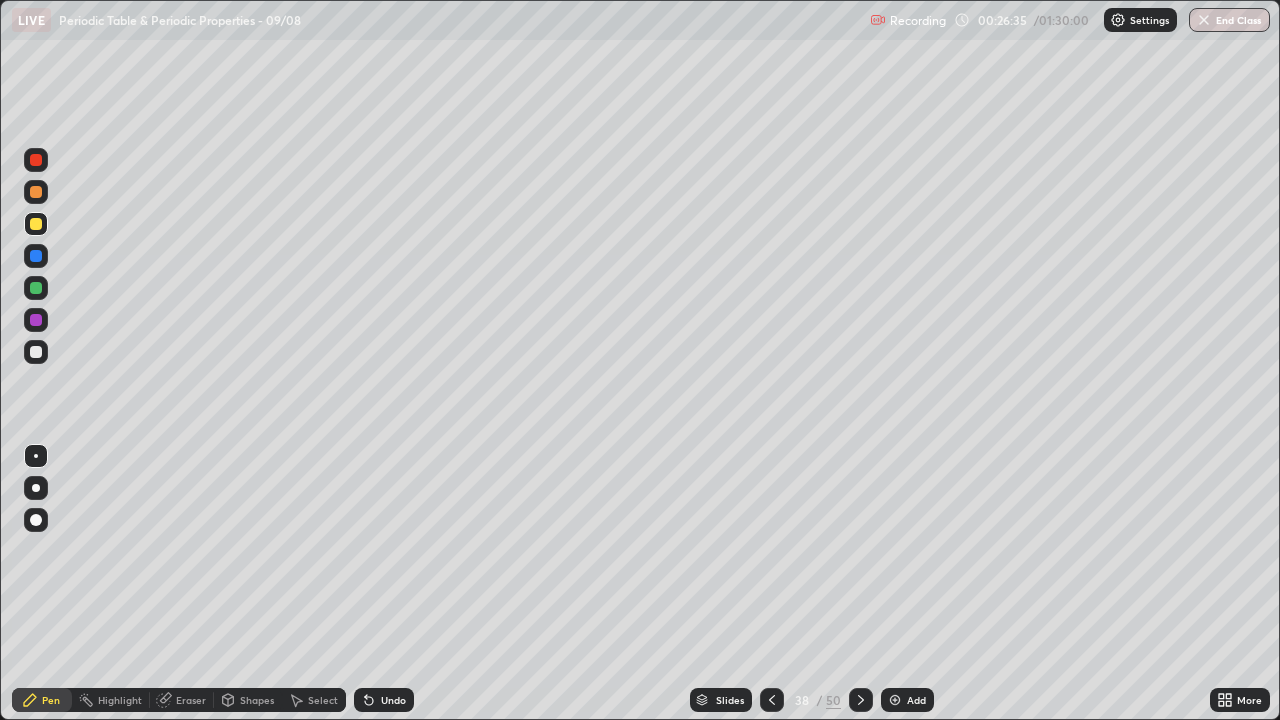 click 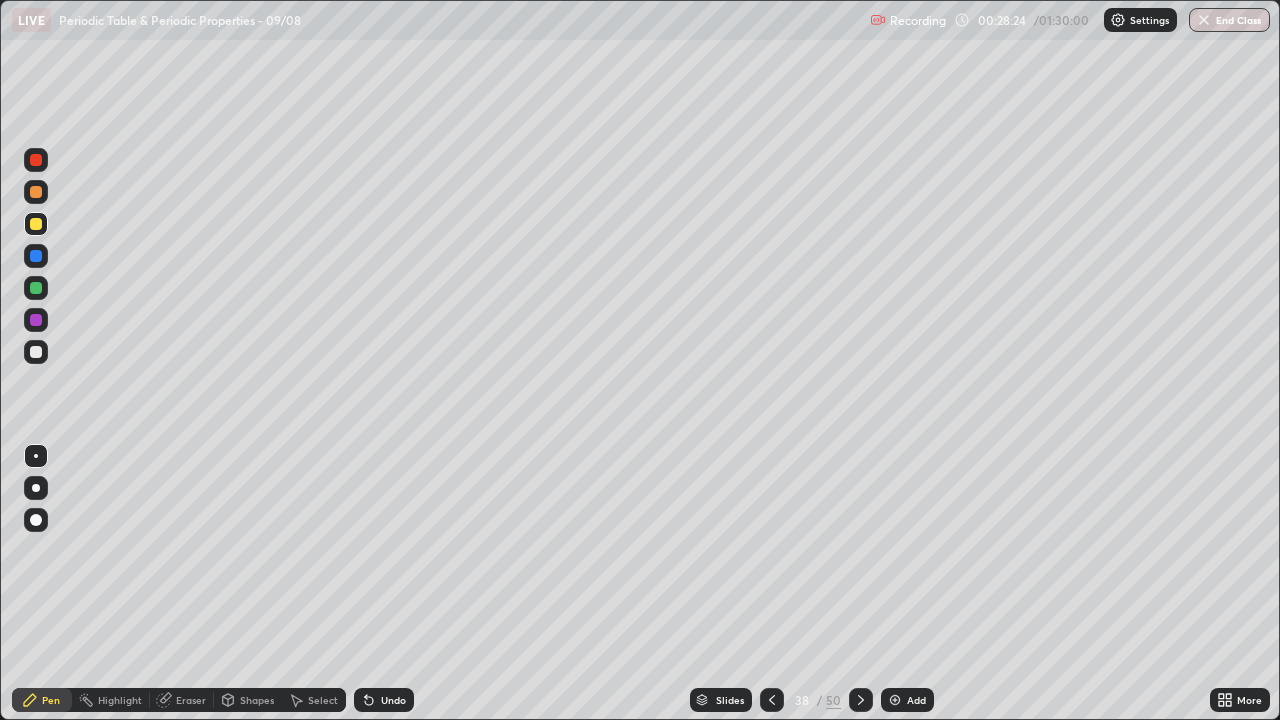 click on "Undo" at bounding box center [384, 700] 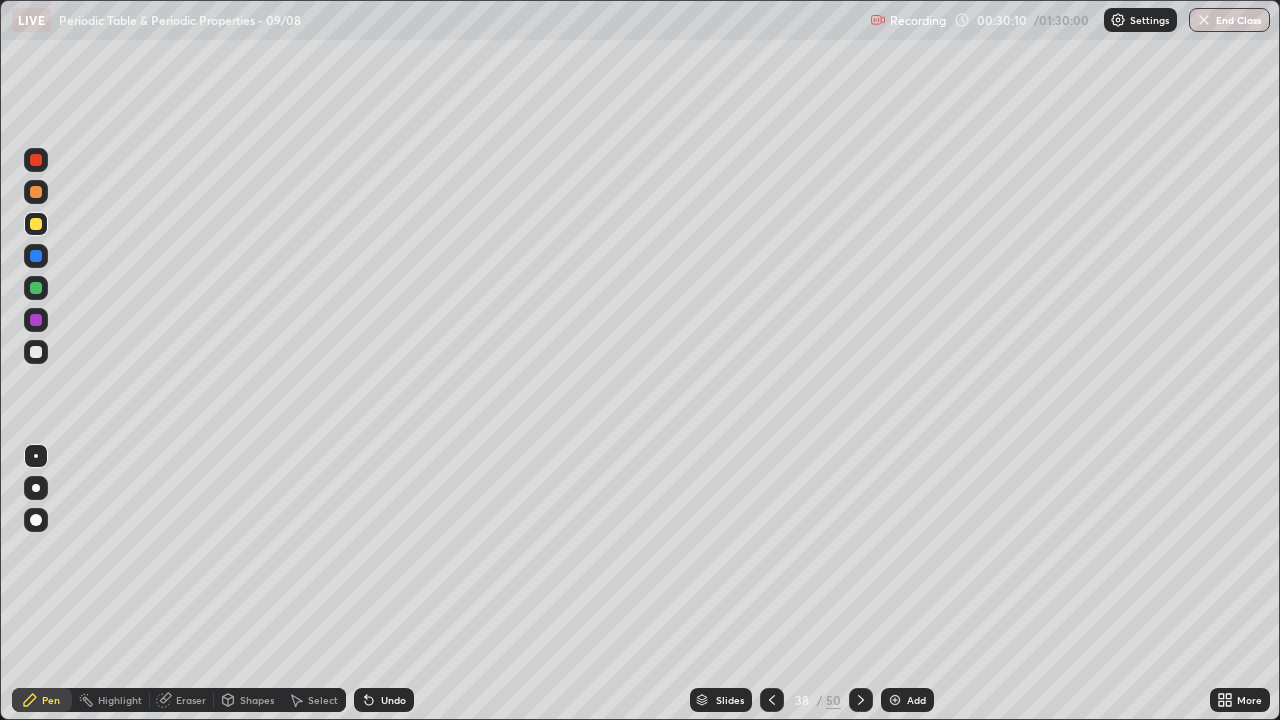 click 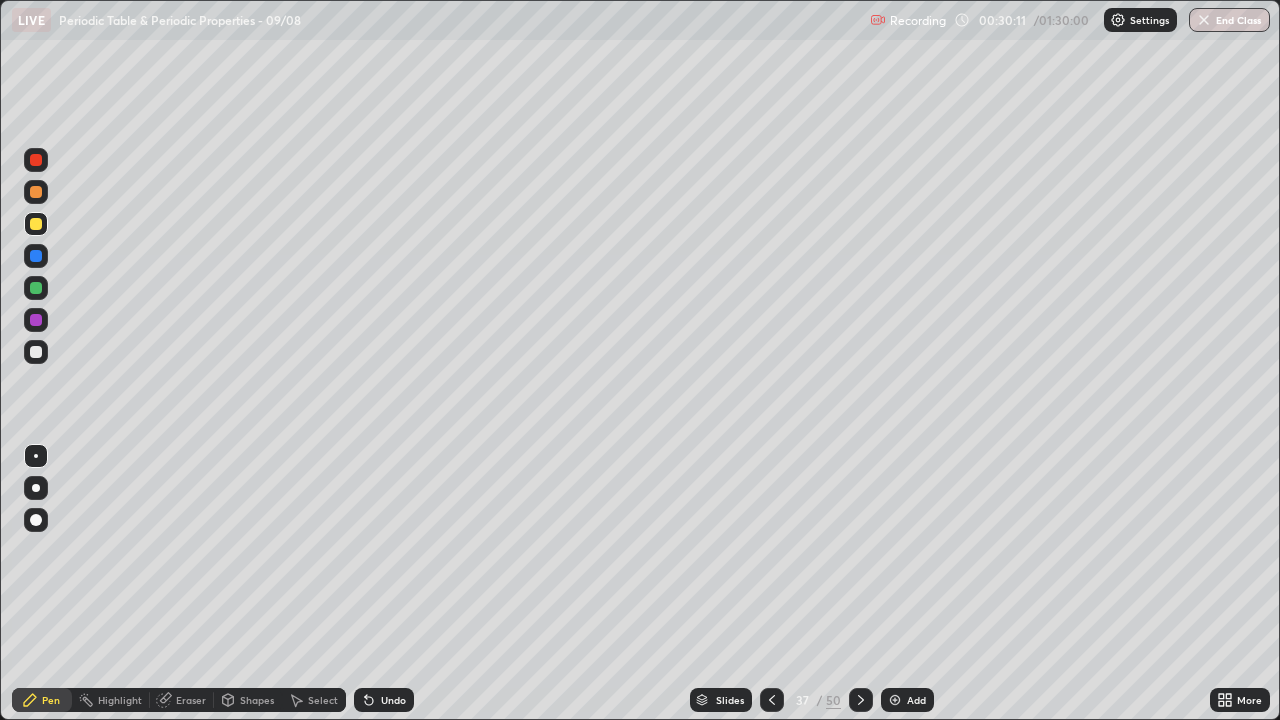 click 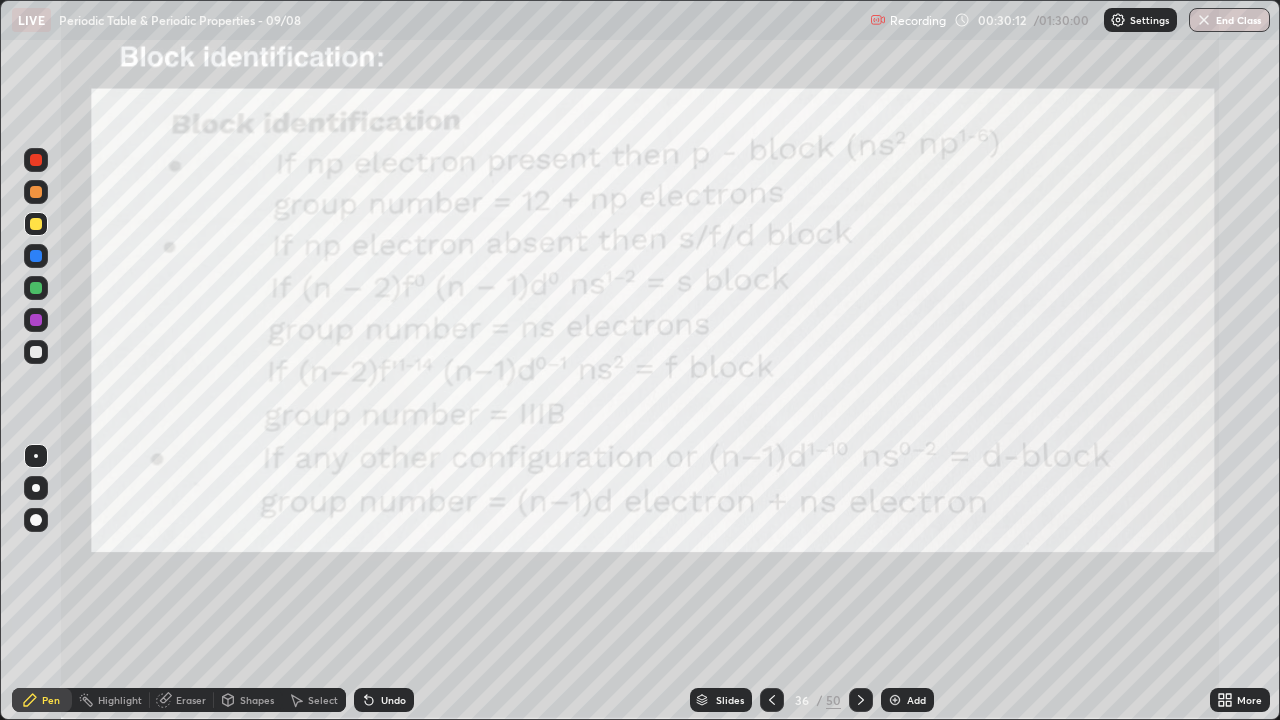 click 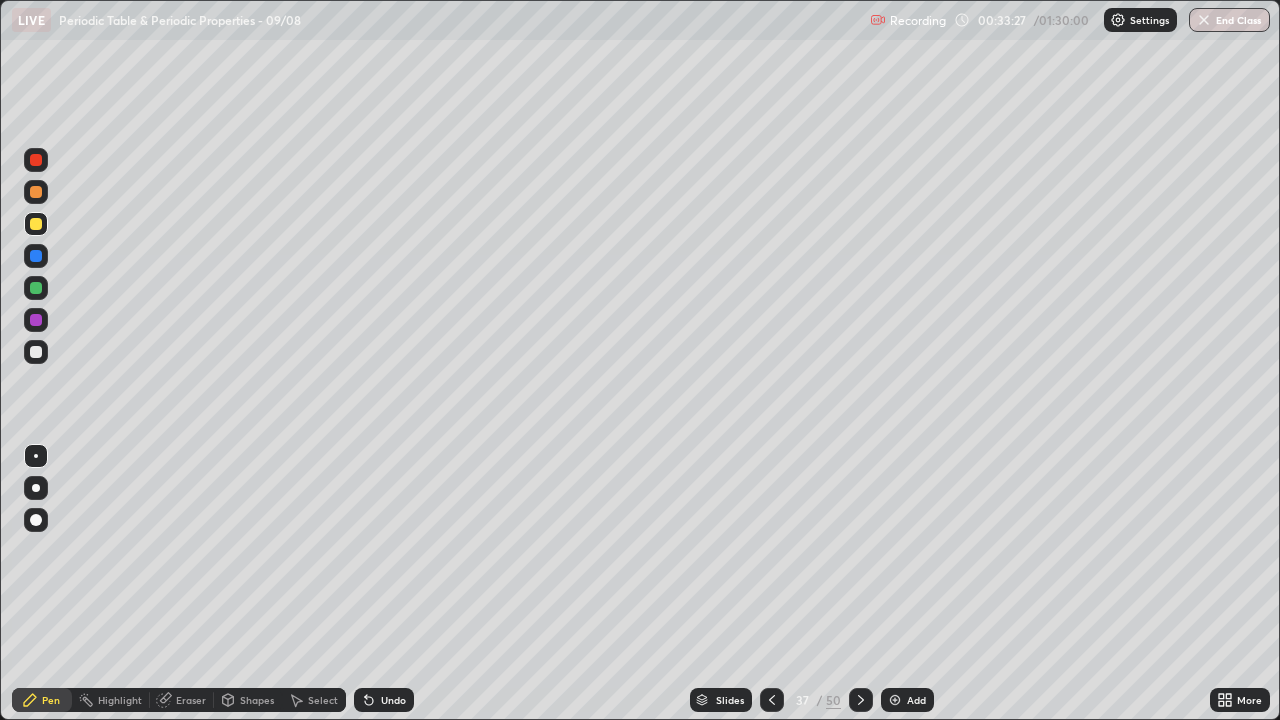 click 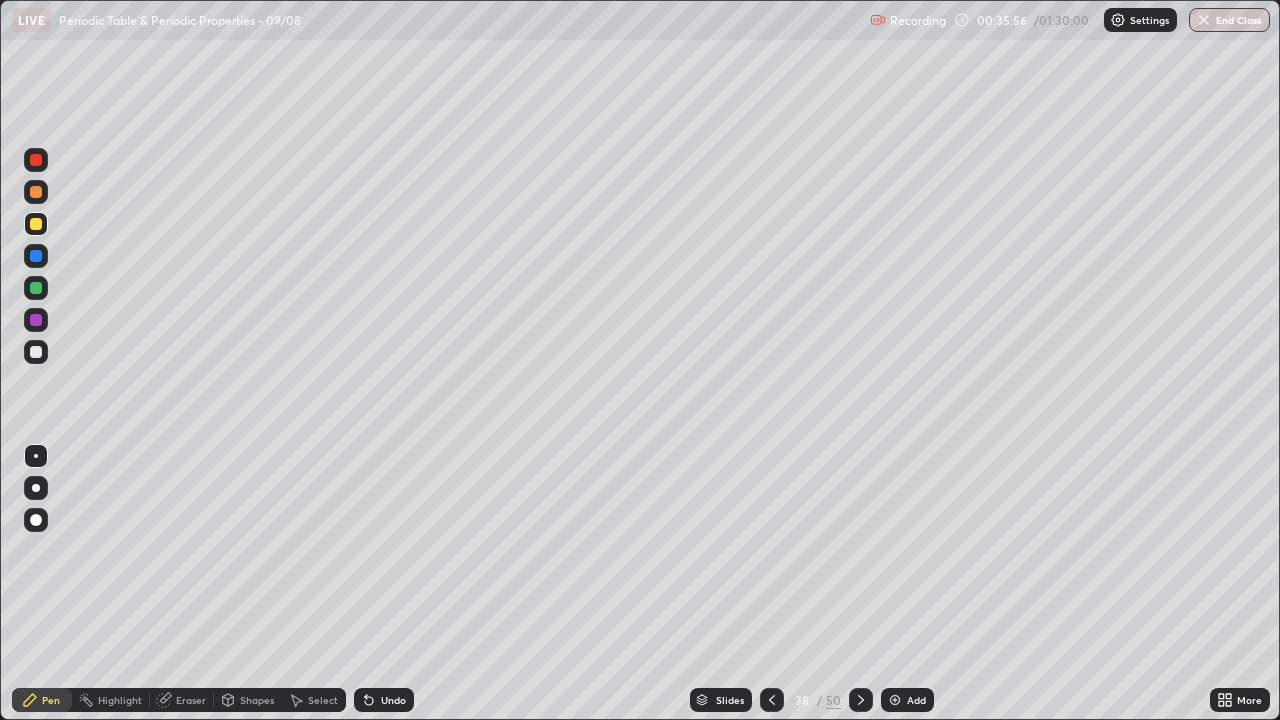 click 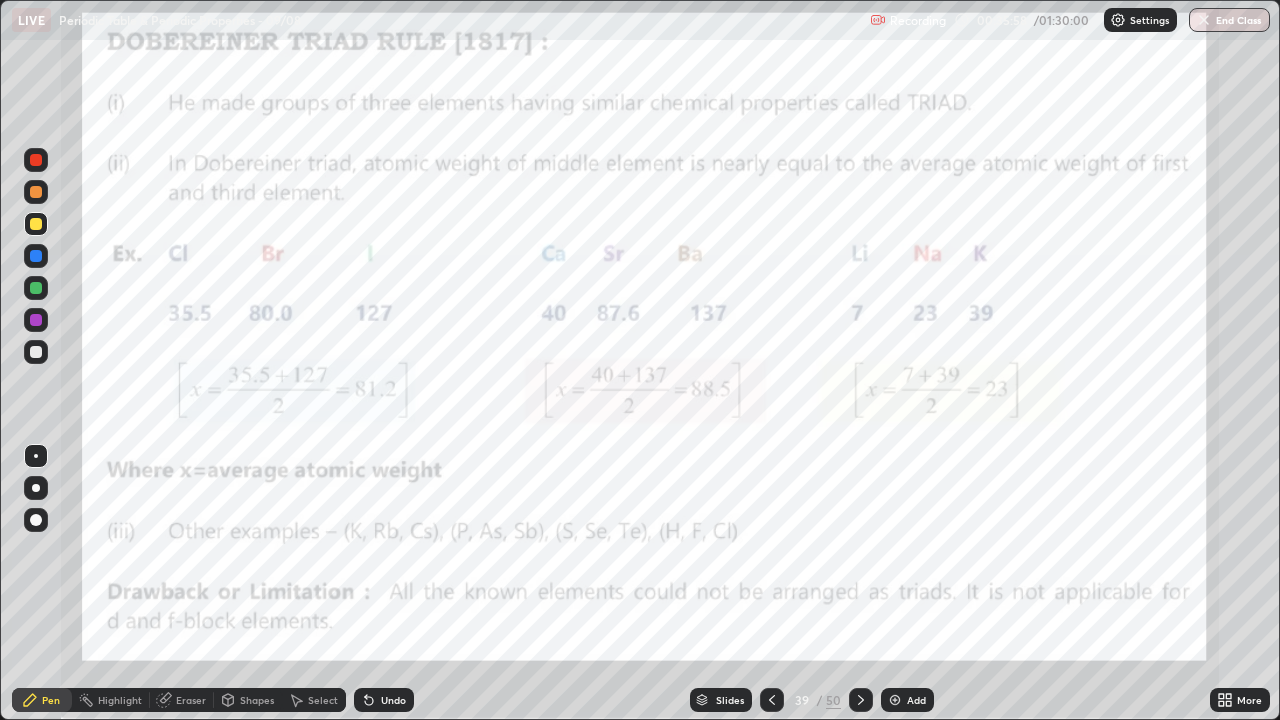 click at bounding box center [772, 700] 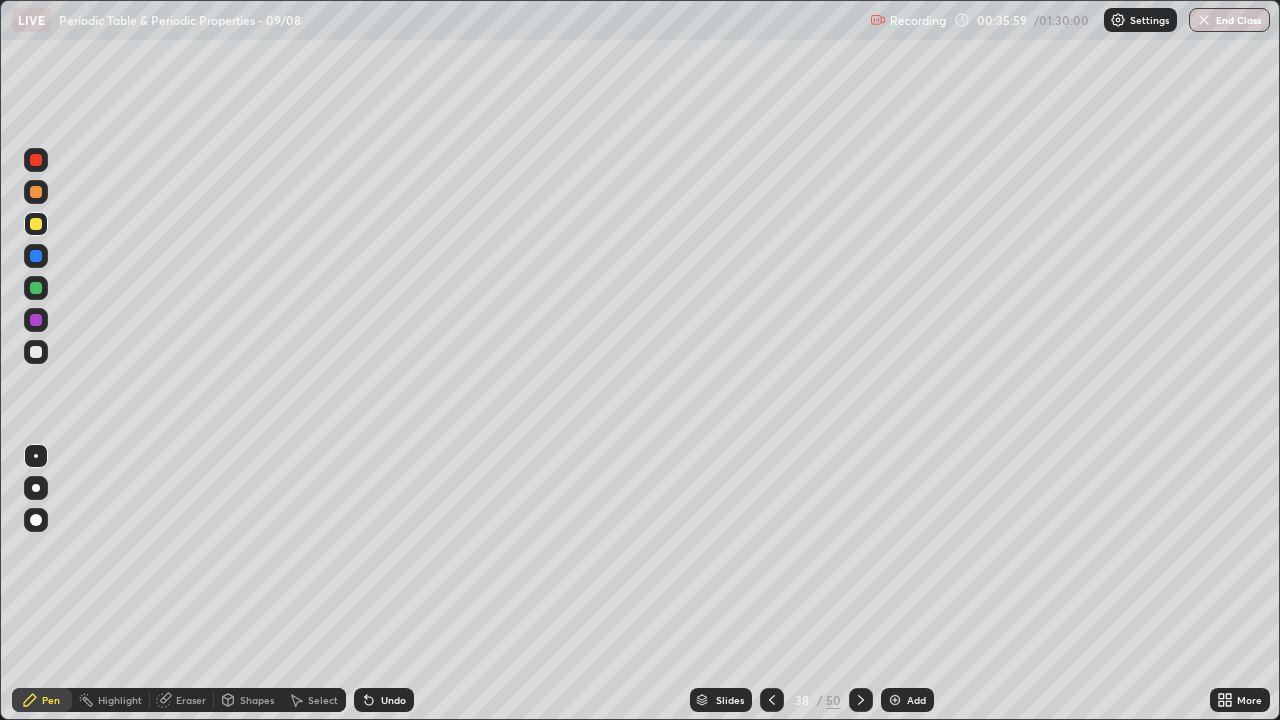 click 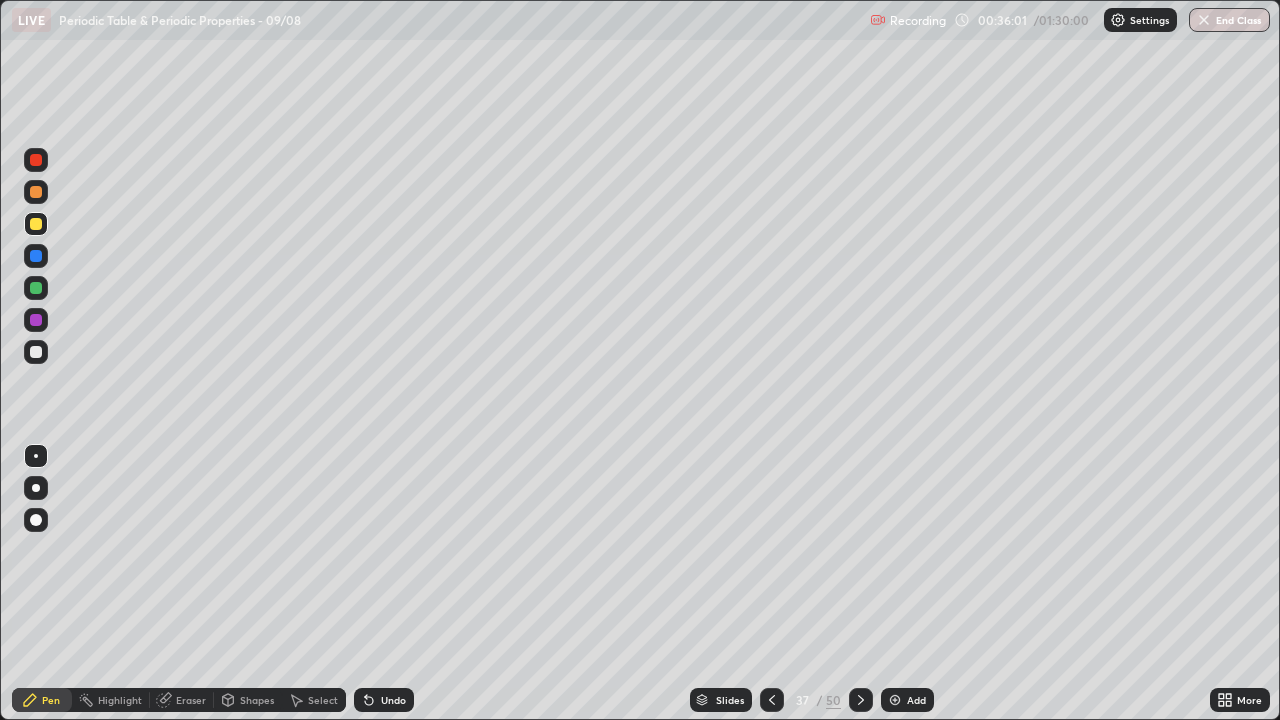 click 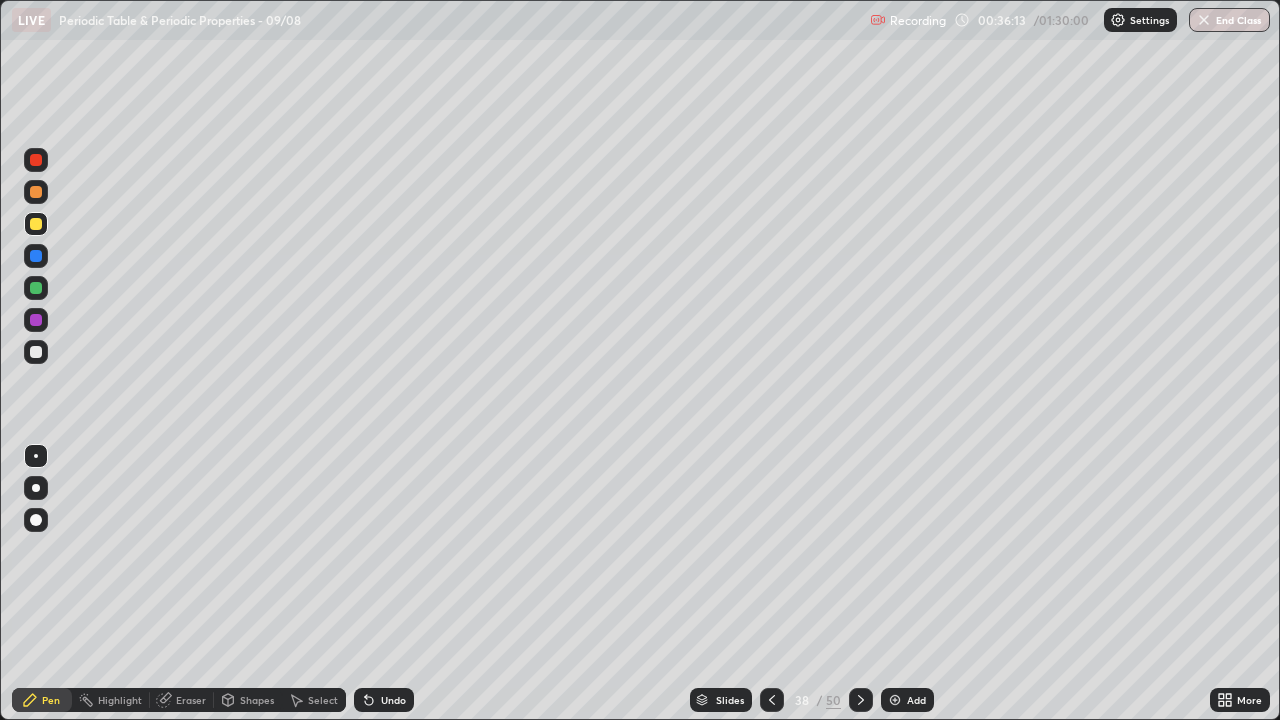click at bounding box center (36, 352) 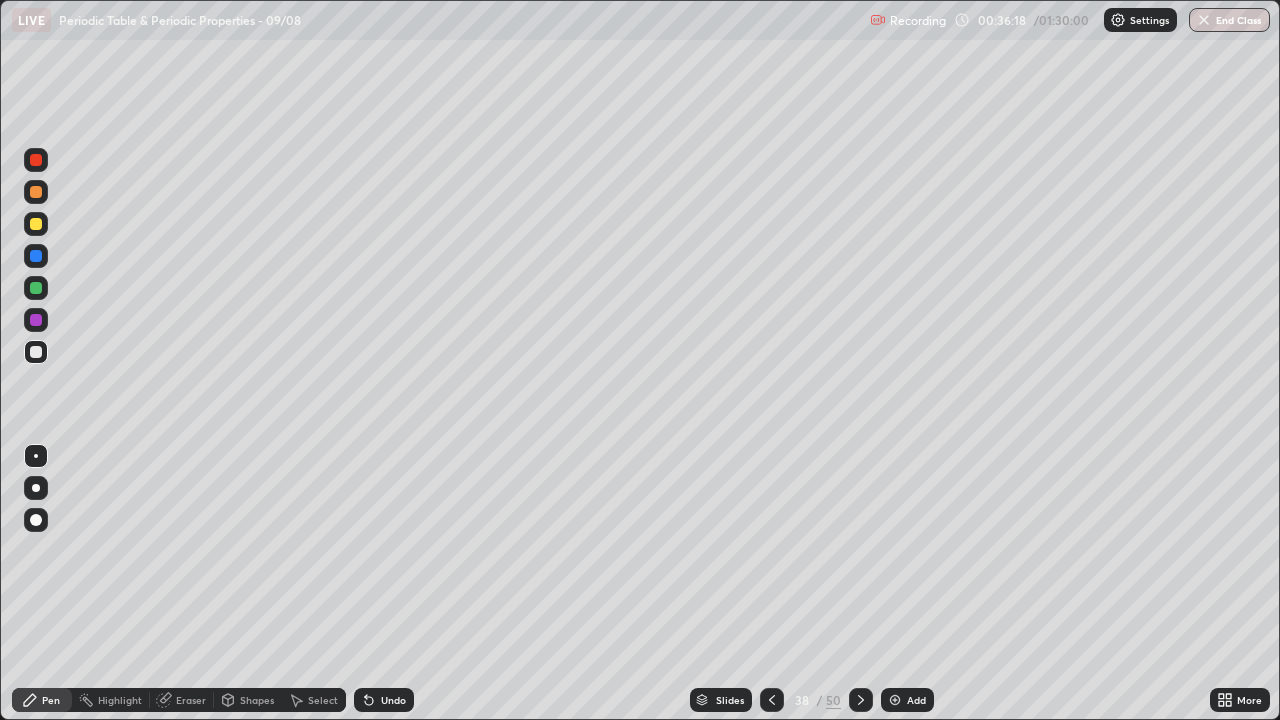 click 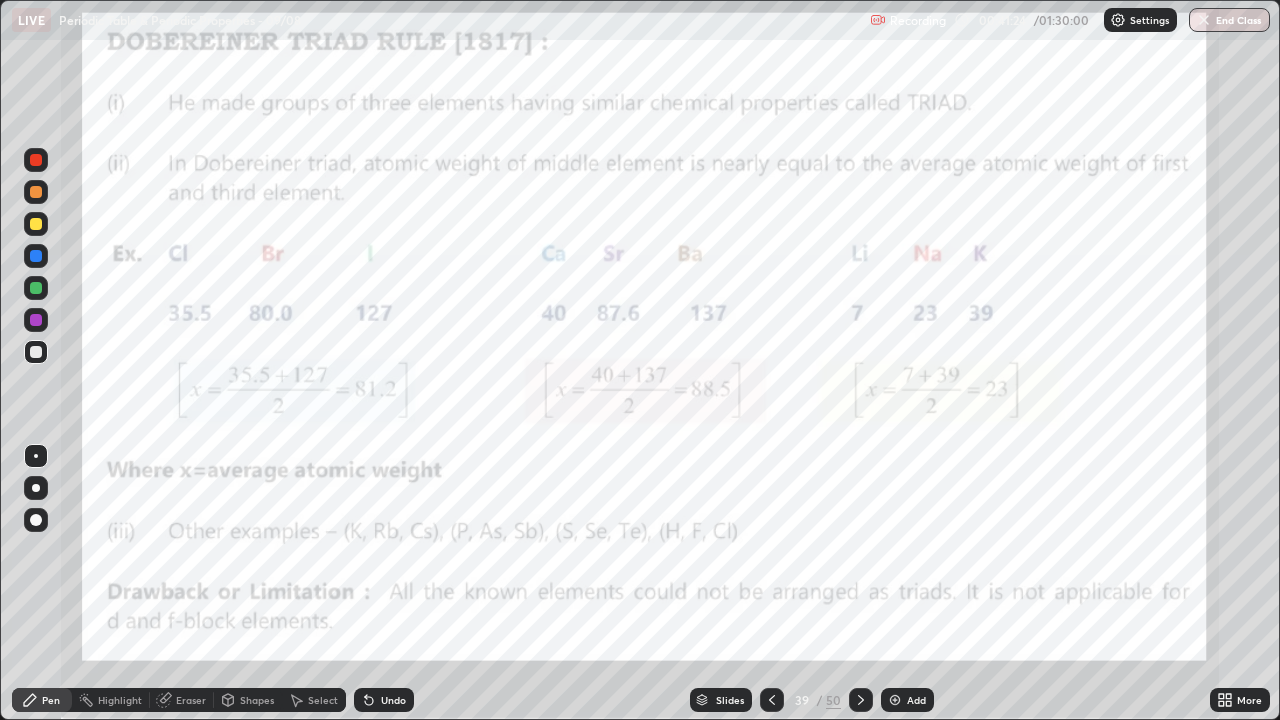 click 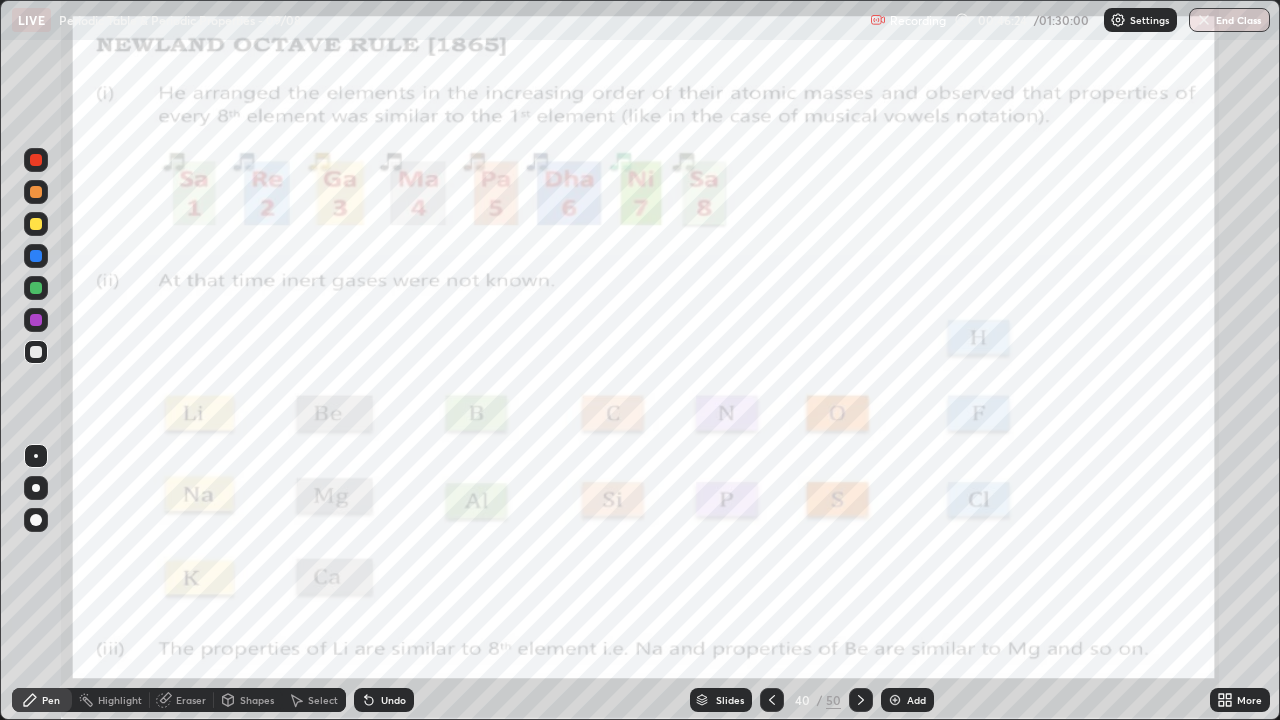 click 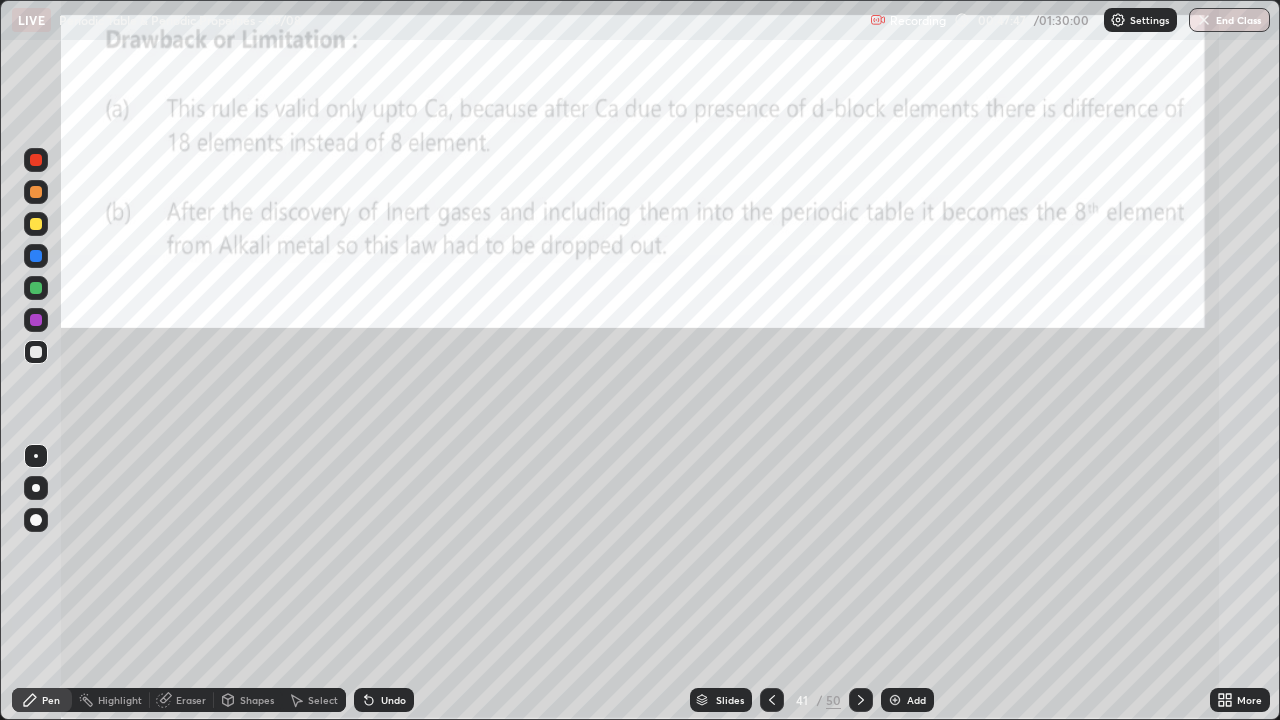 click 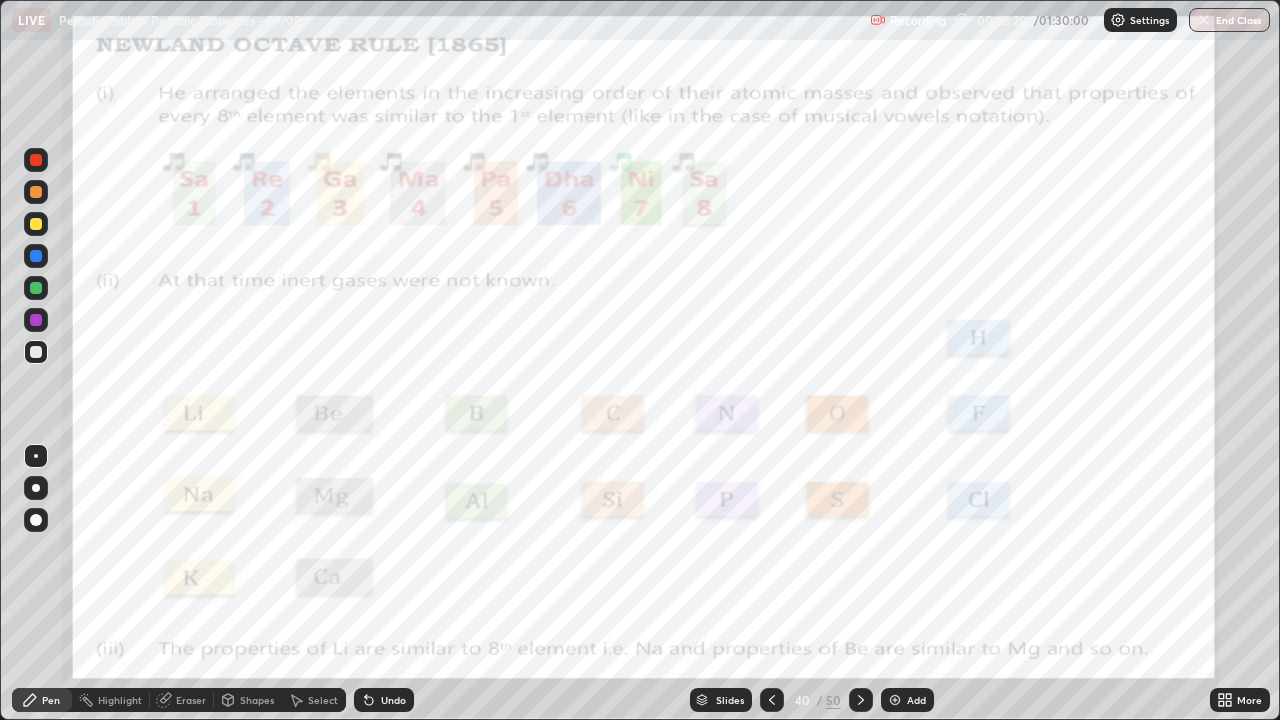 click 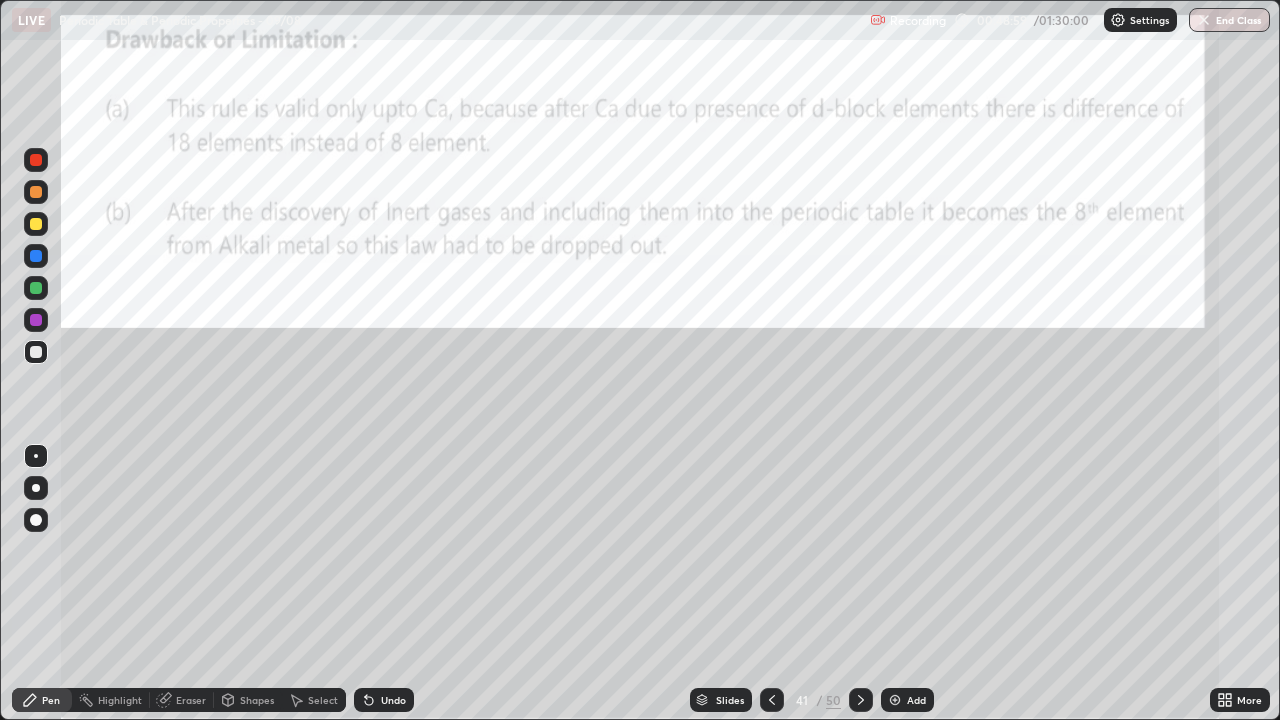 click 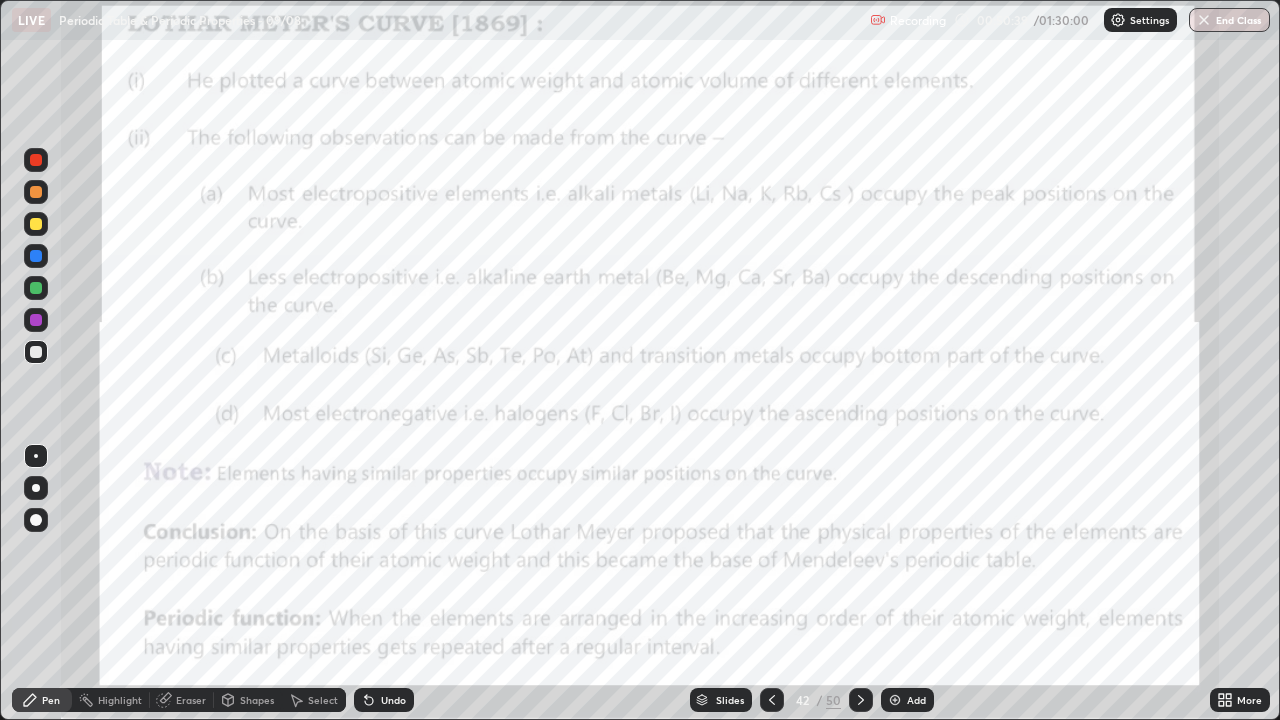 click 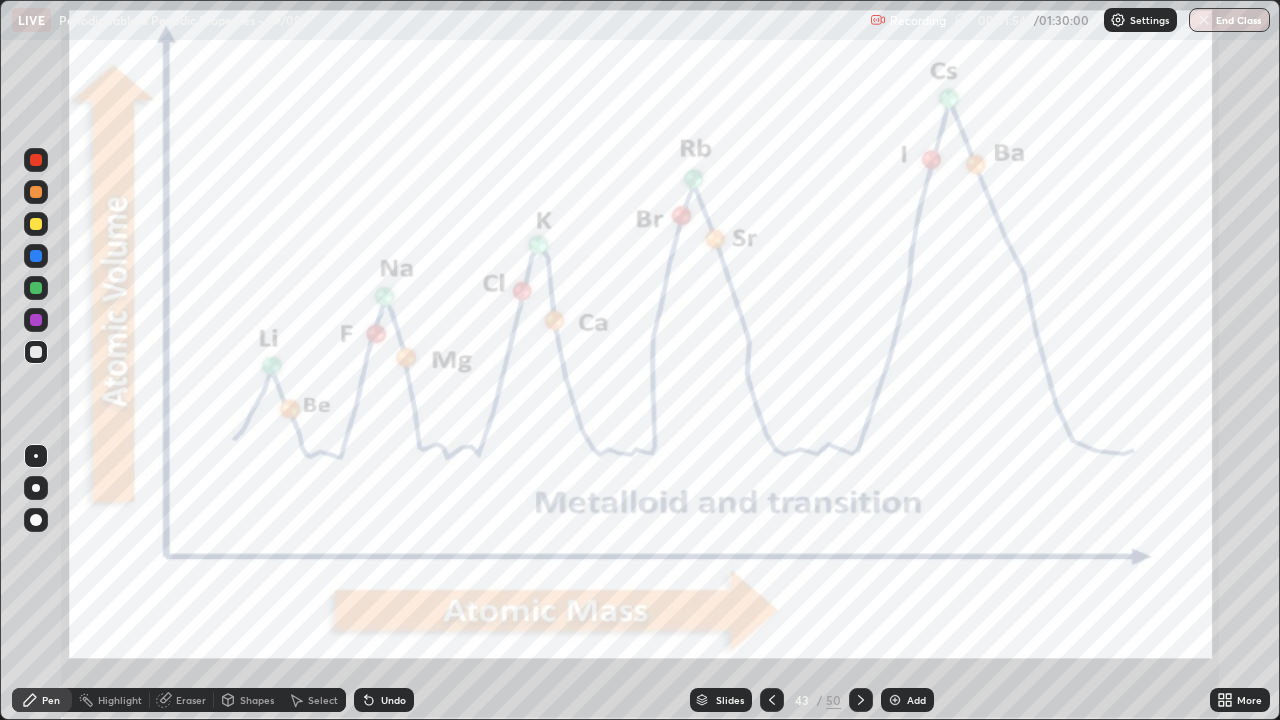 click 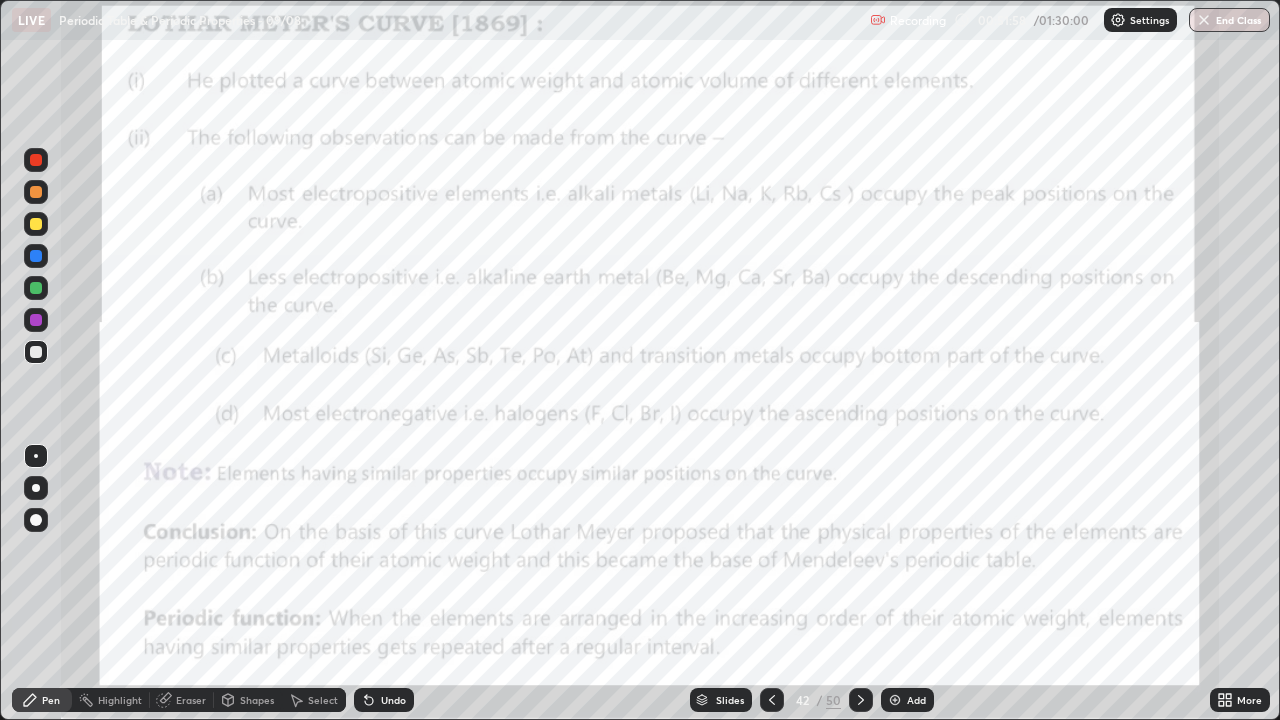 click at bounding box center [36, 160] 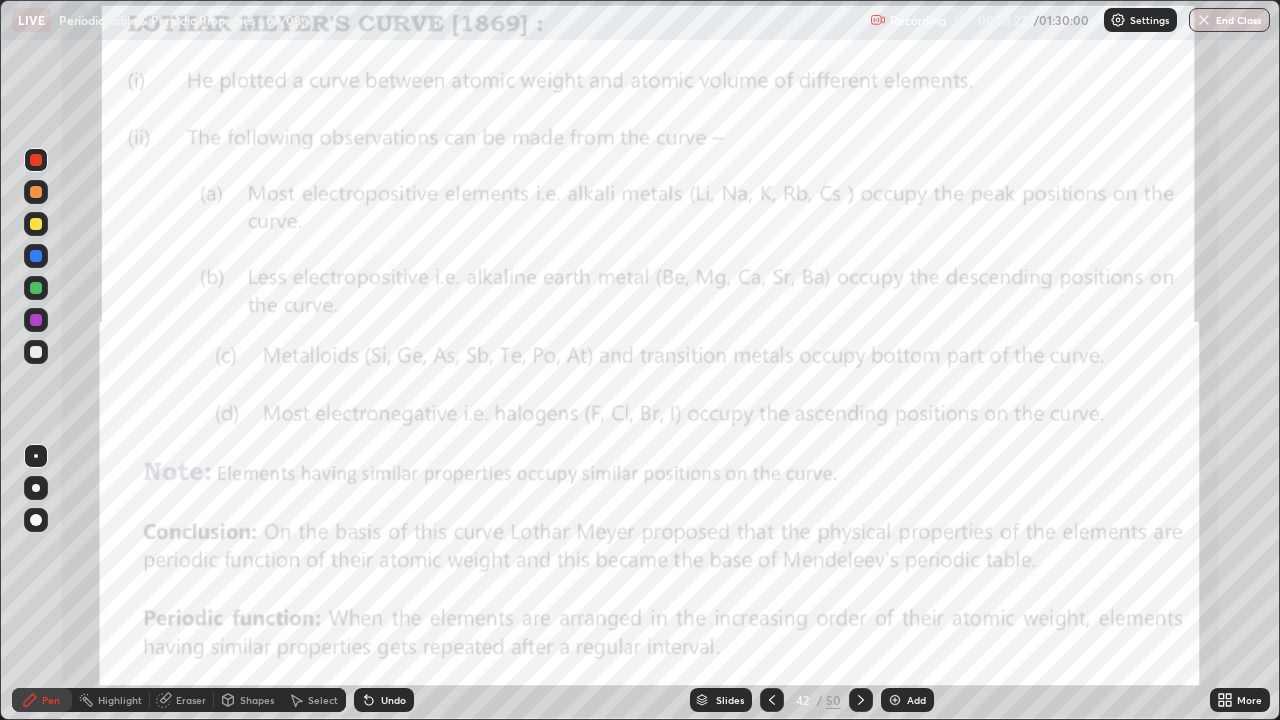 click at bounding box center (861, 700) 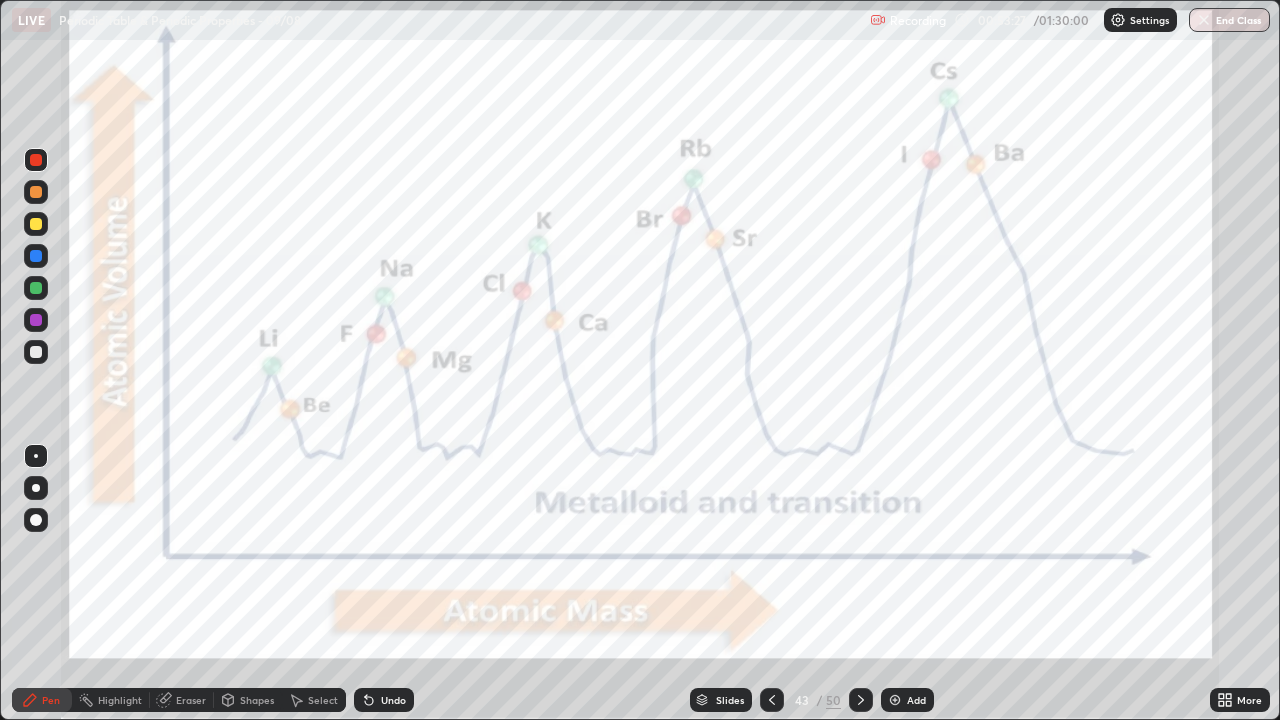 click 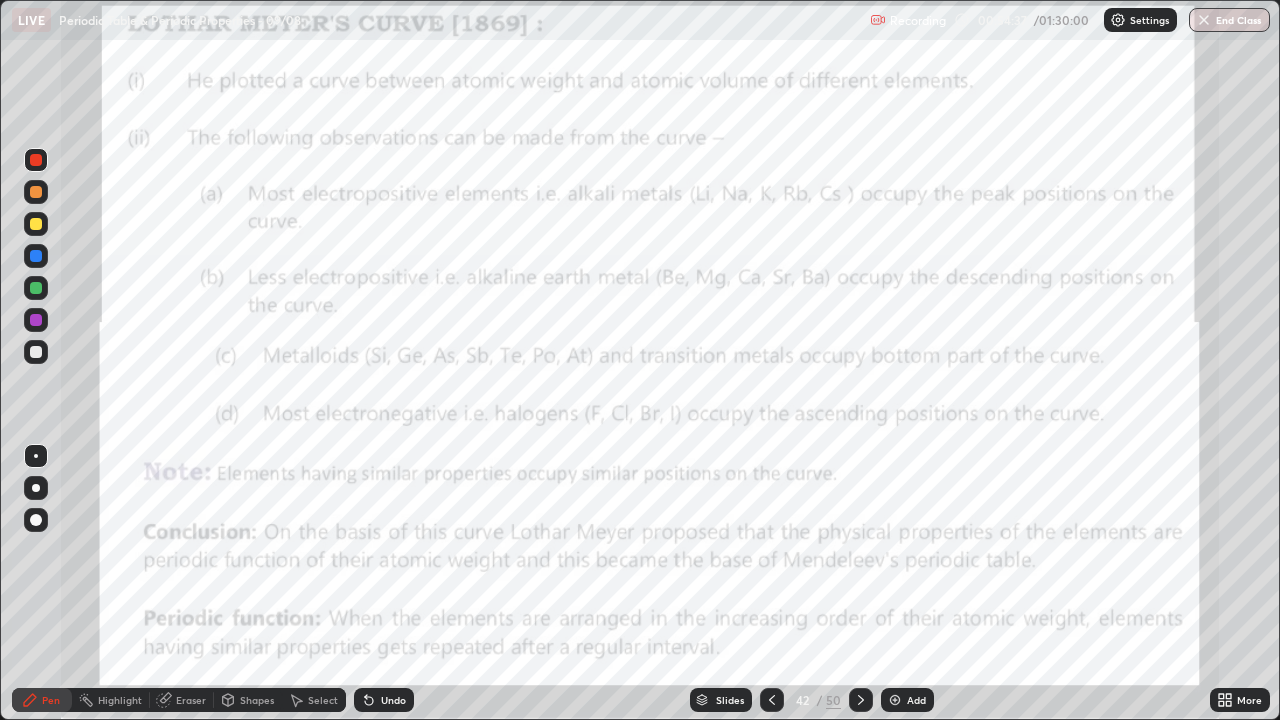 click 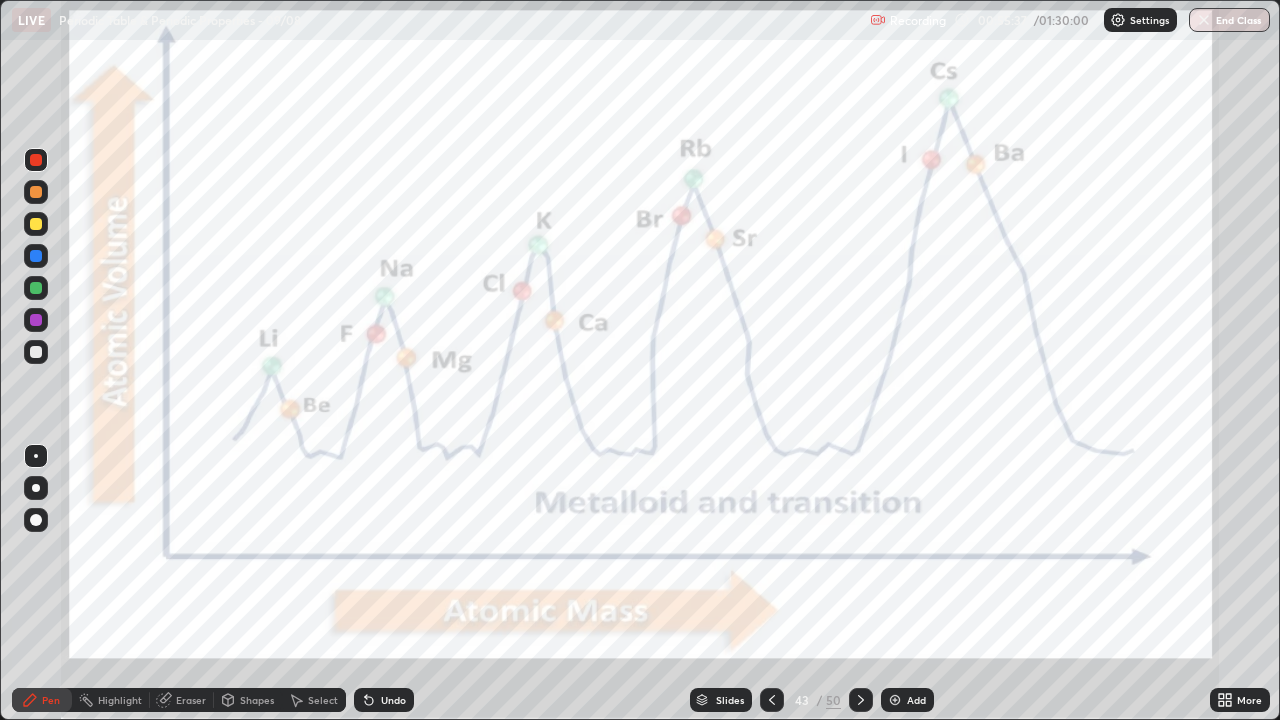 click 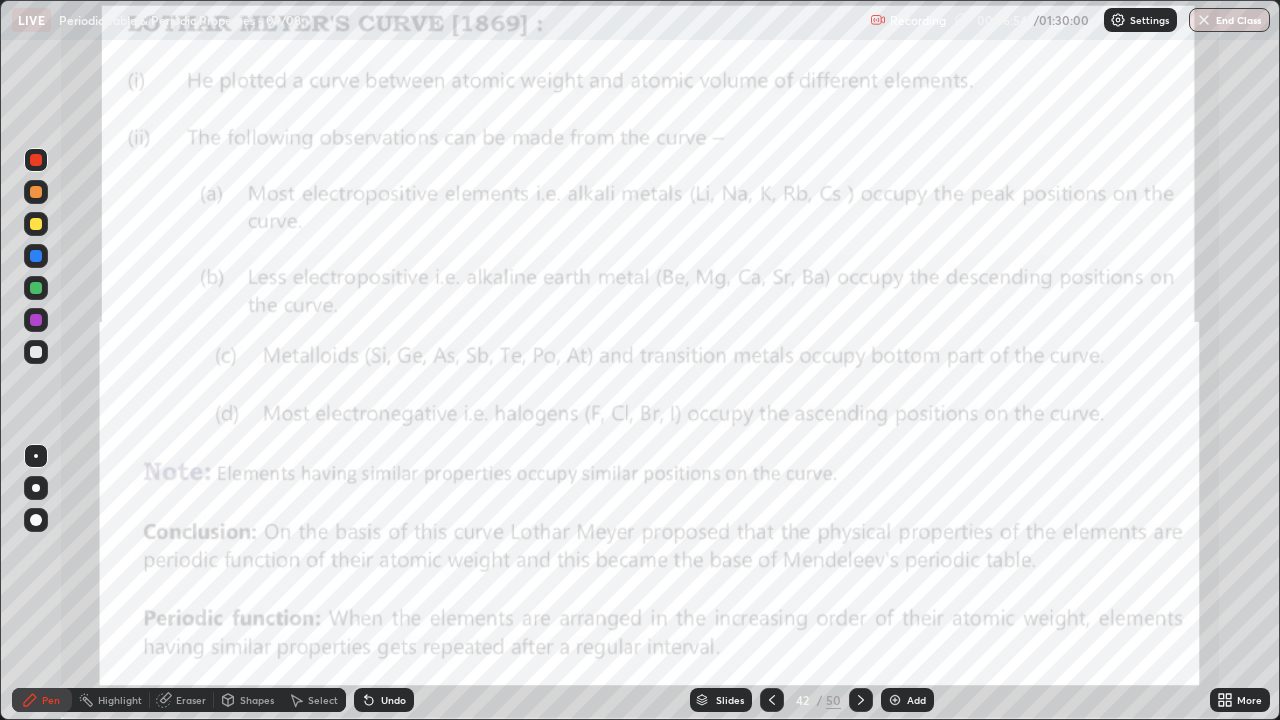 click 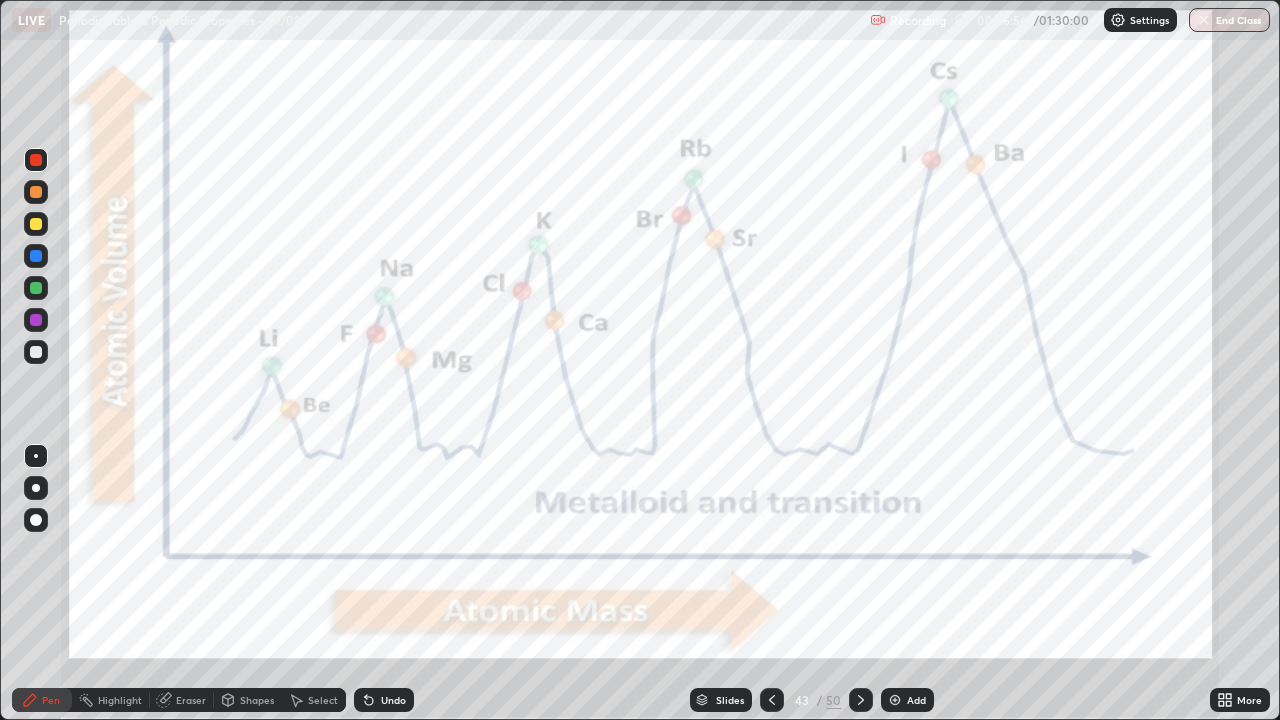 click 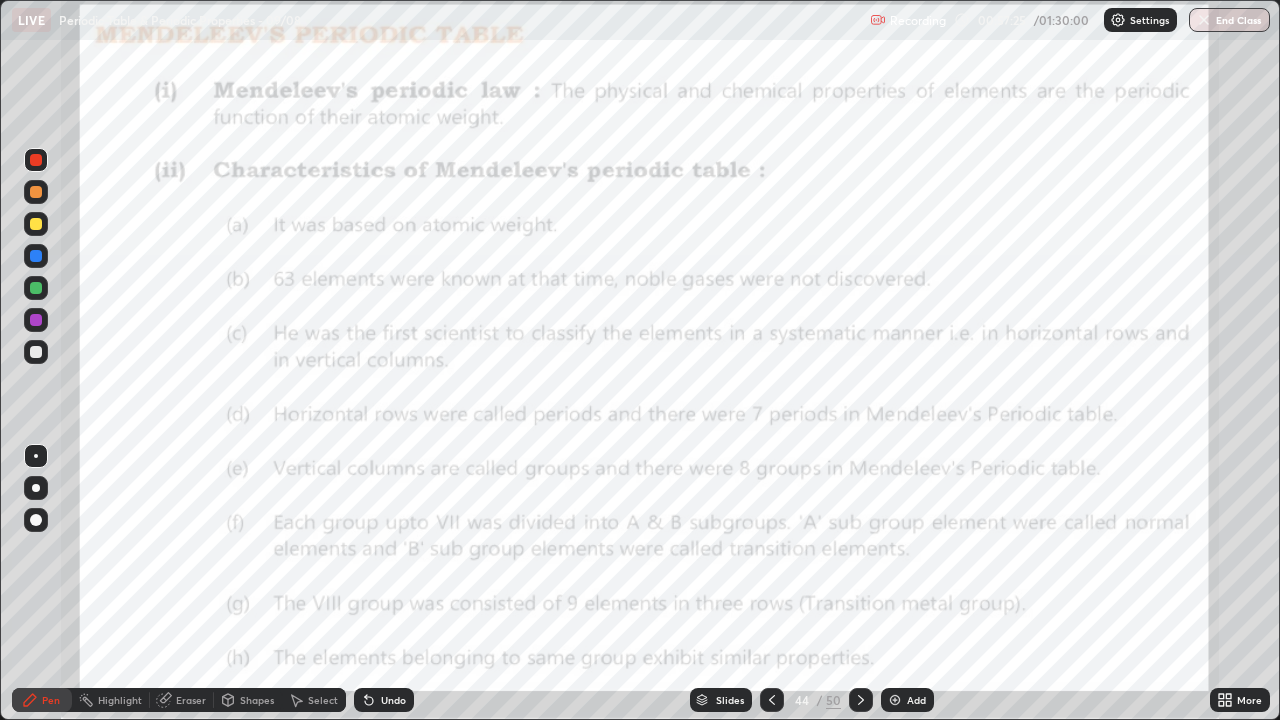 click at bounding box center [36, 224] 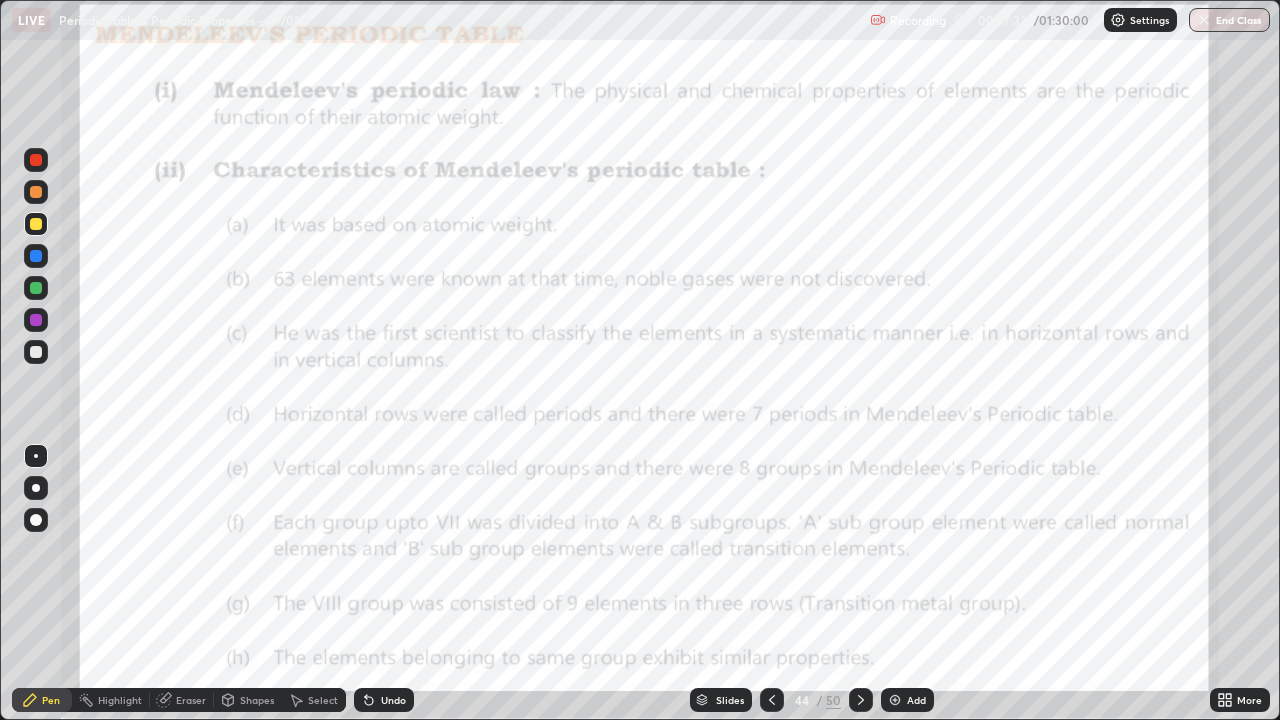 click at bounding box center [36, 160] 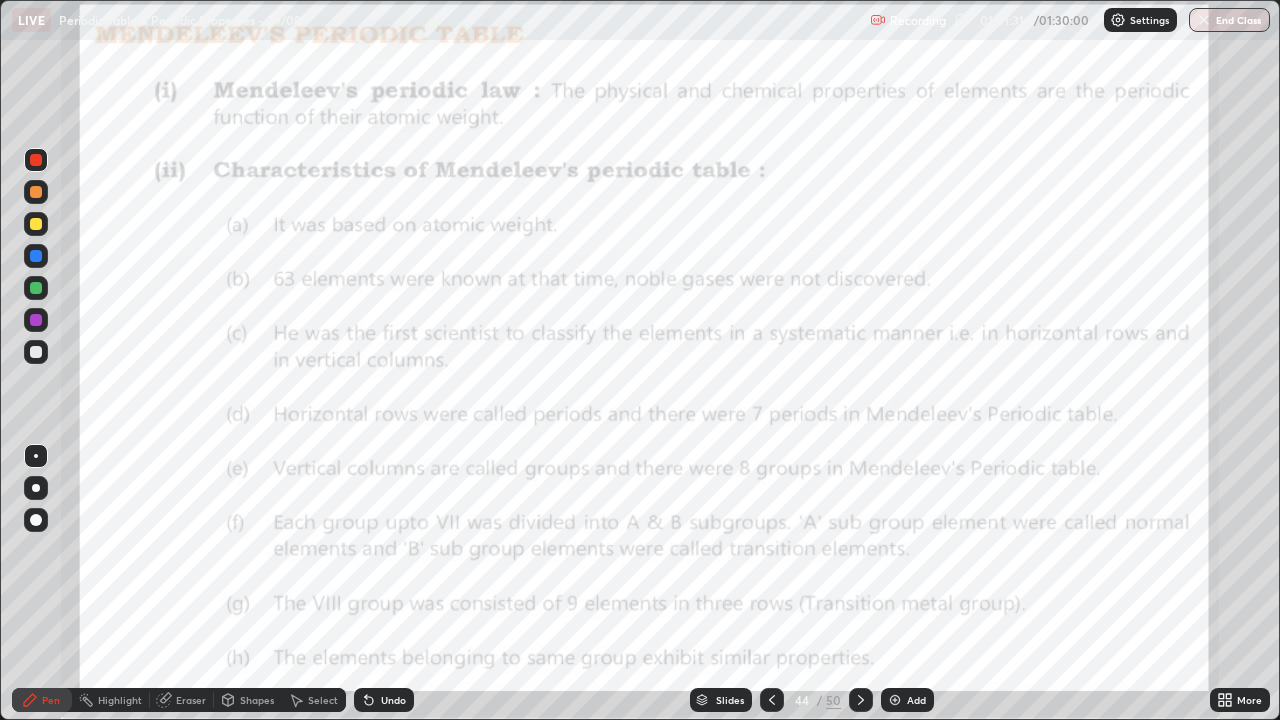 click at bounding box center [861, 700] 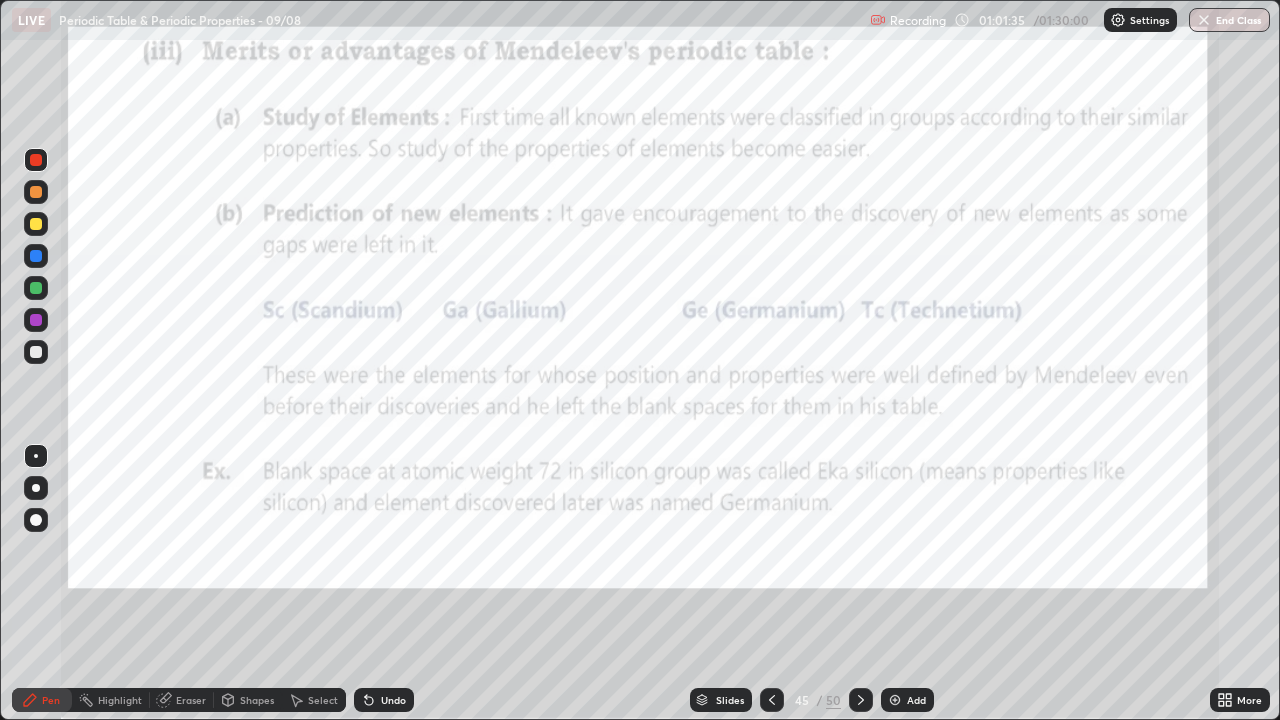 click at bounding box center [36, 352] 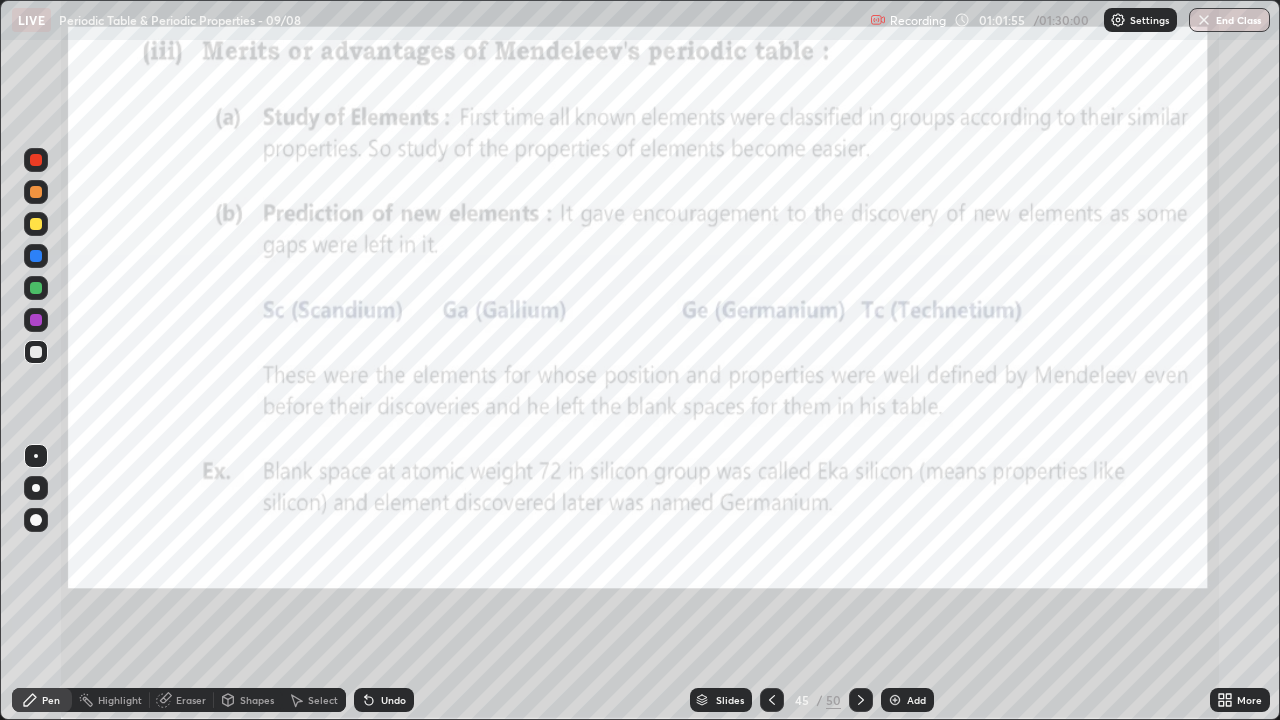 click at bounding box center (36, 160) 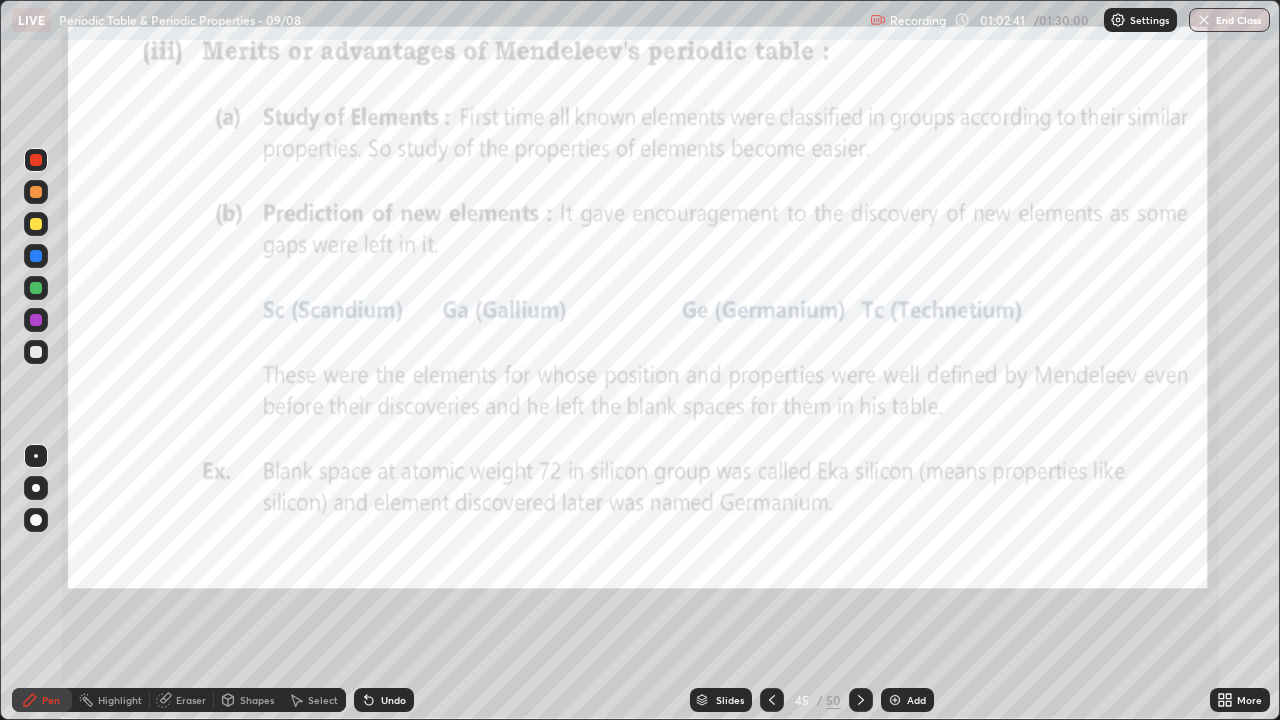 click at bounding box center (36, 160) 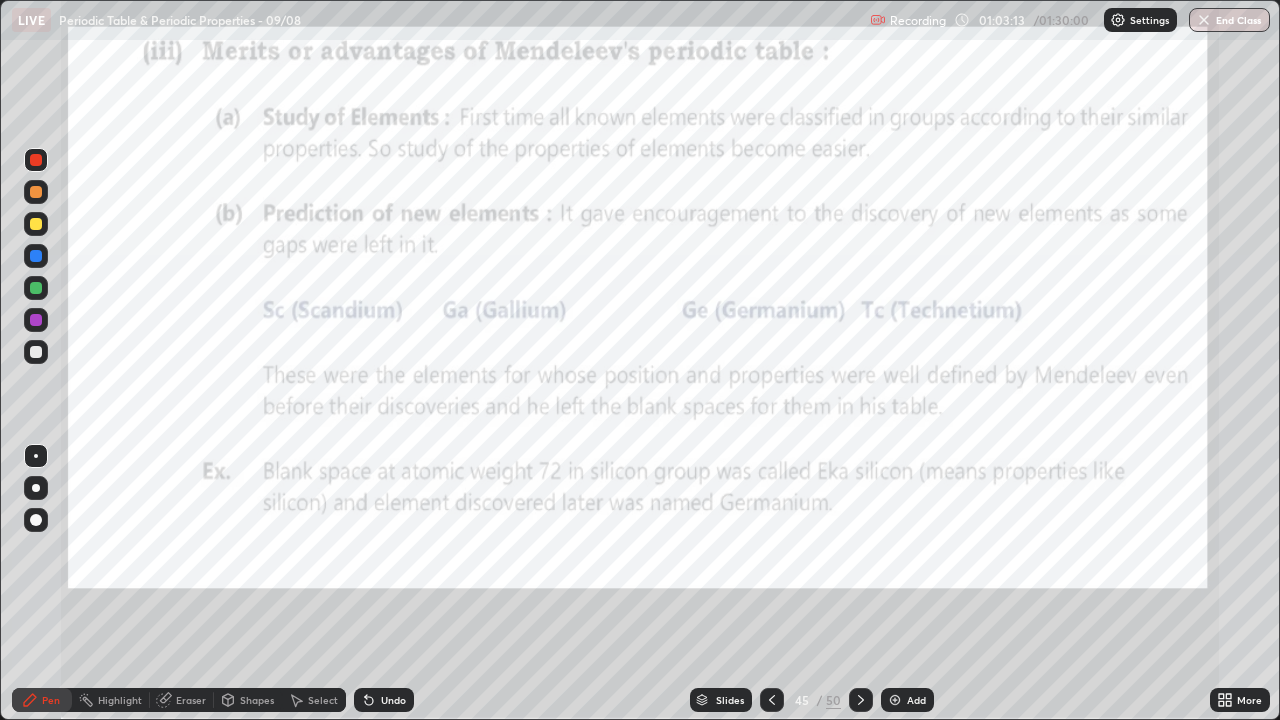 click on "Undo" at bounding box center [393, 700] 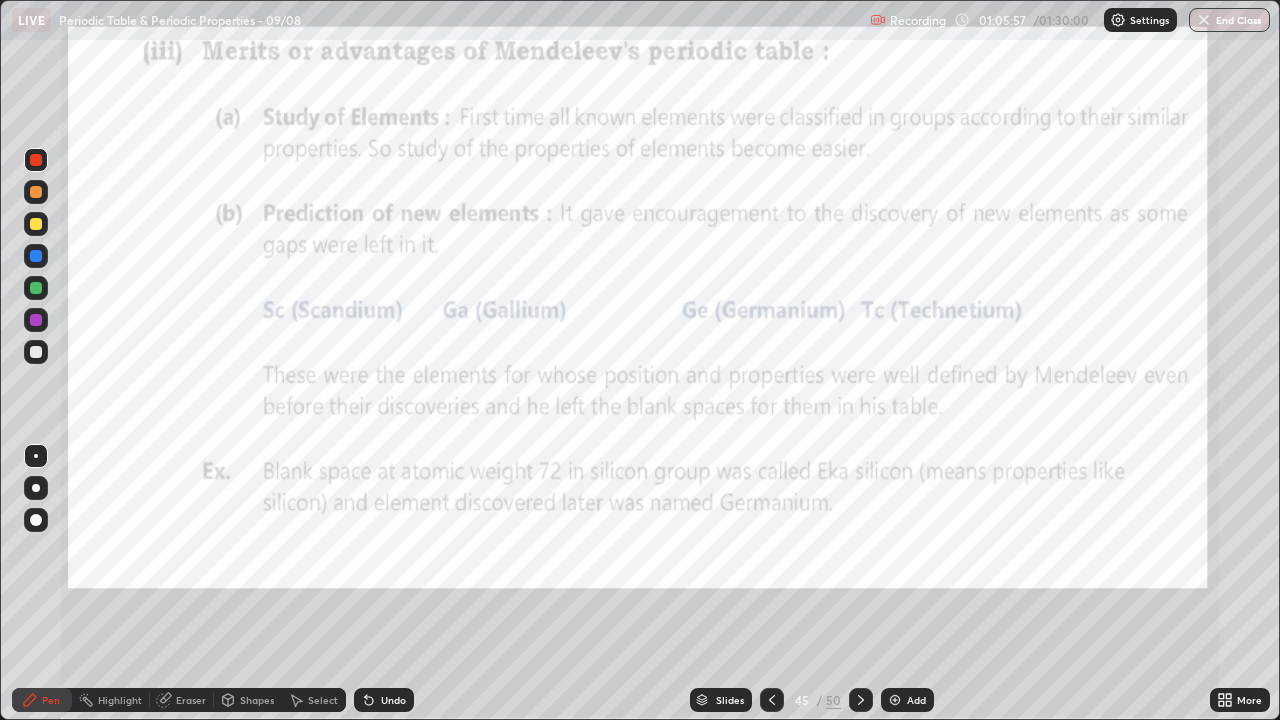 click 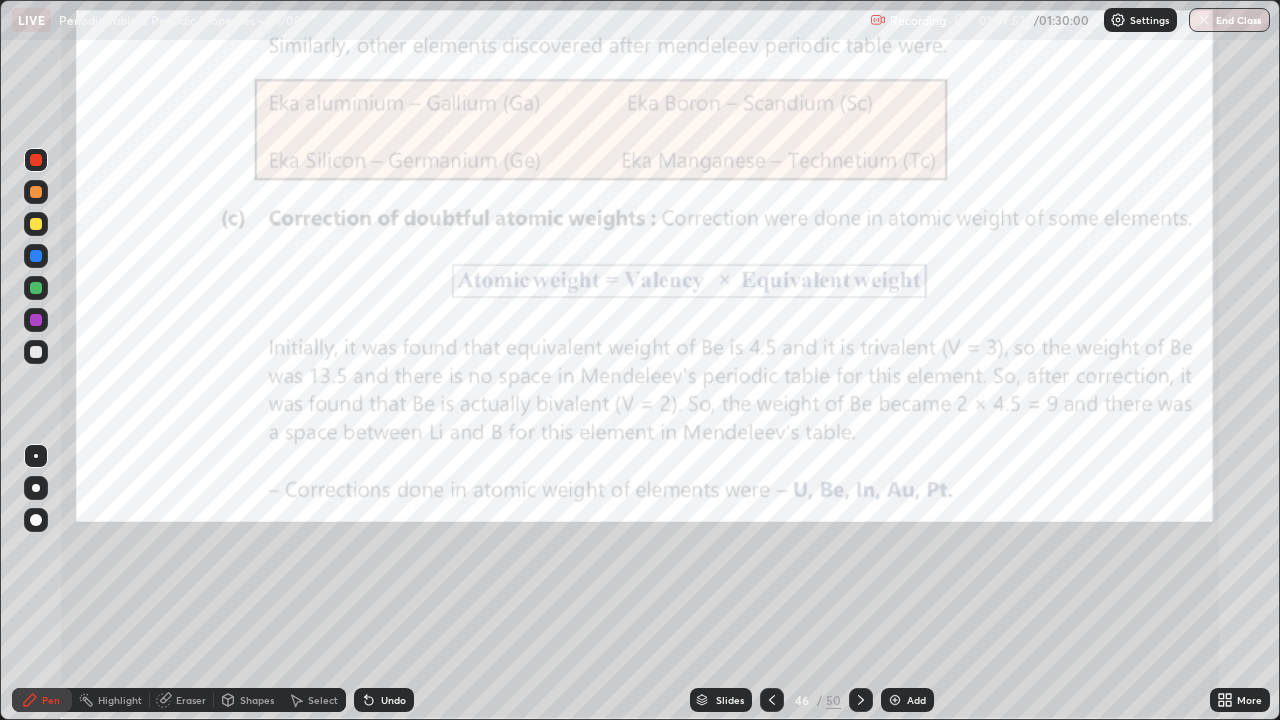 click 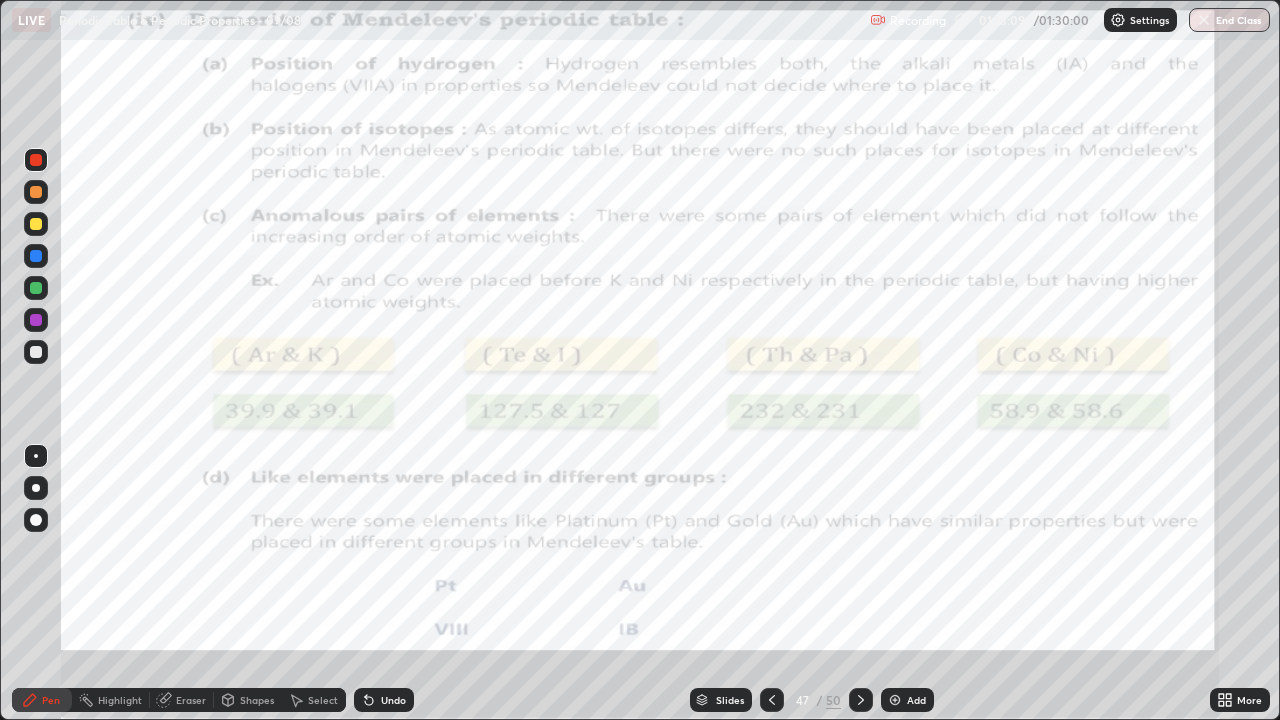 click 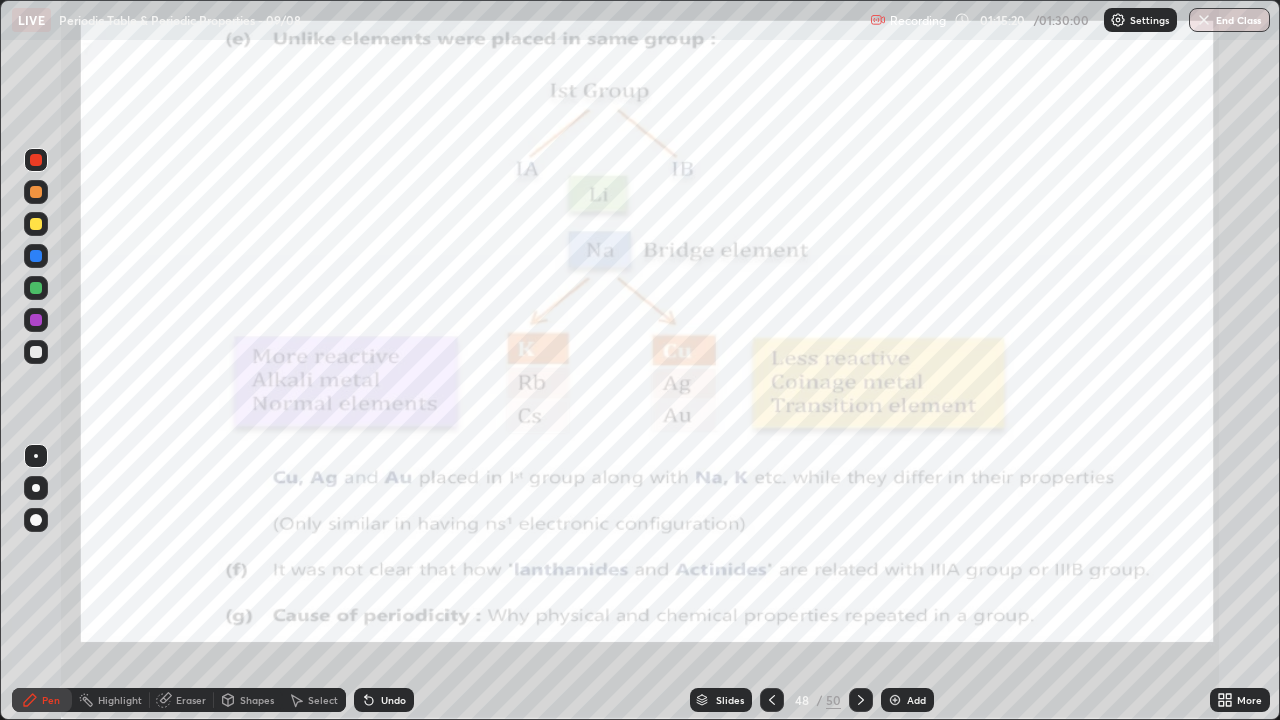 click 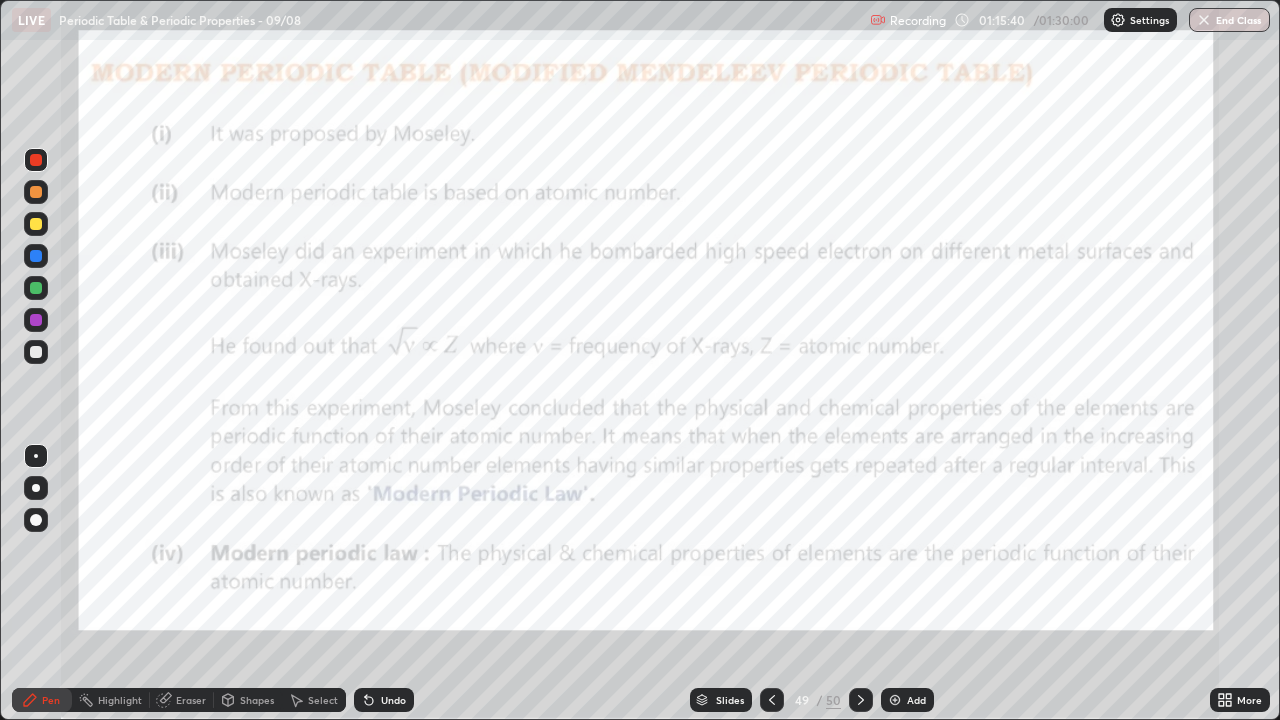 click on "Pen" at bounding box center [51, 700] 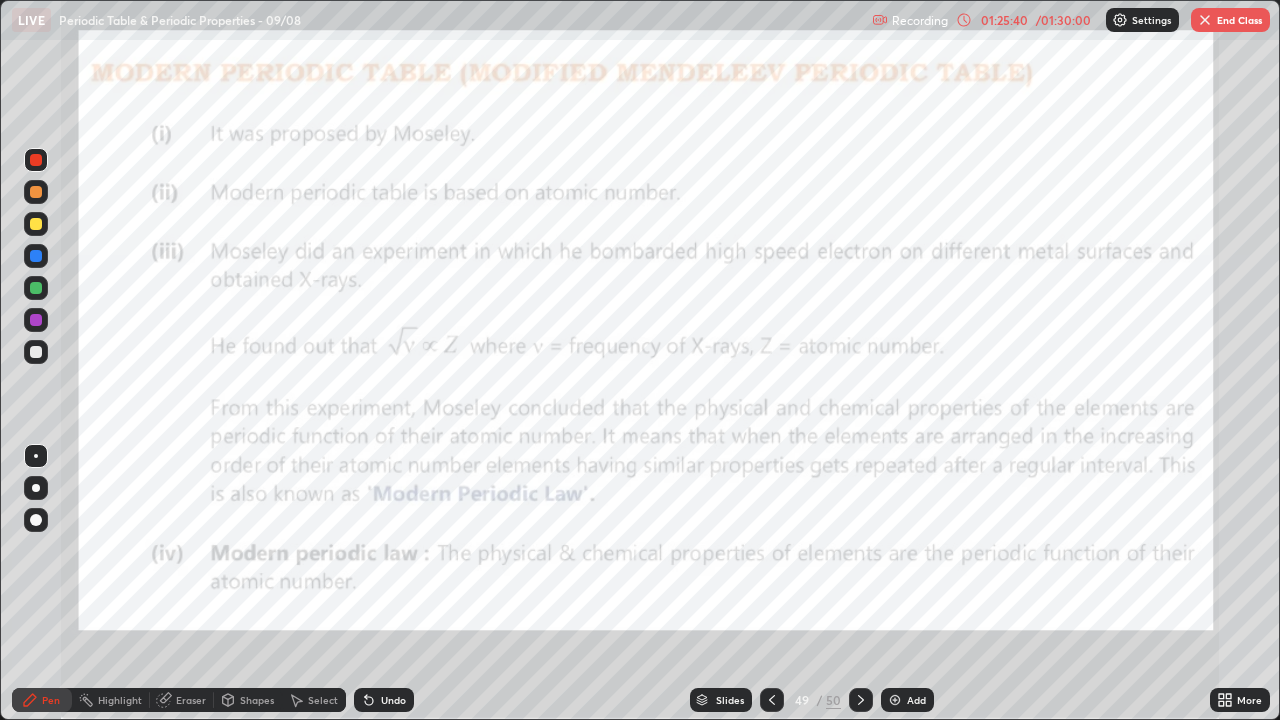 click on "Pen" at bounding box center [42, 700] 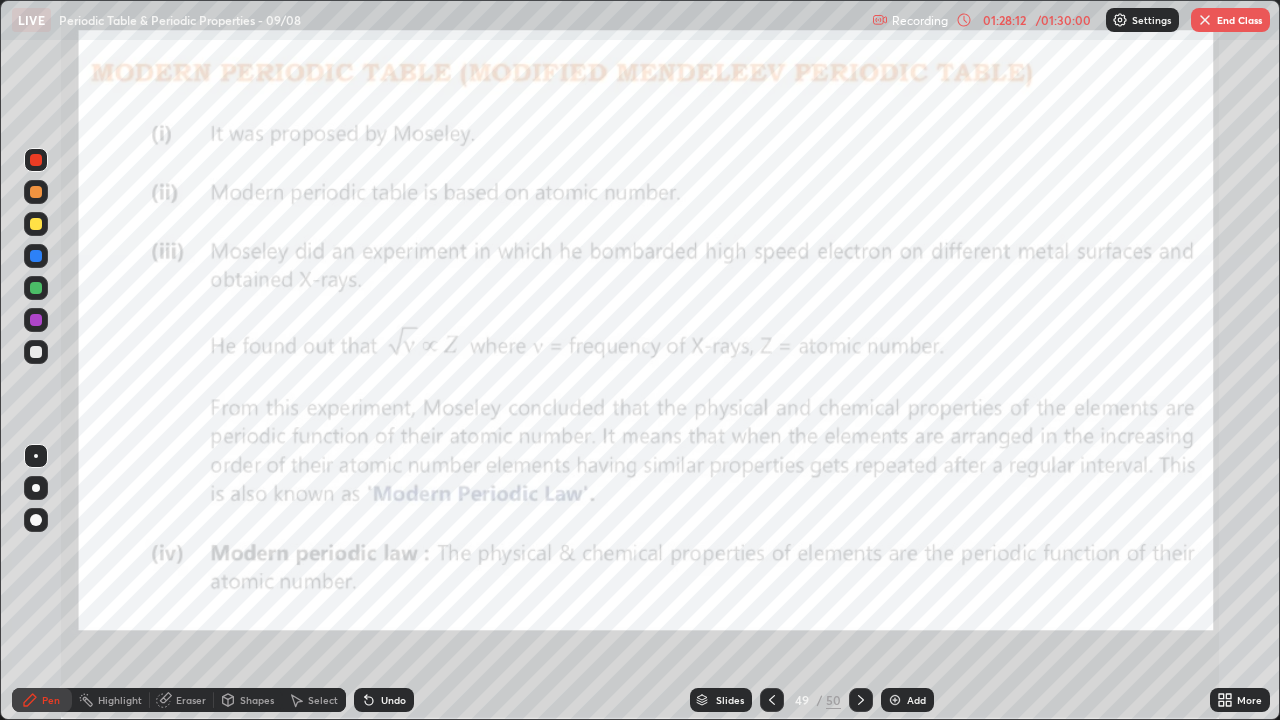 click on "End Class" at bounding box center (1230, 20) 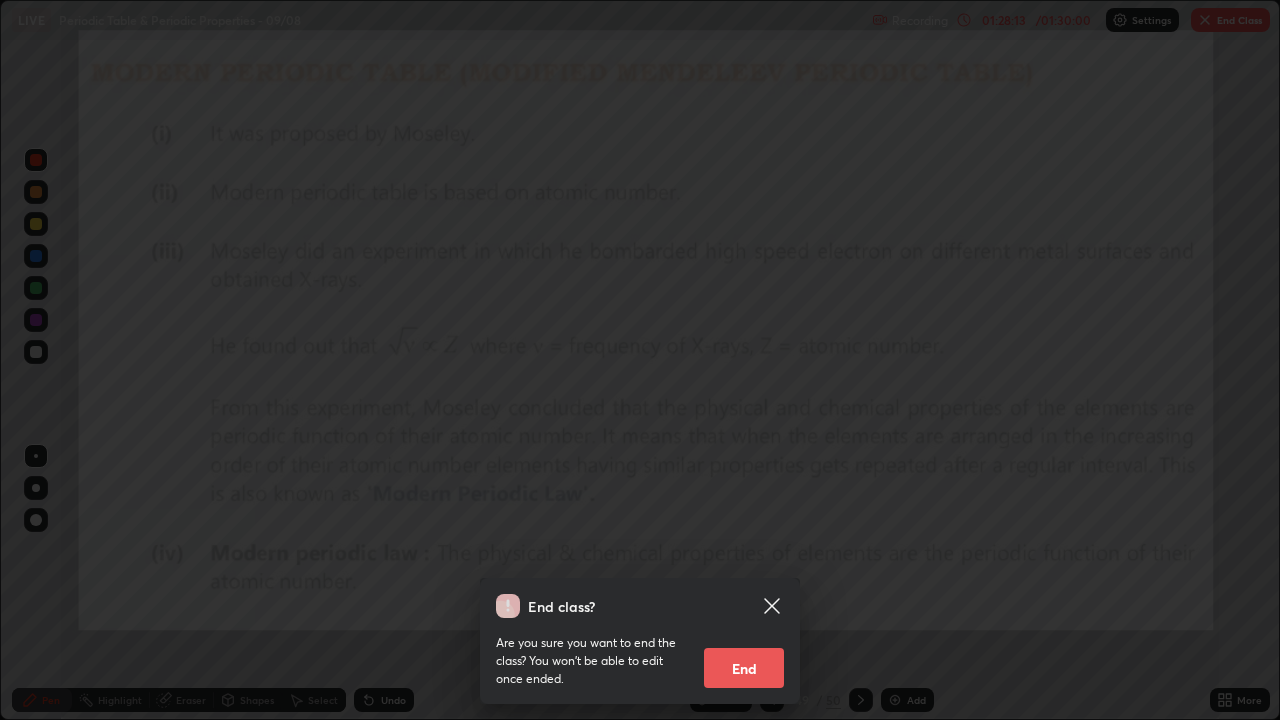 click on "End" at bounding box center [744, 668] 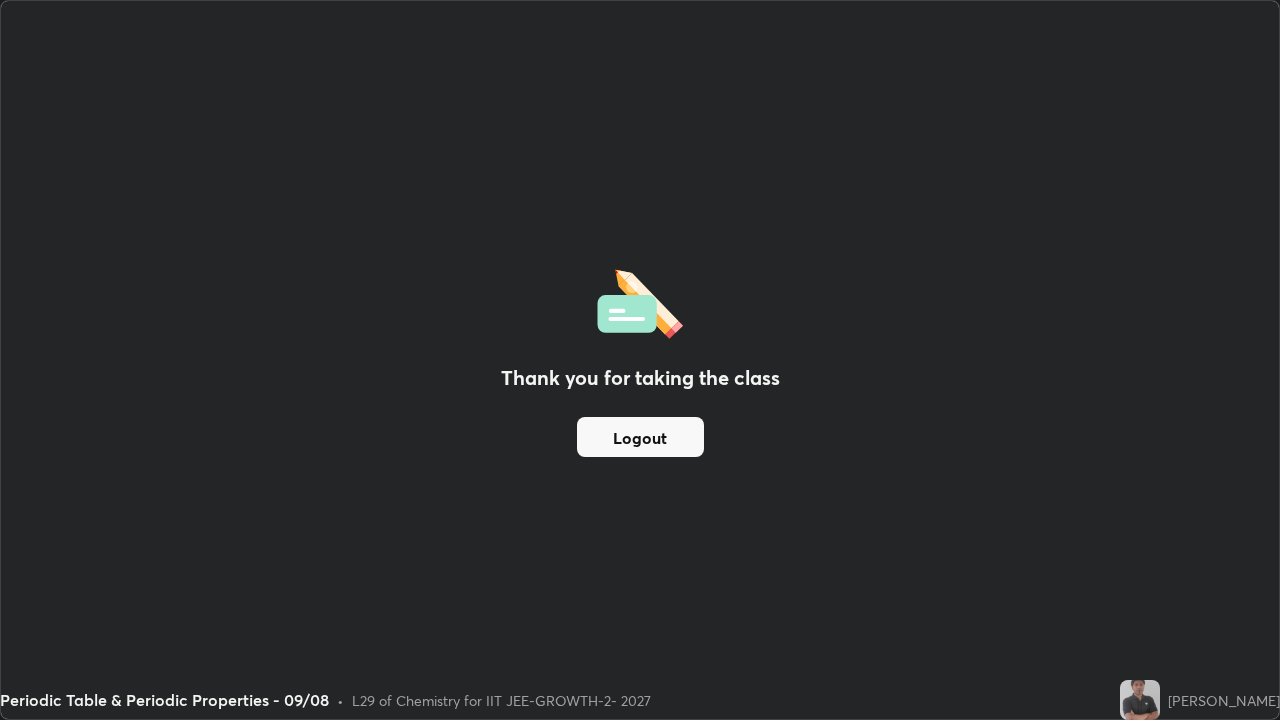 click on "Logout" at bounding box center (640, 437) 